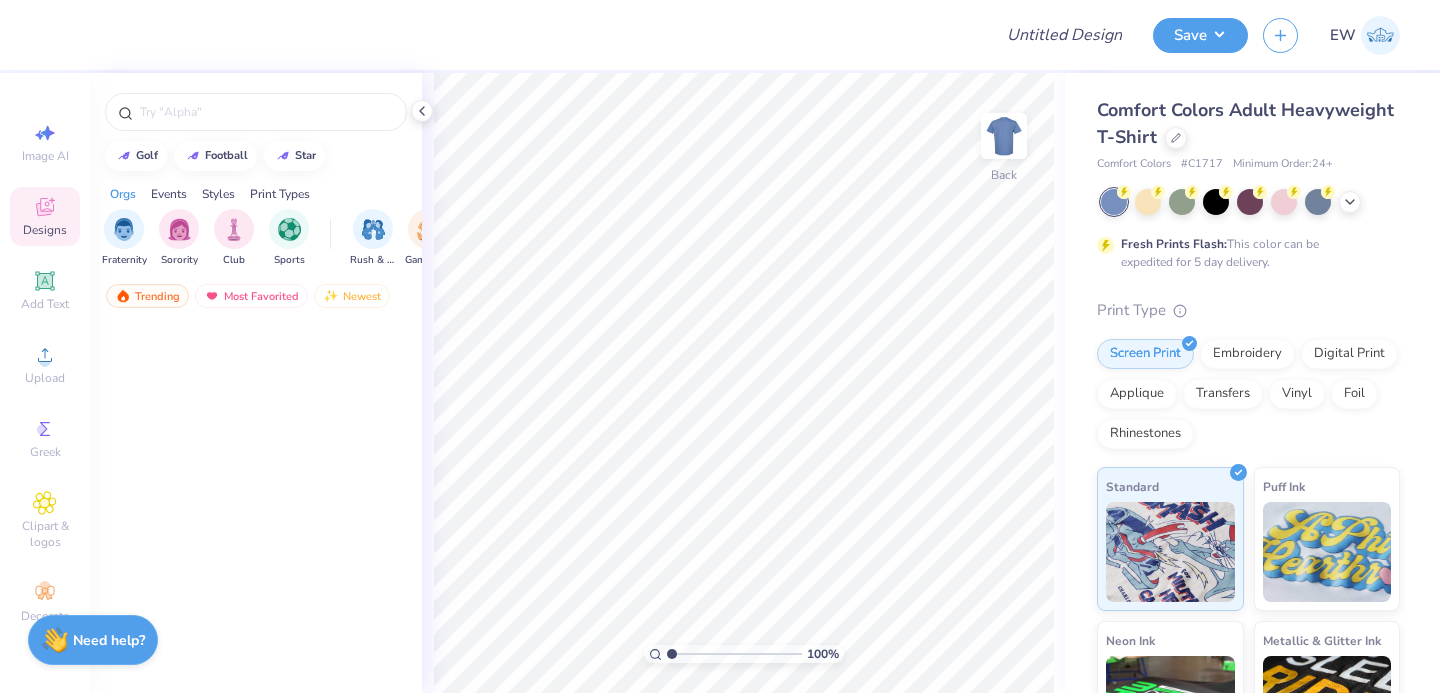 scroll, scrollTop: 0, scrollLeft: 0, axis: both 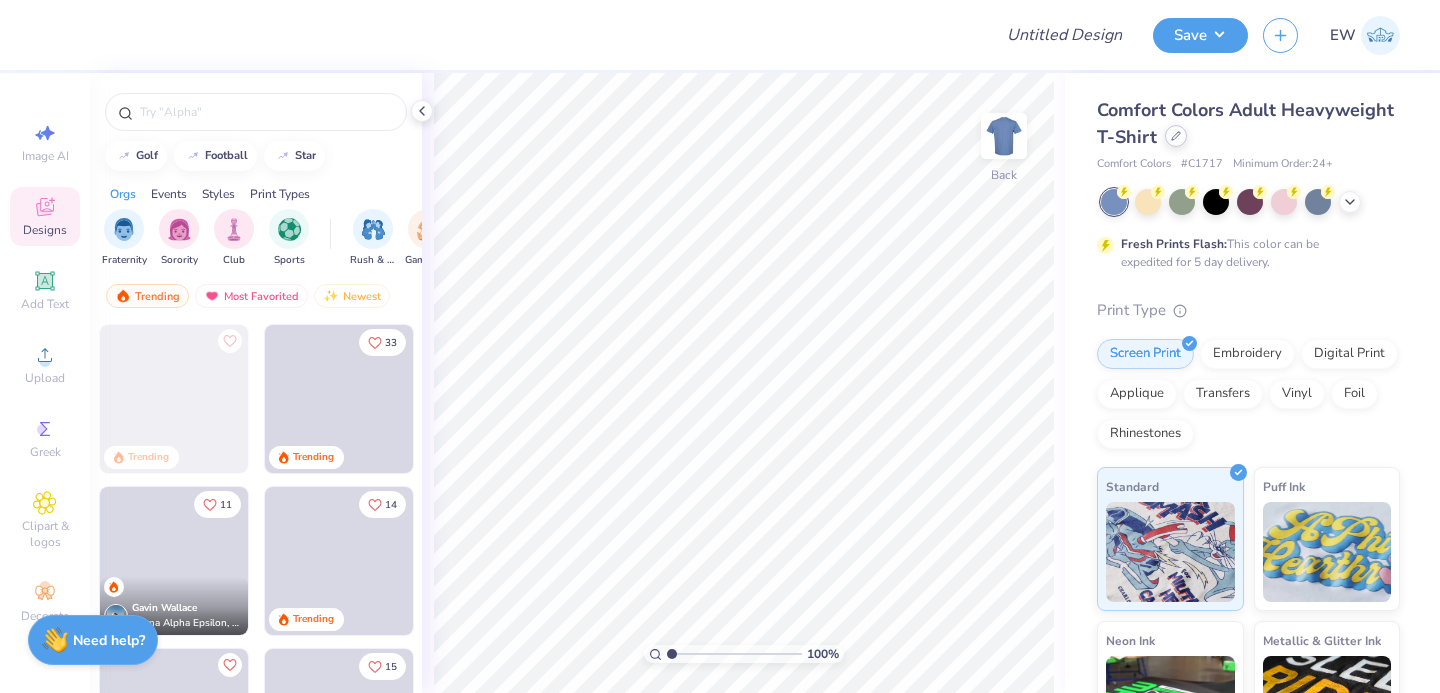 click at bounding box center [1176, 136] 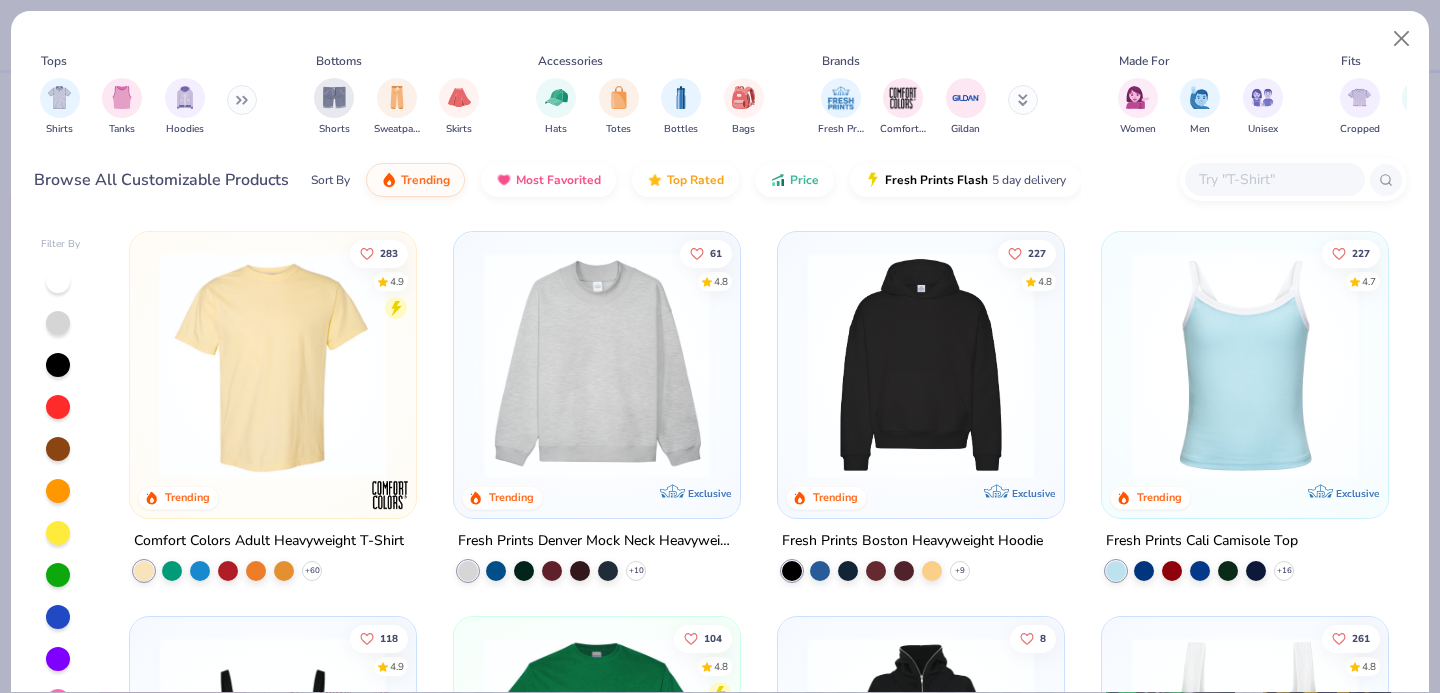 click at bounding box center (1274, 179) 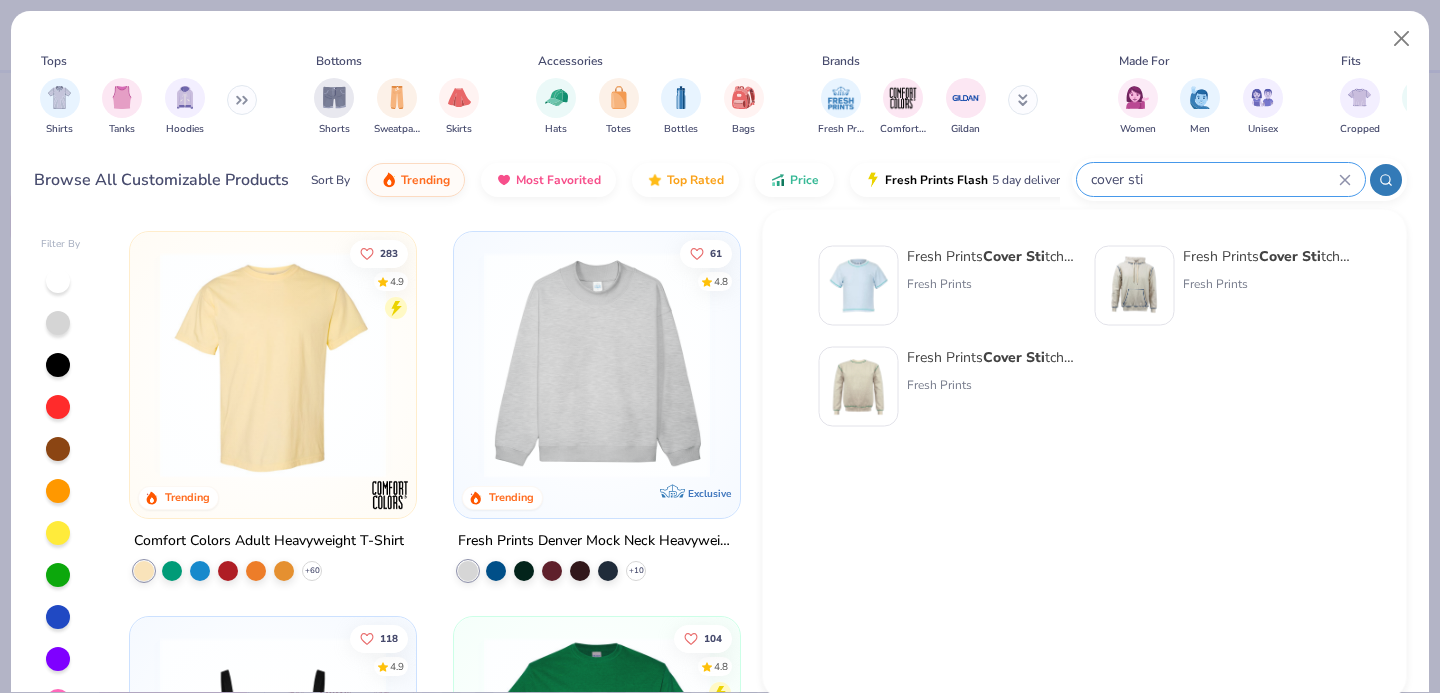 type on "cover sti" 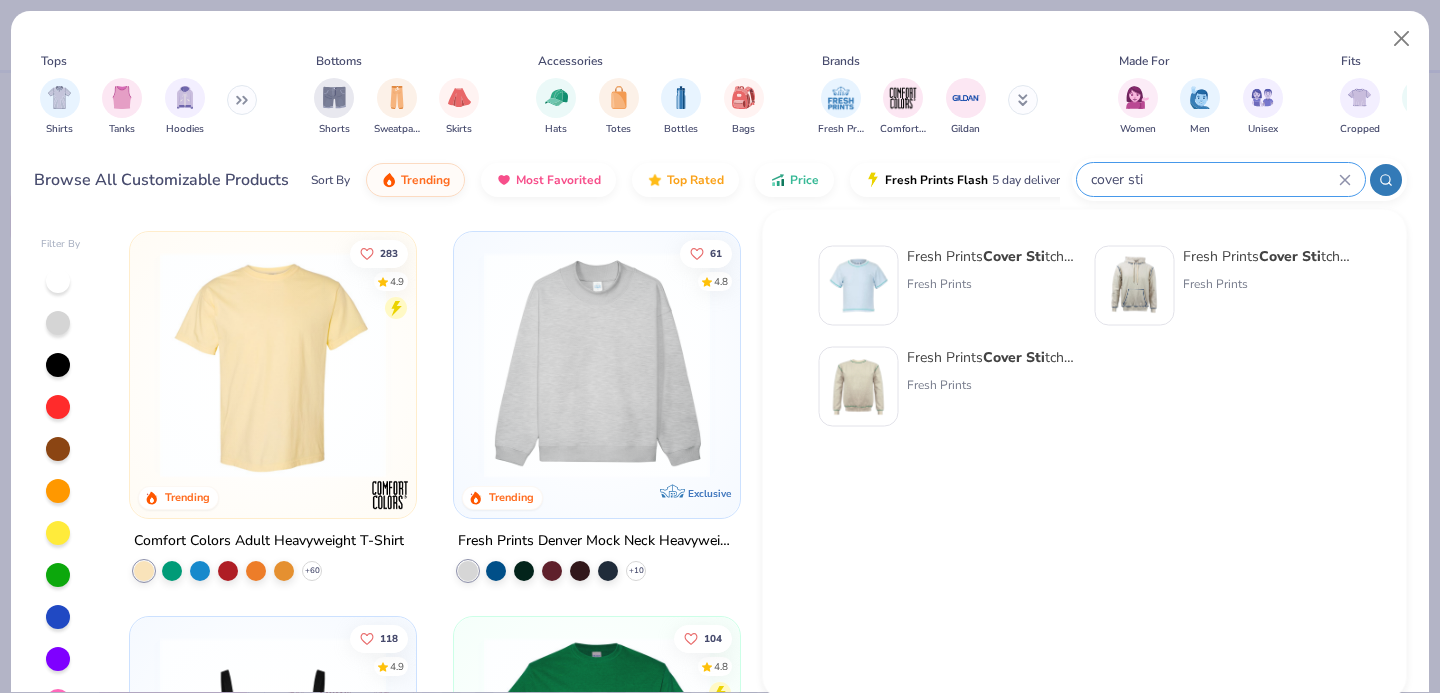 click on "Fresh Prints" at bounding box center [1267, 284] 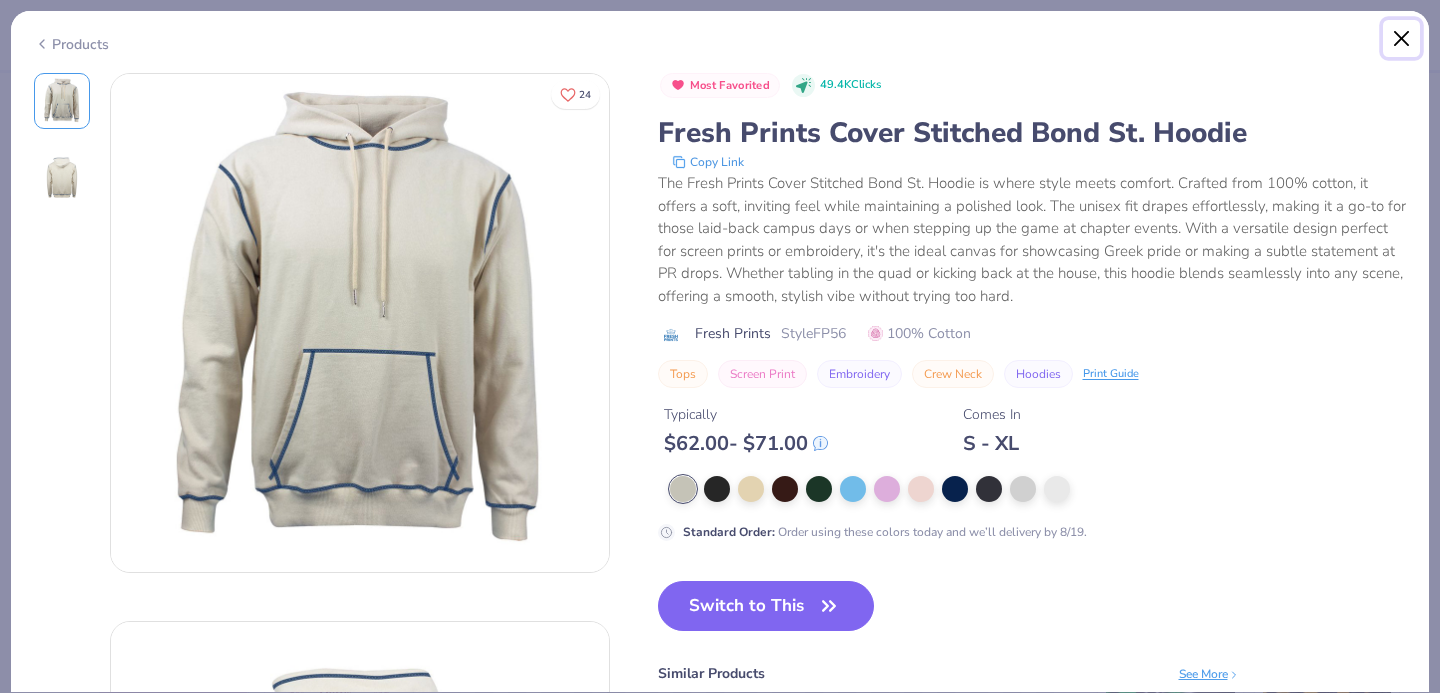 click at bounding box center [1402, 39] 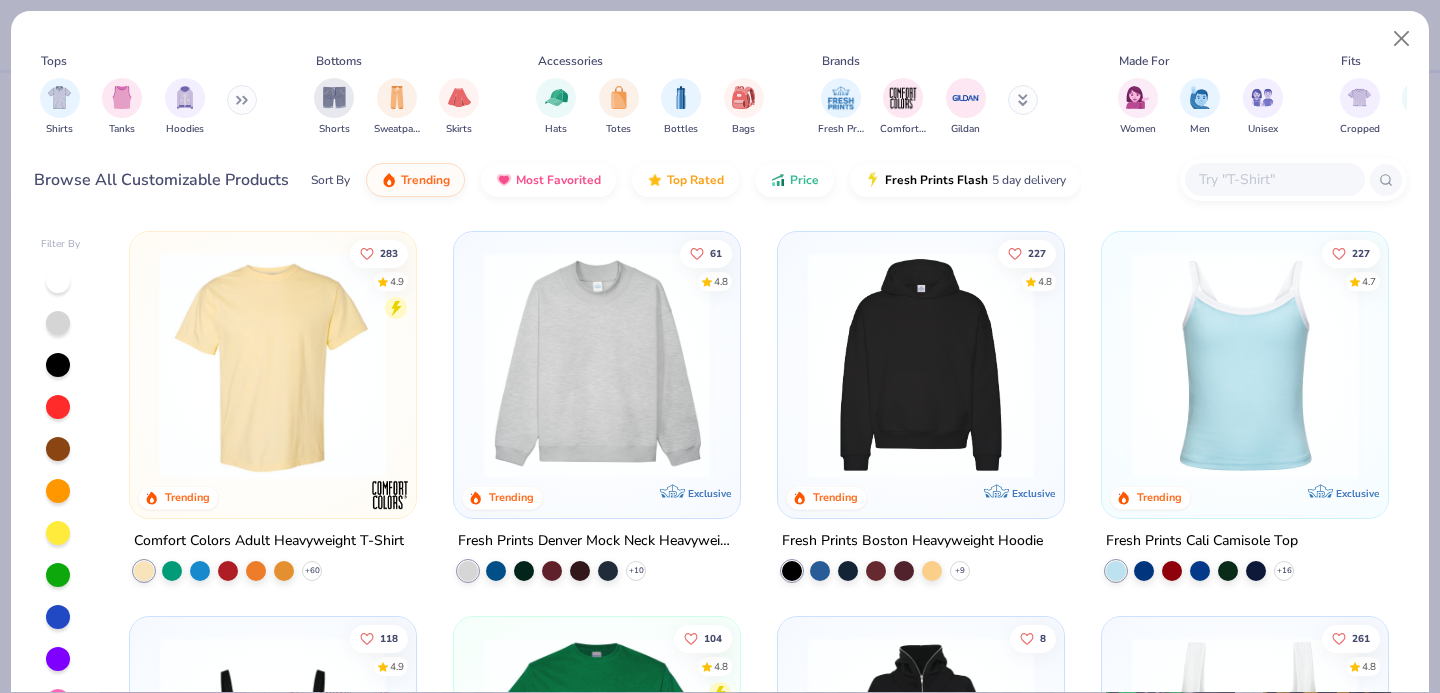 click at bounding box center (1274, 179) 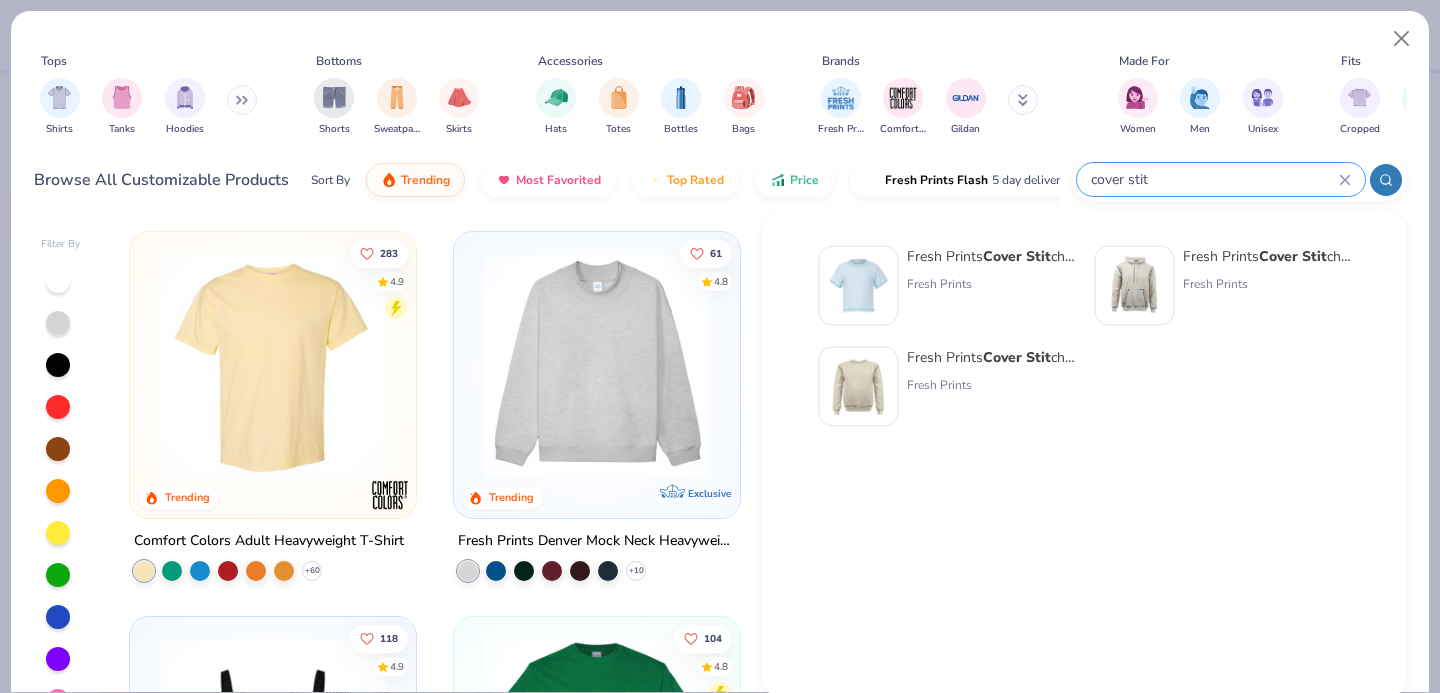 type on "cover stit" 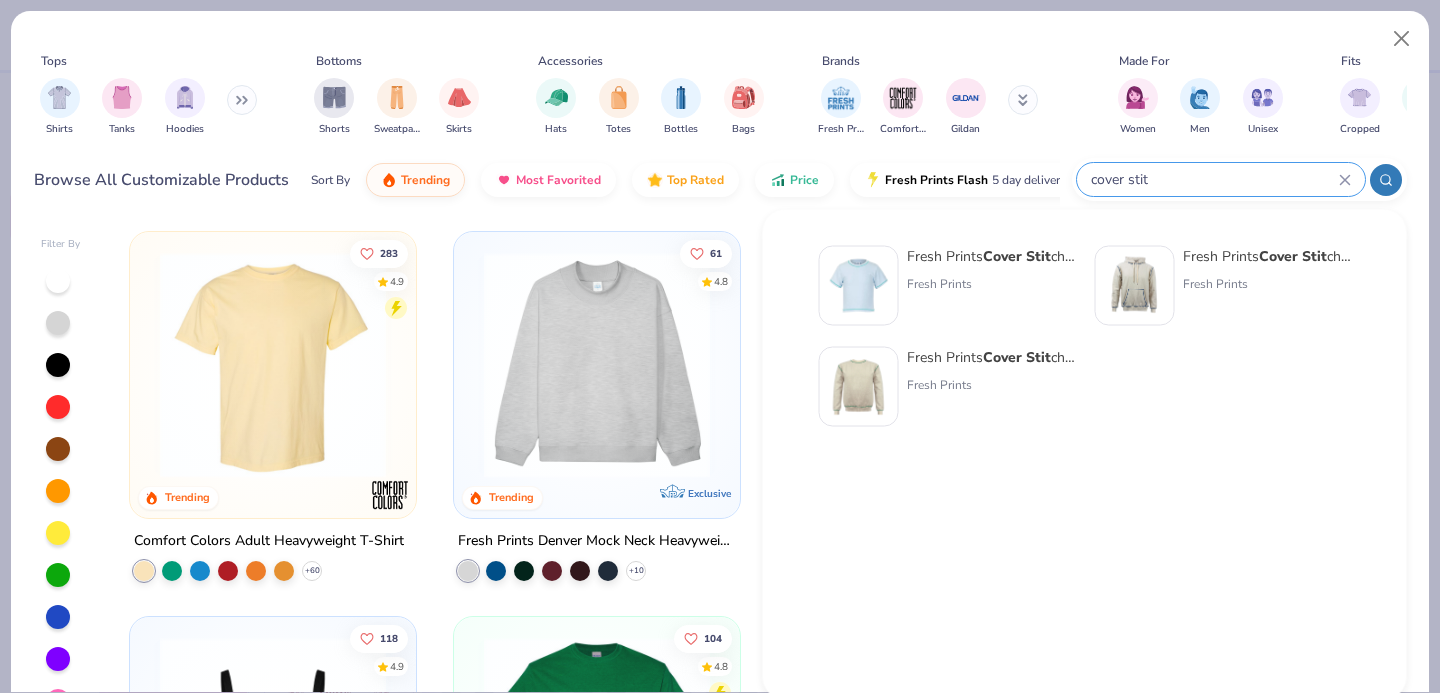 click on "Fresh Prints" at bounding box center (991, 385) 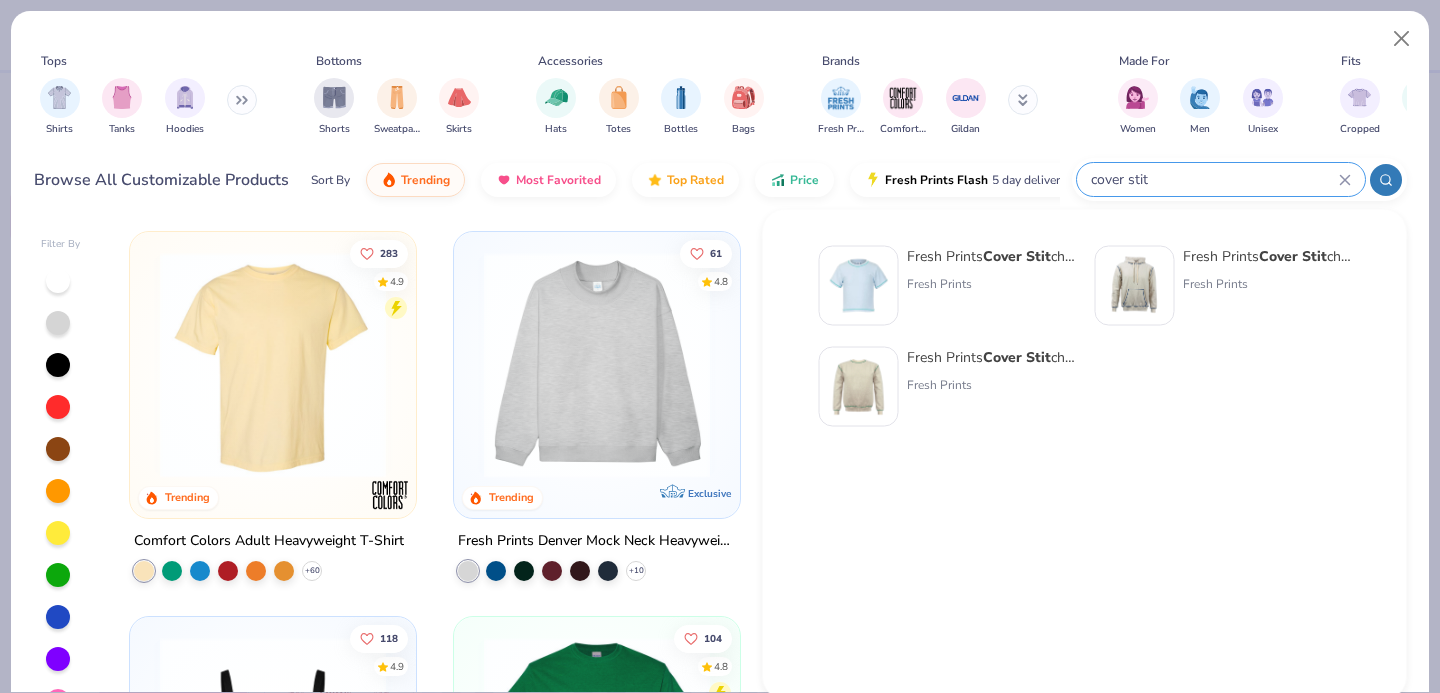 type 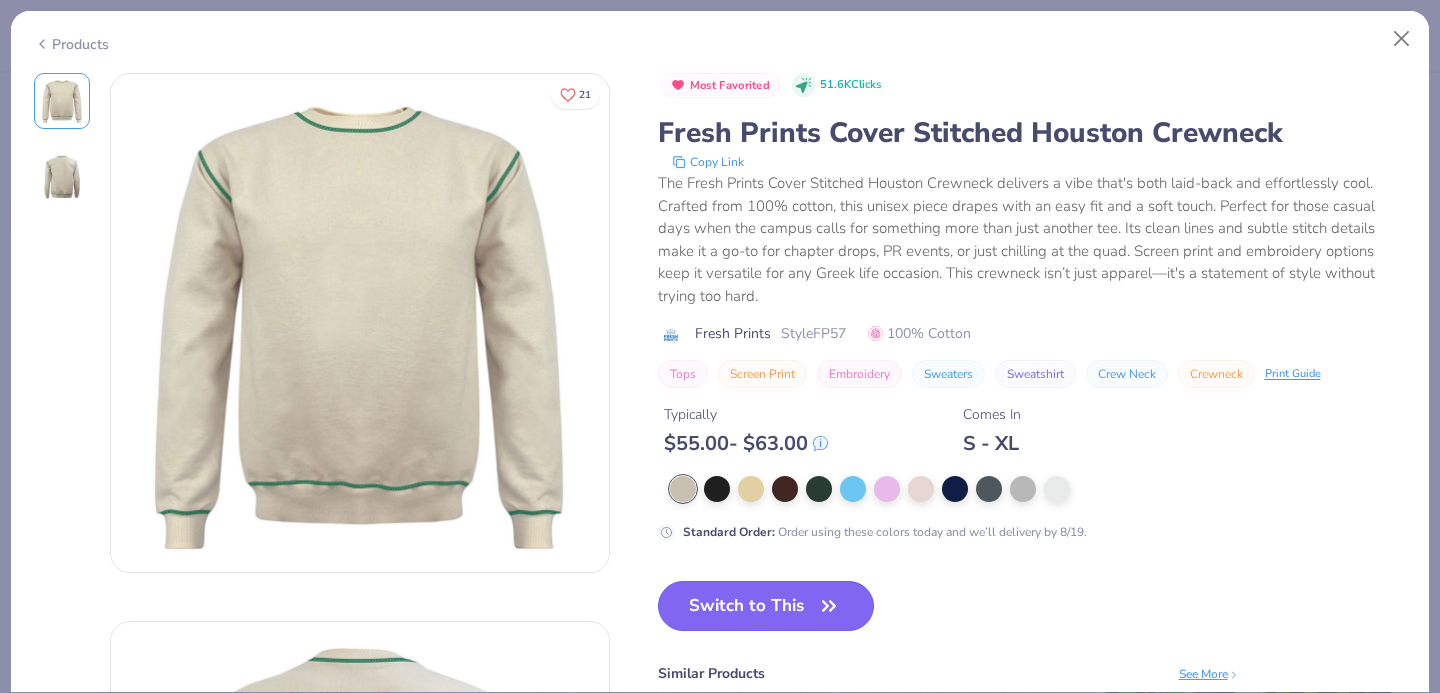 click on "Switch to This" at bounding box center (766, 606) 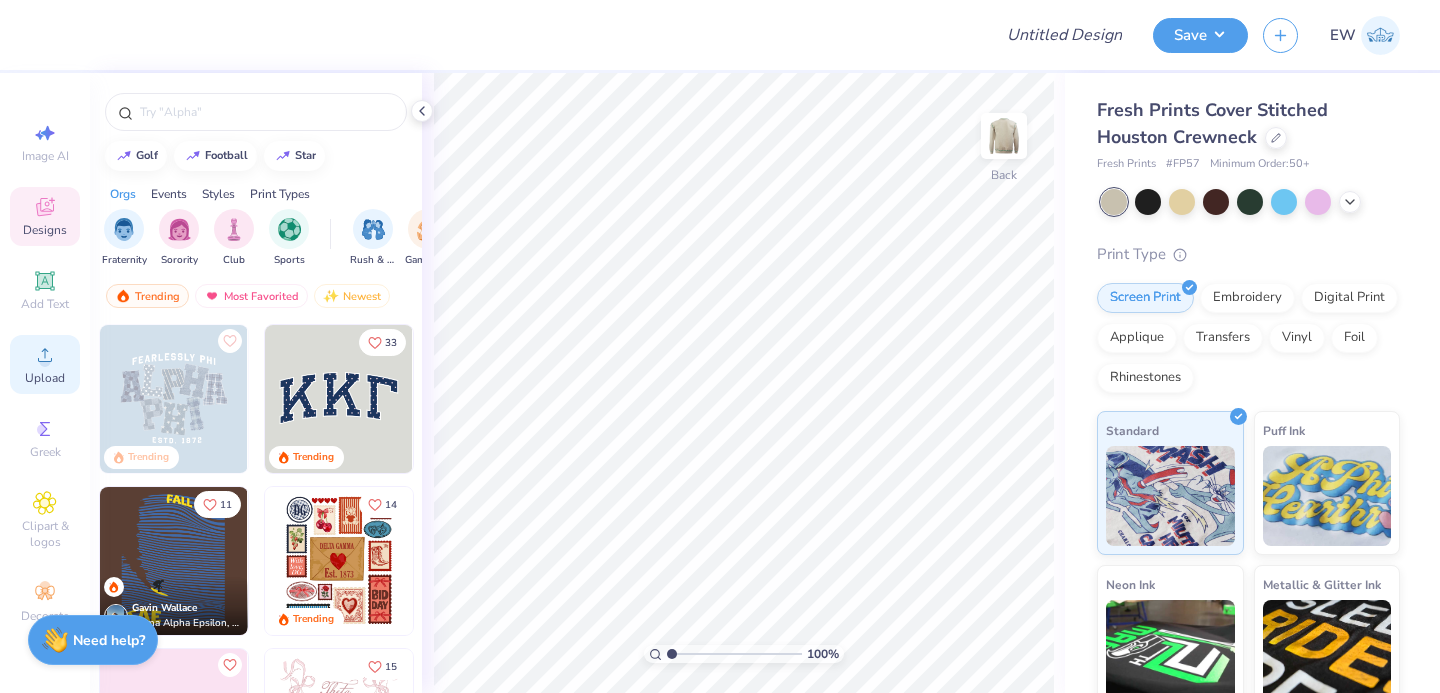 click 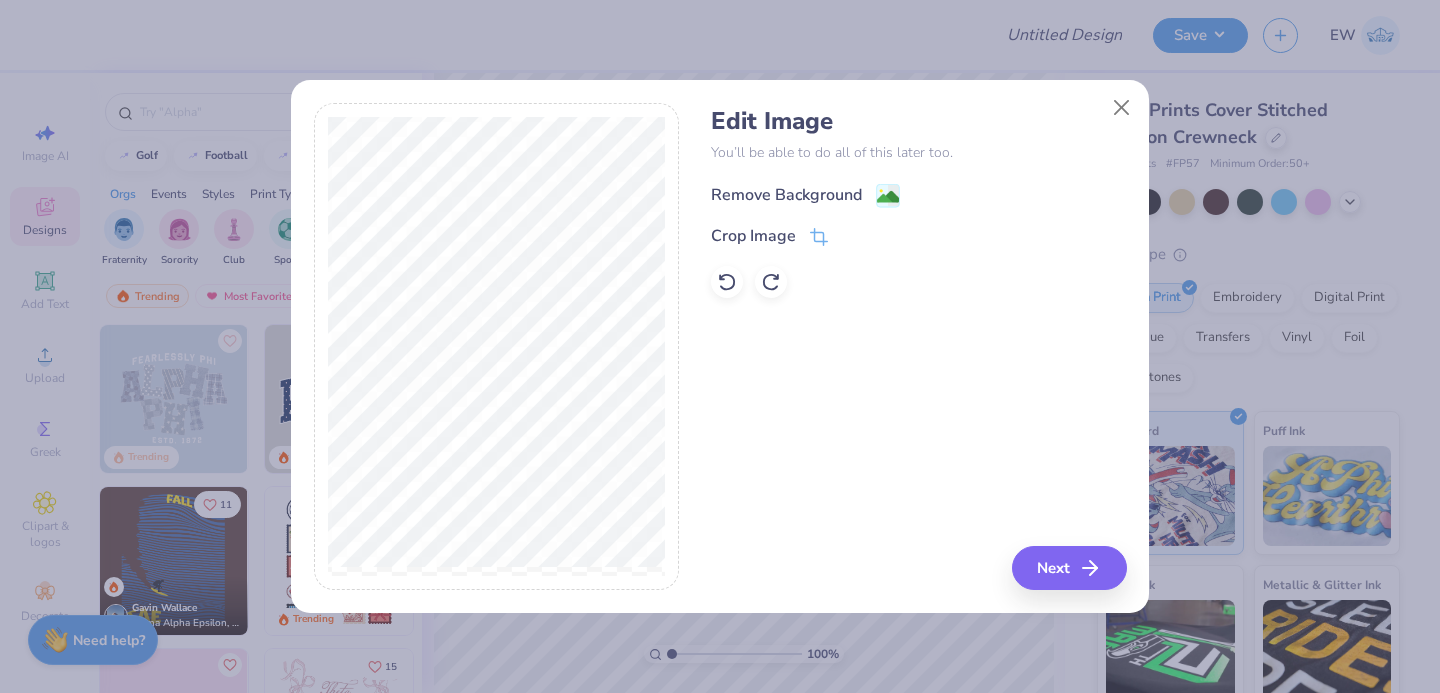 click 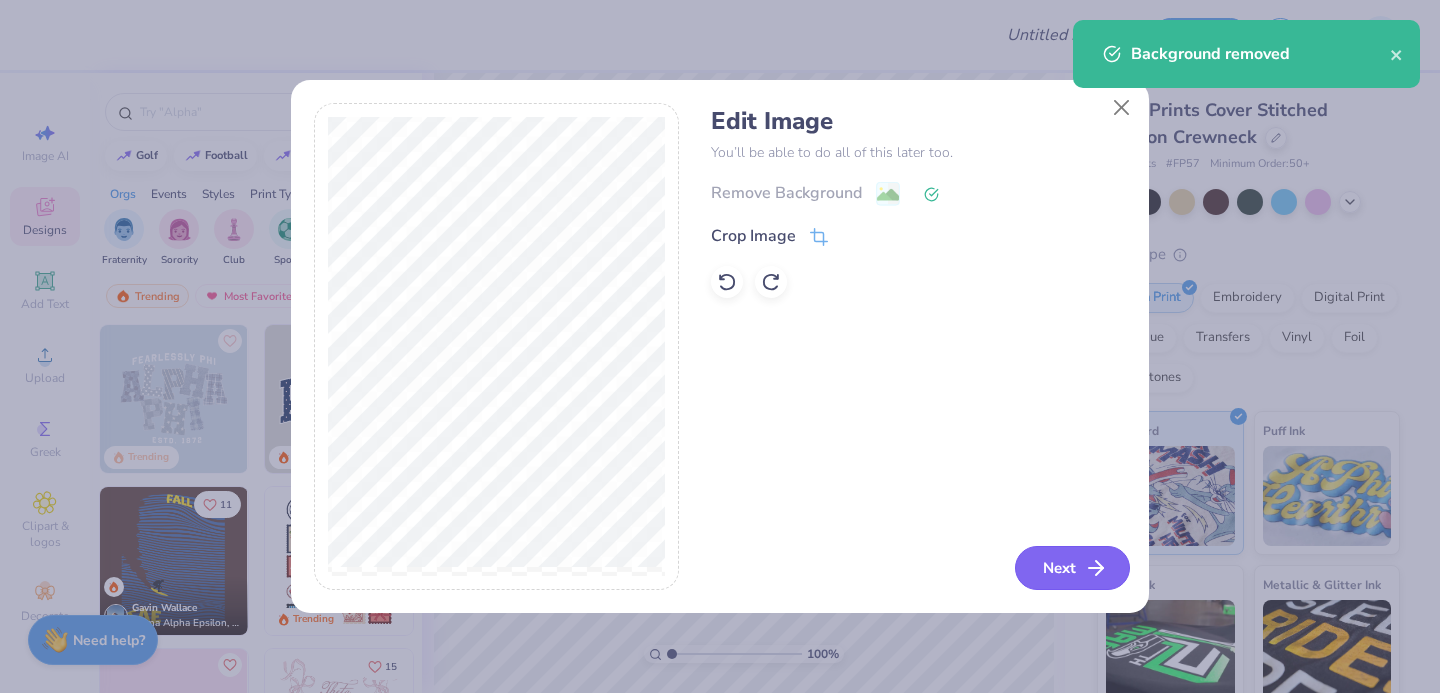 click on "Next" at bounding box center [1072, 568] 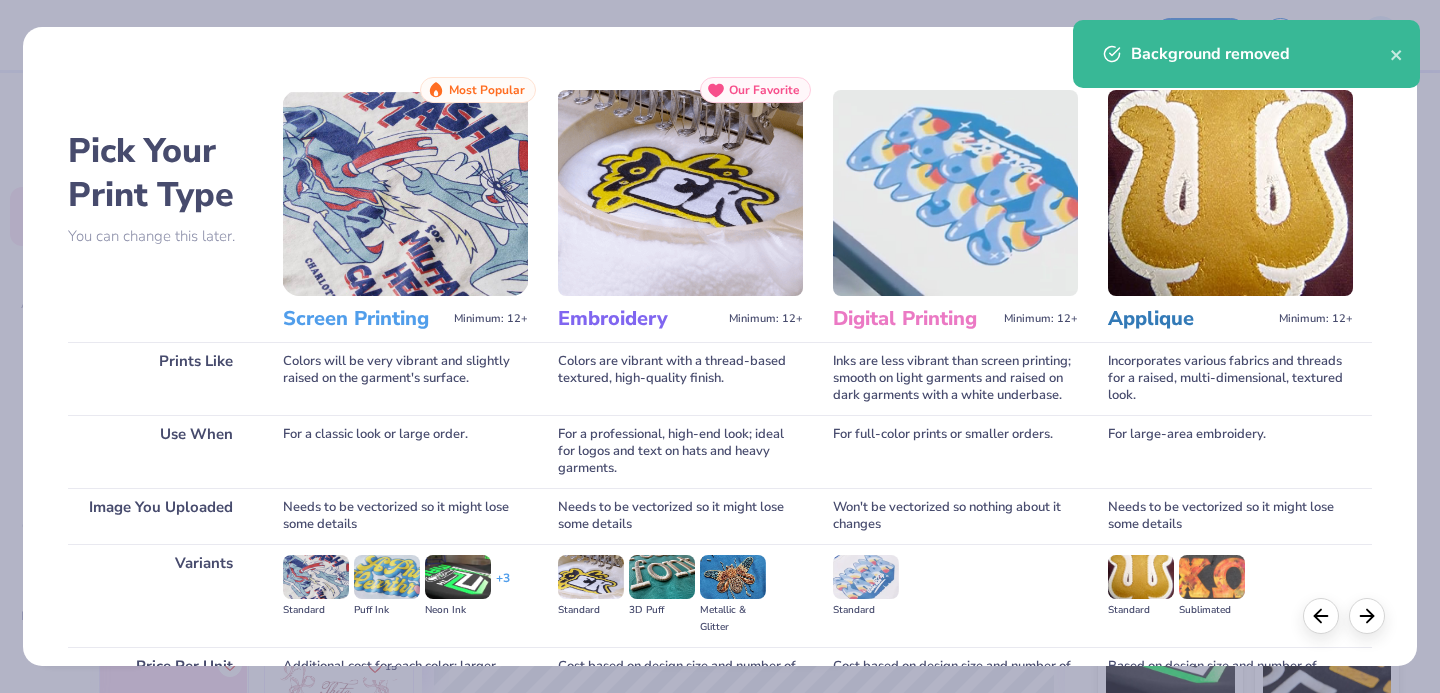 click at bounding box center (405, 193) 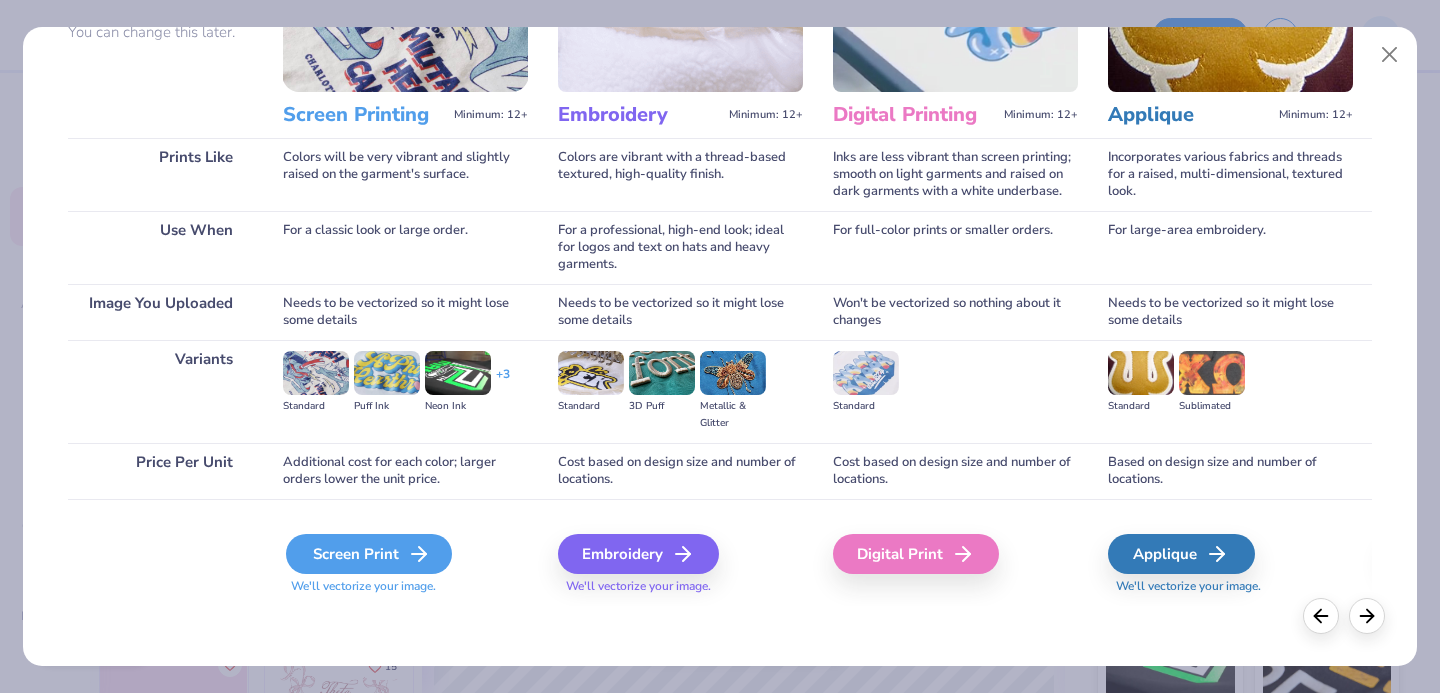 click on "Screen Print" at bounding box center (369, 554) 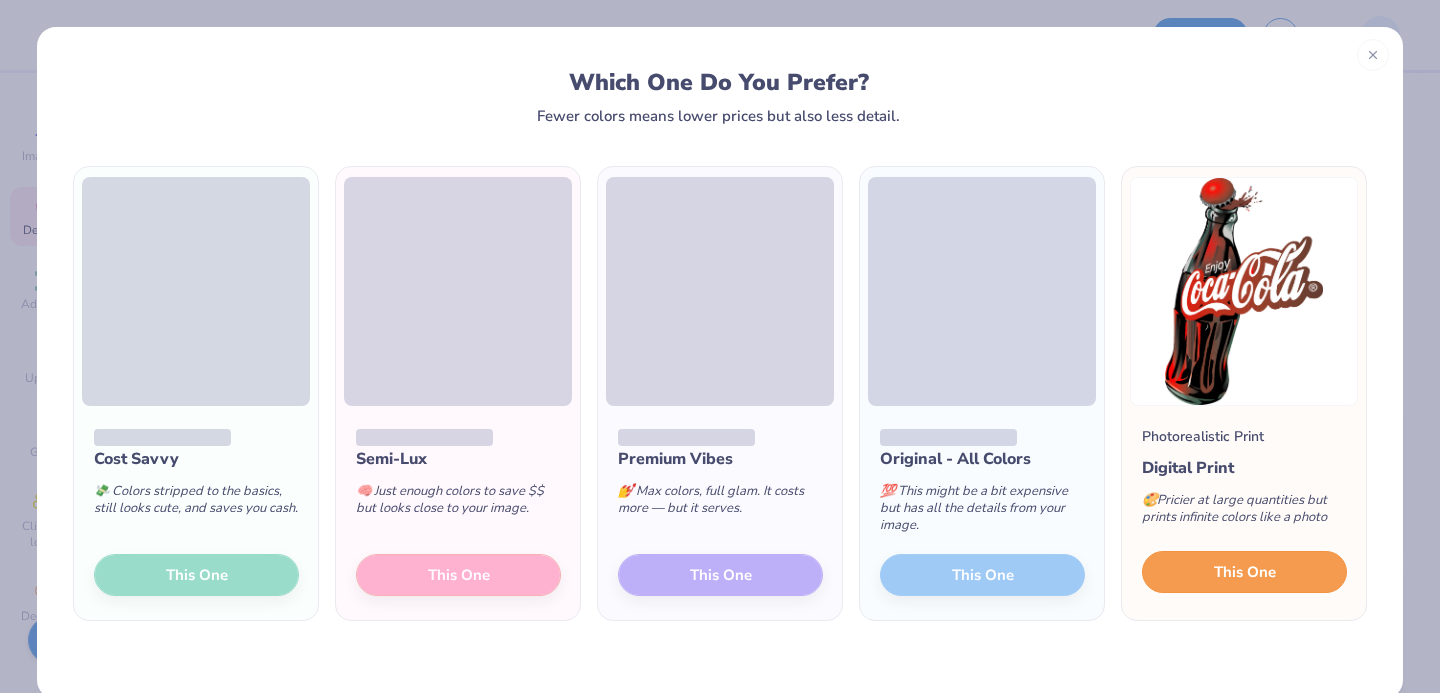 click on "This One" at bounding box center (1245, 572) 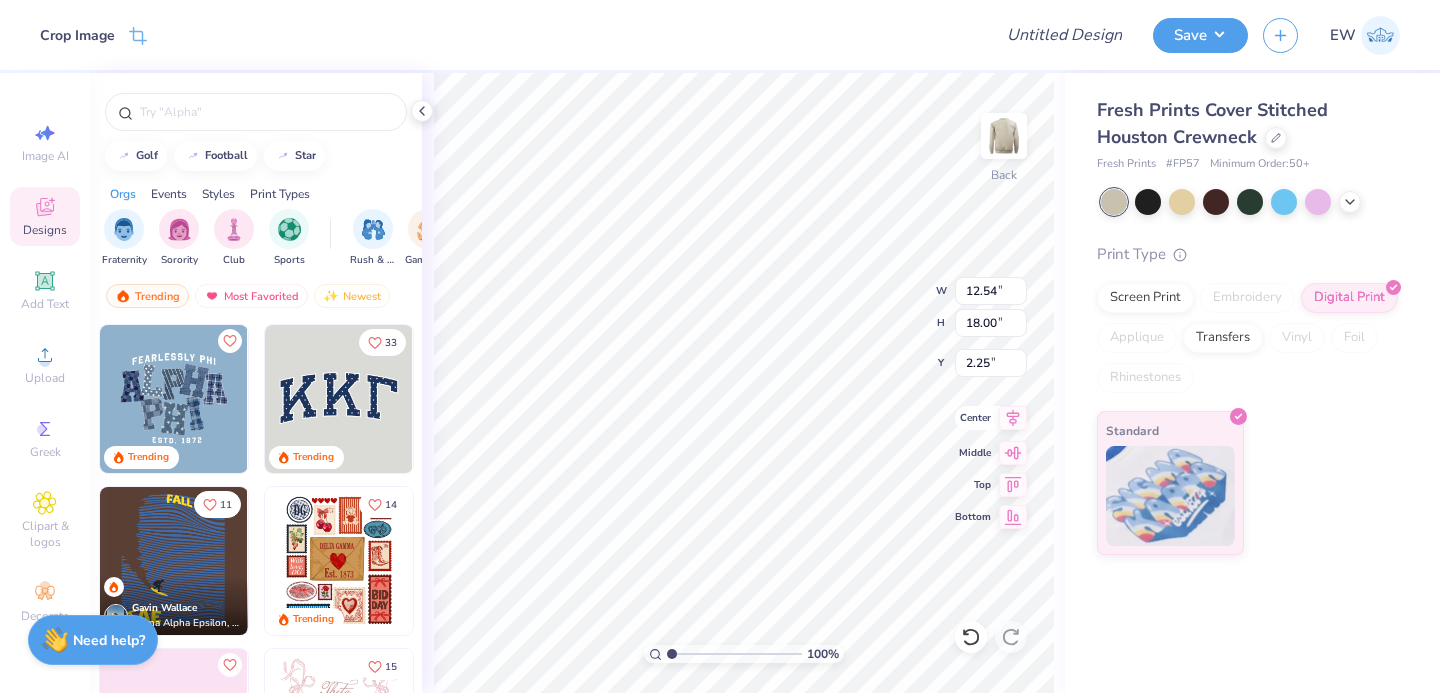 type on "7.84" 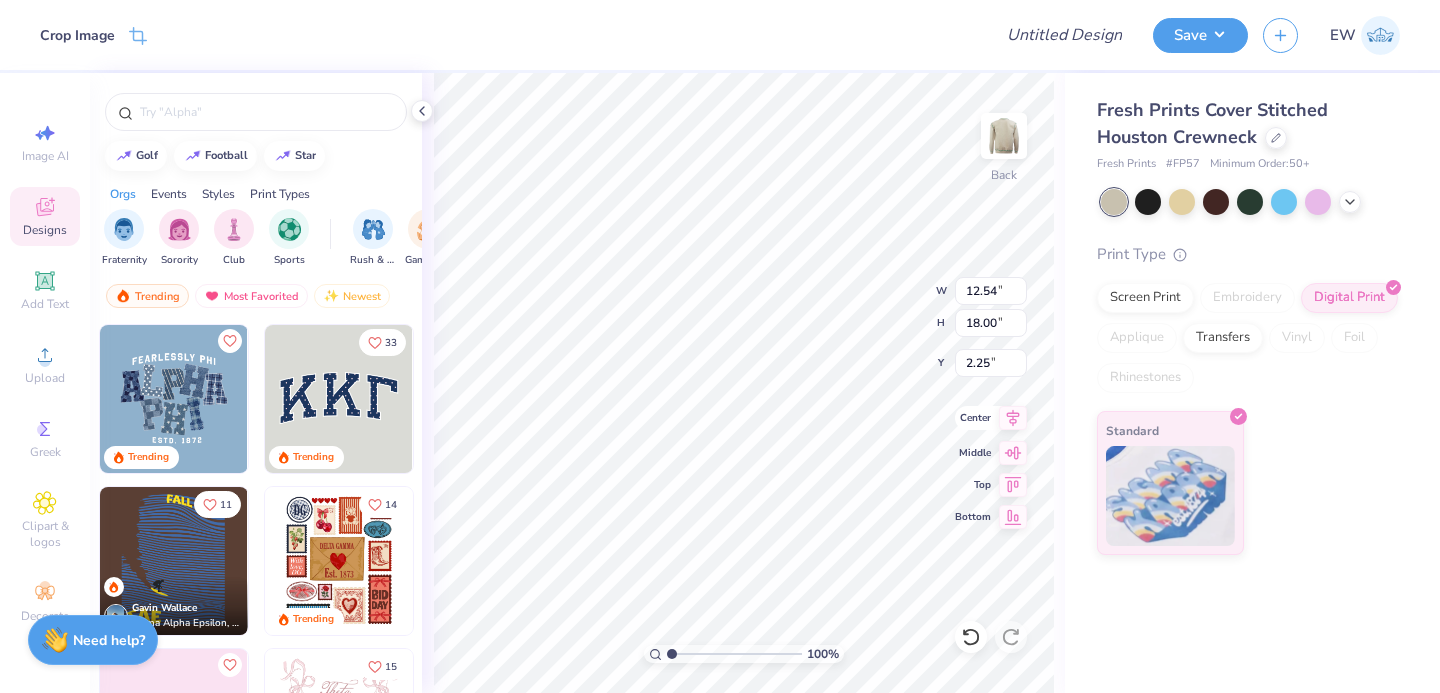 type on "11.25" 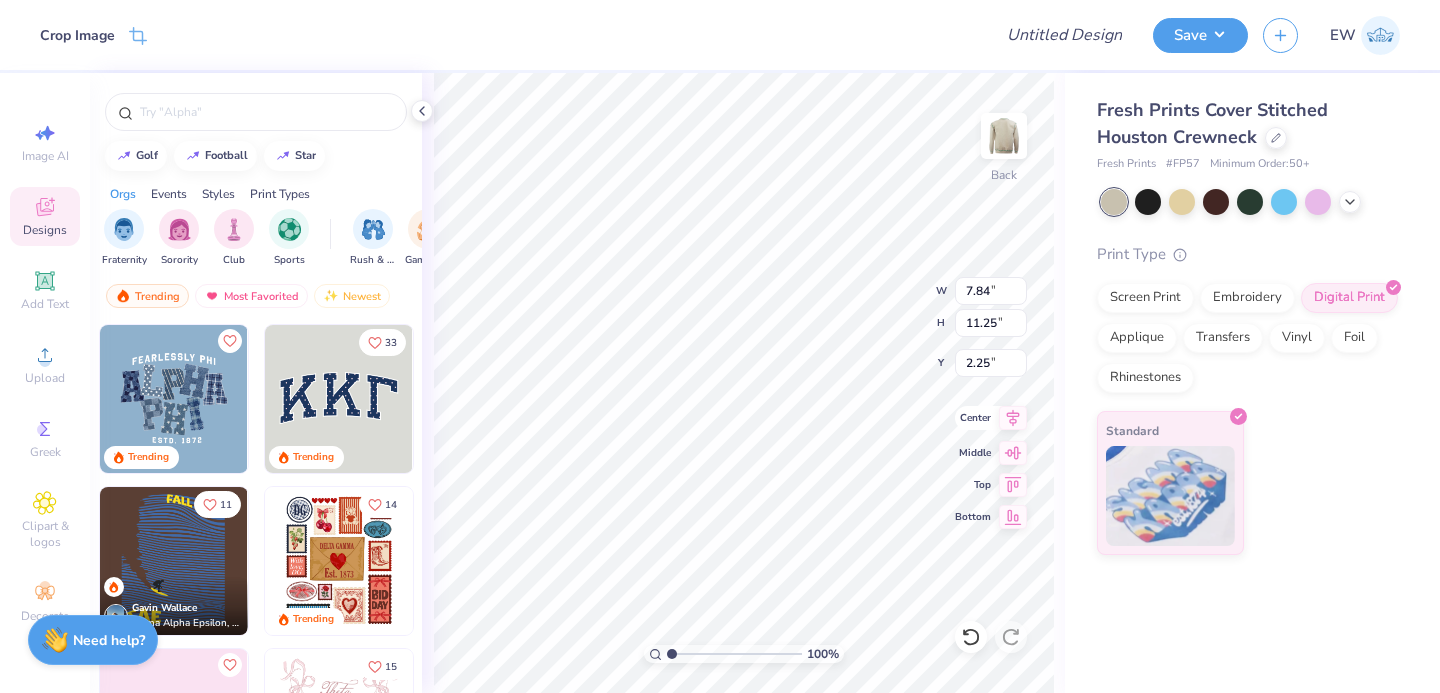 type on "2.29" 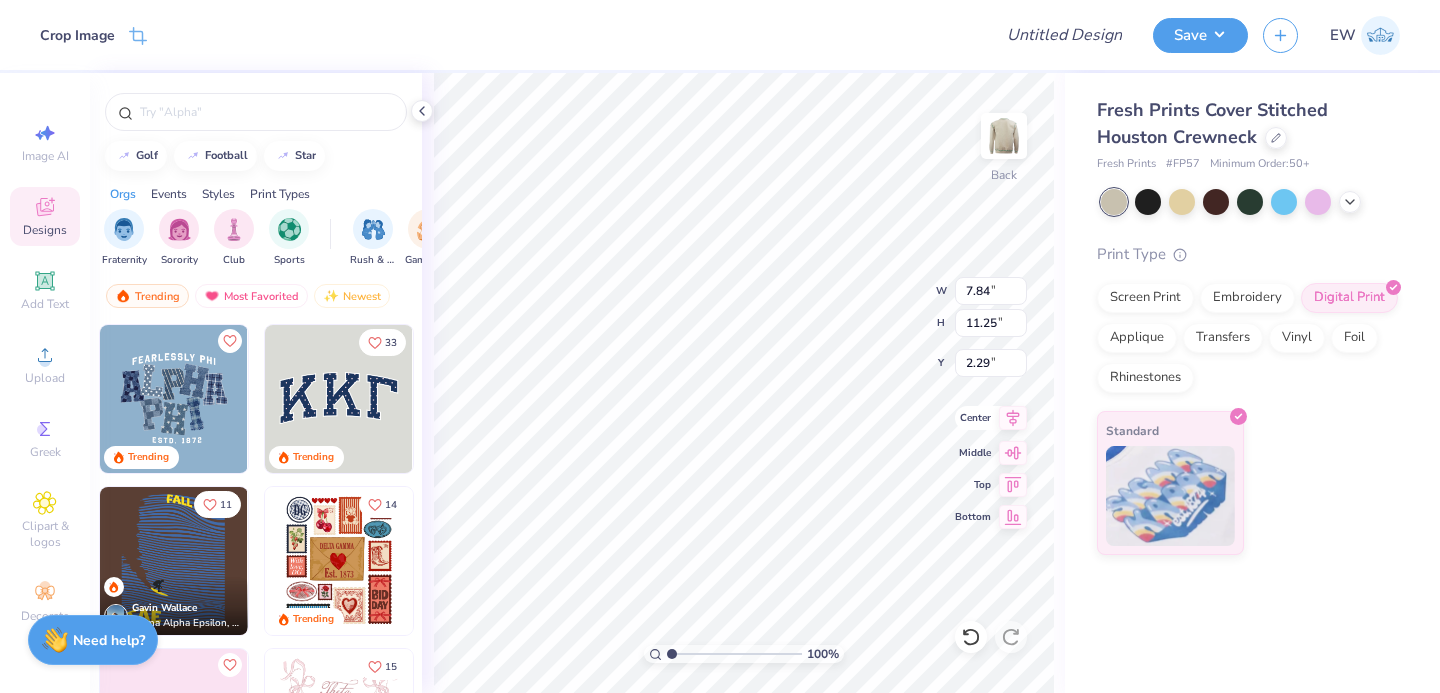 type on "3.52" 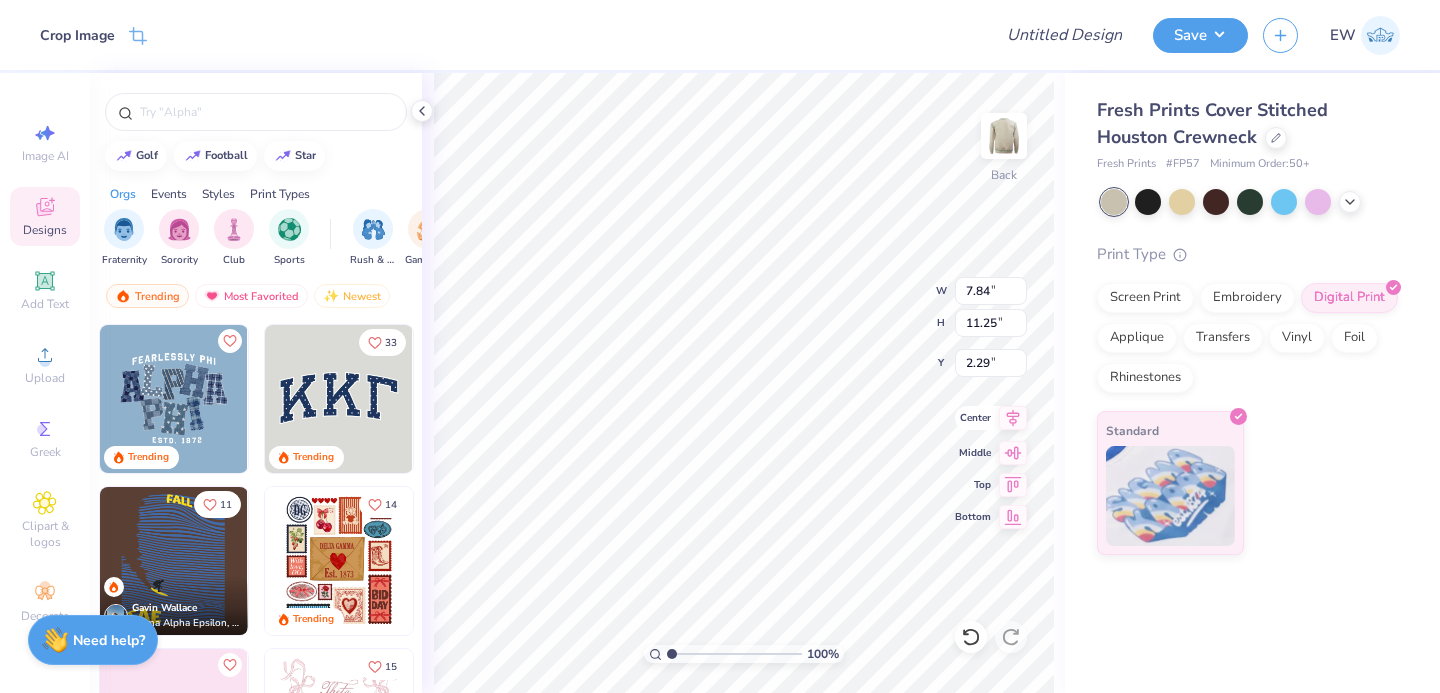 type on "5.05" 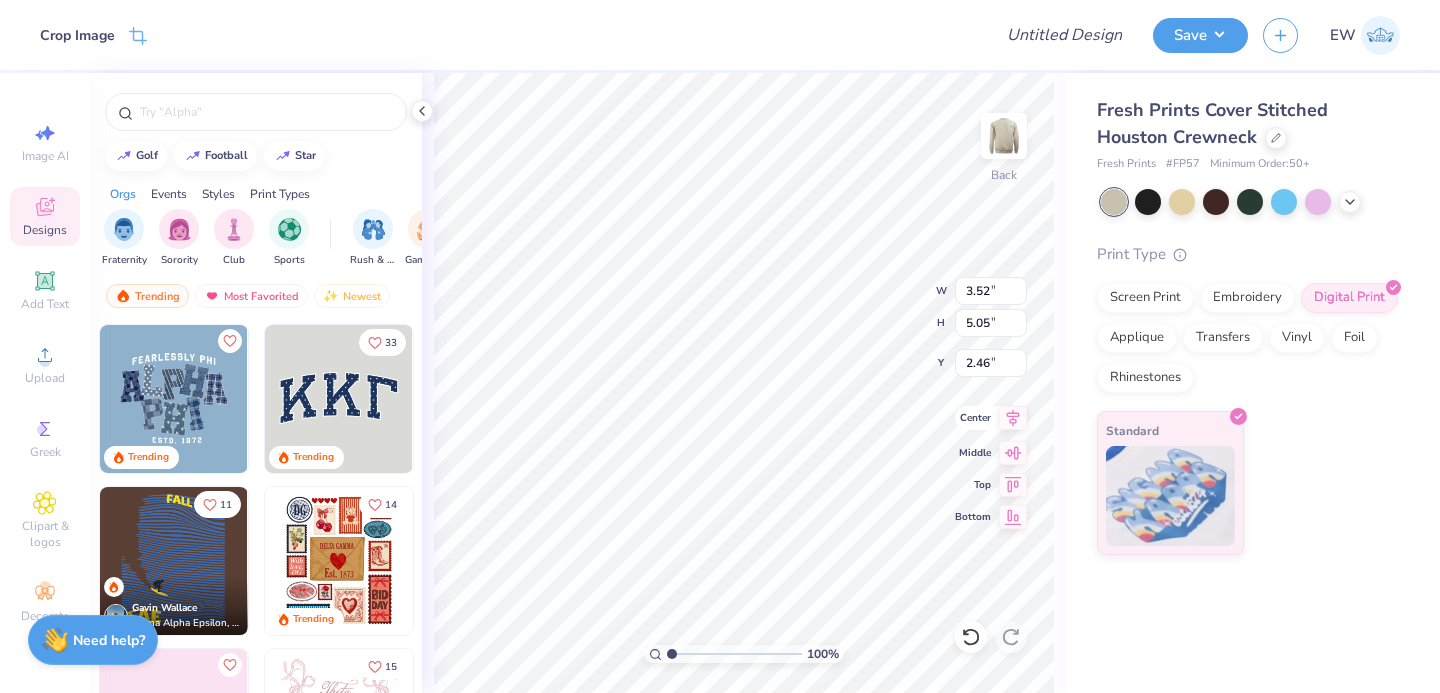 type on "6.20" 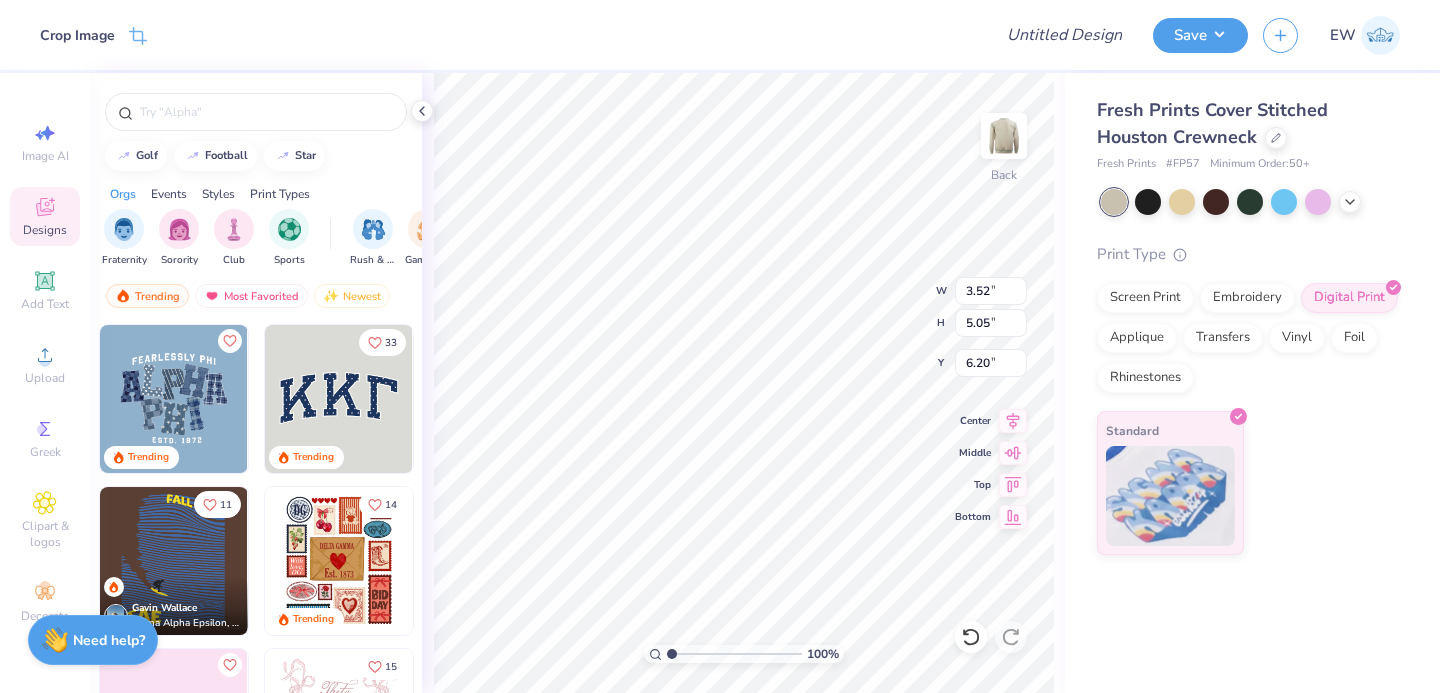 type on "7.37" 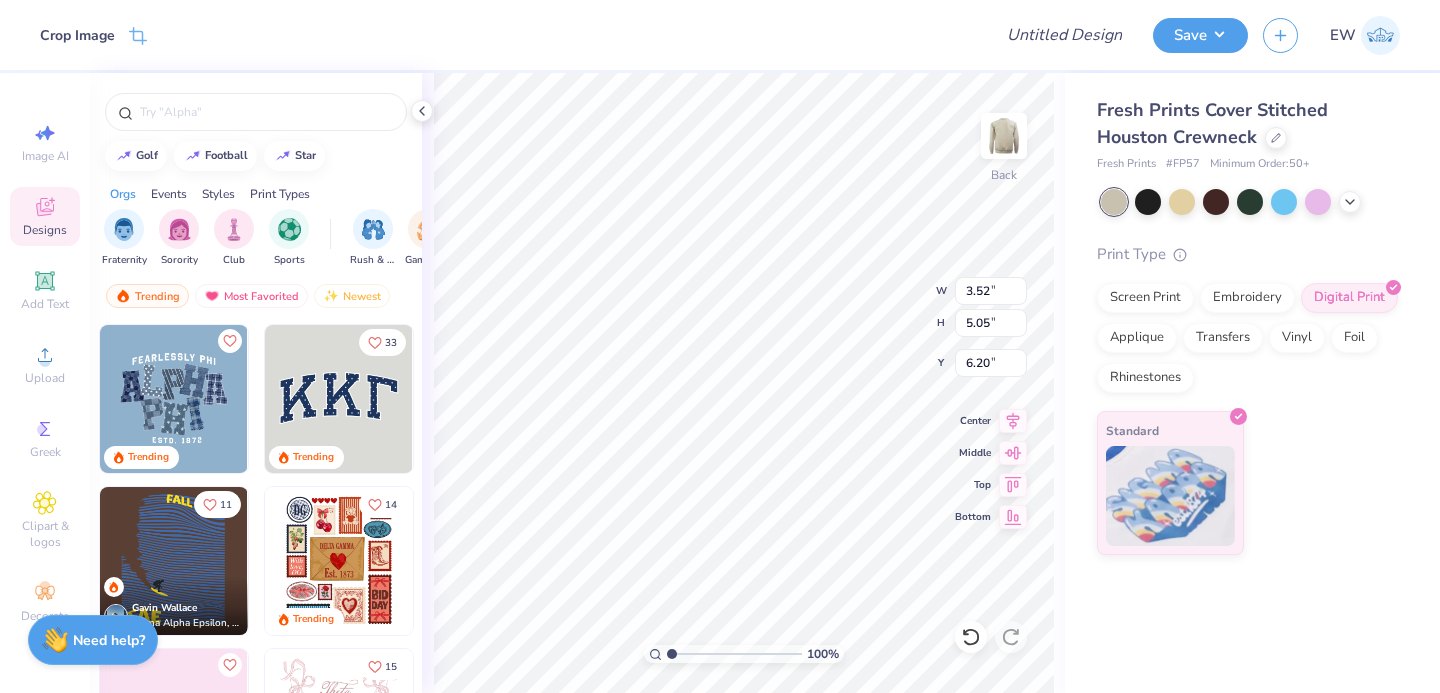 type on "10.58" 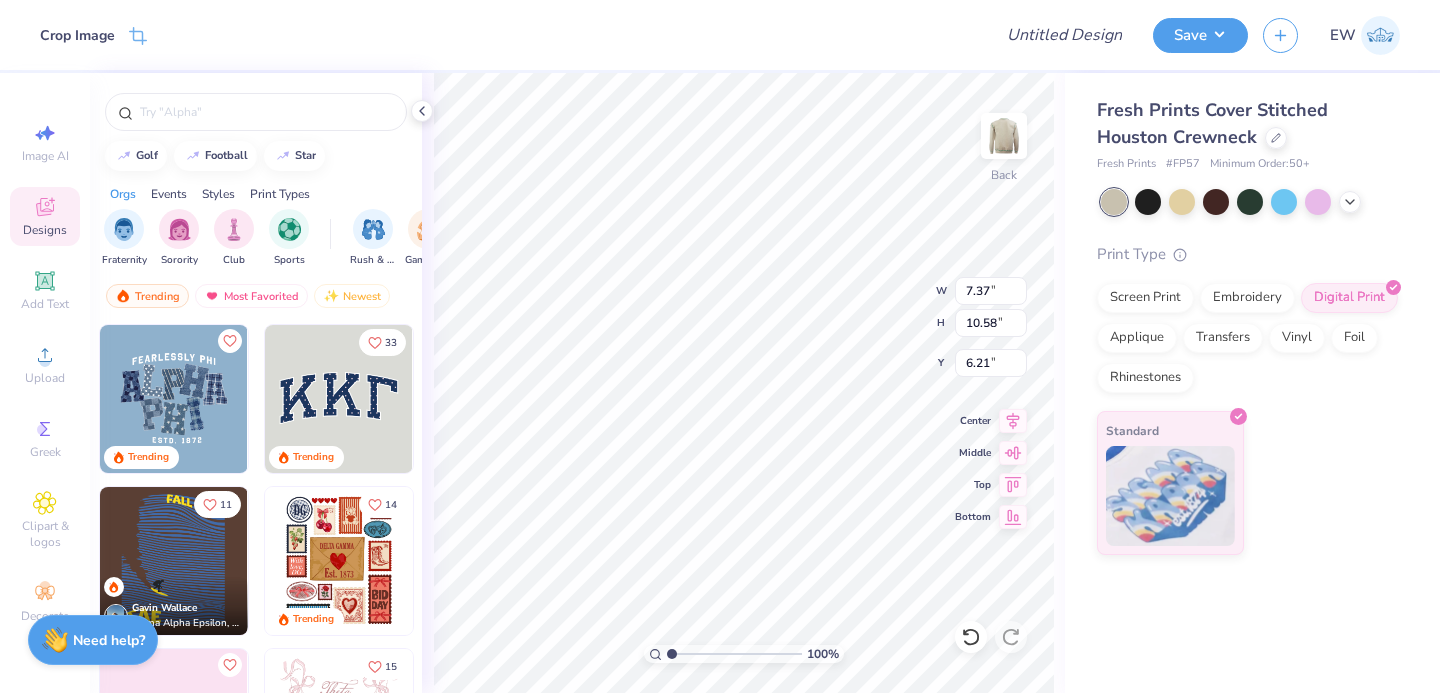 type on "4.15" 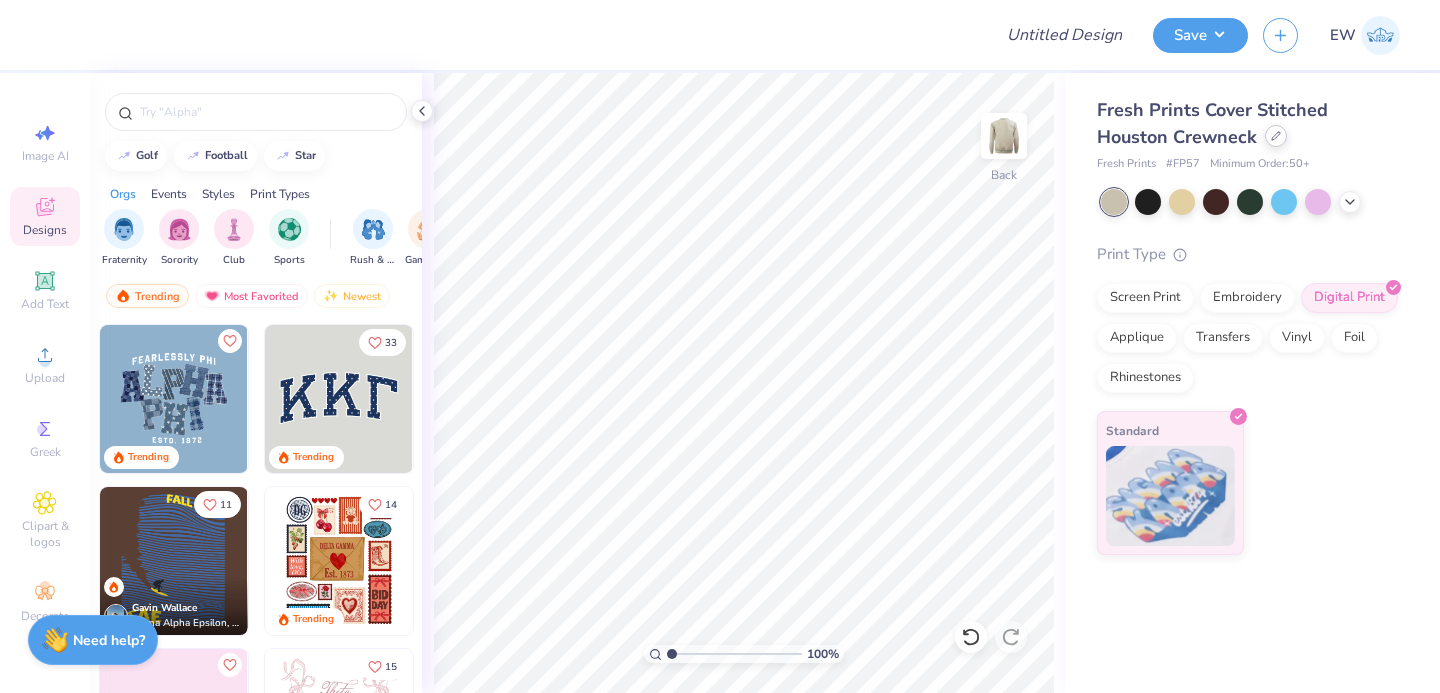 click at bounding box center [1276, 136] 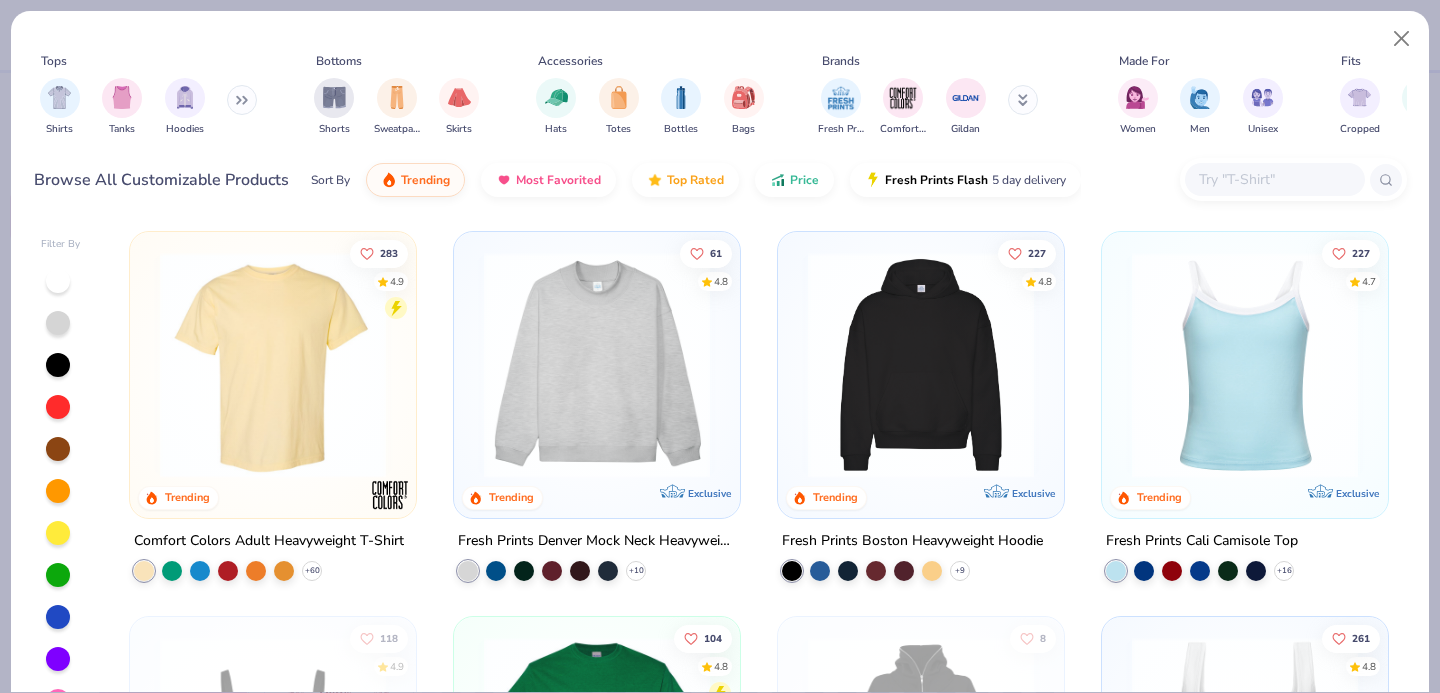 click at bounding box center [1274, 179] 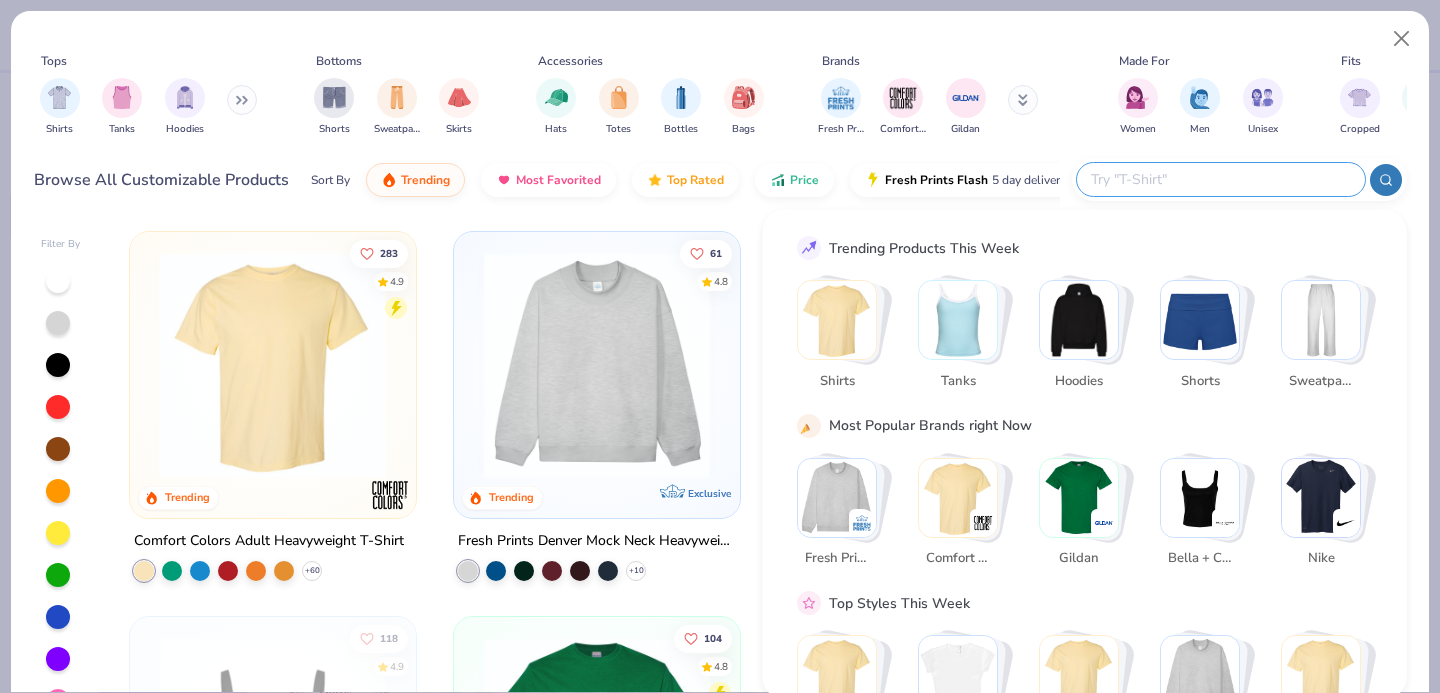 paste on "FP40" 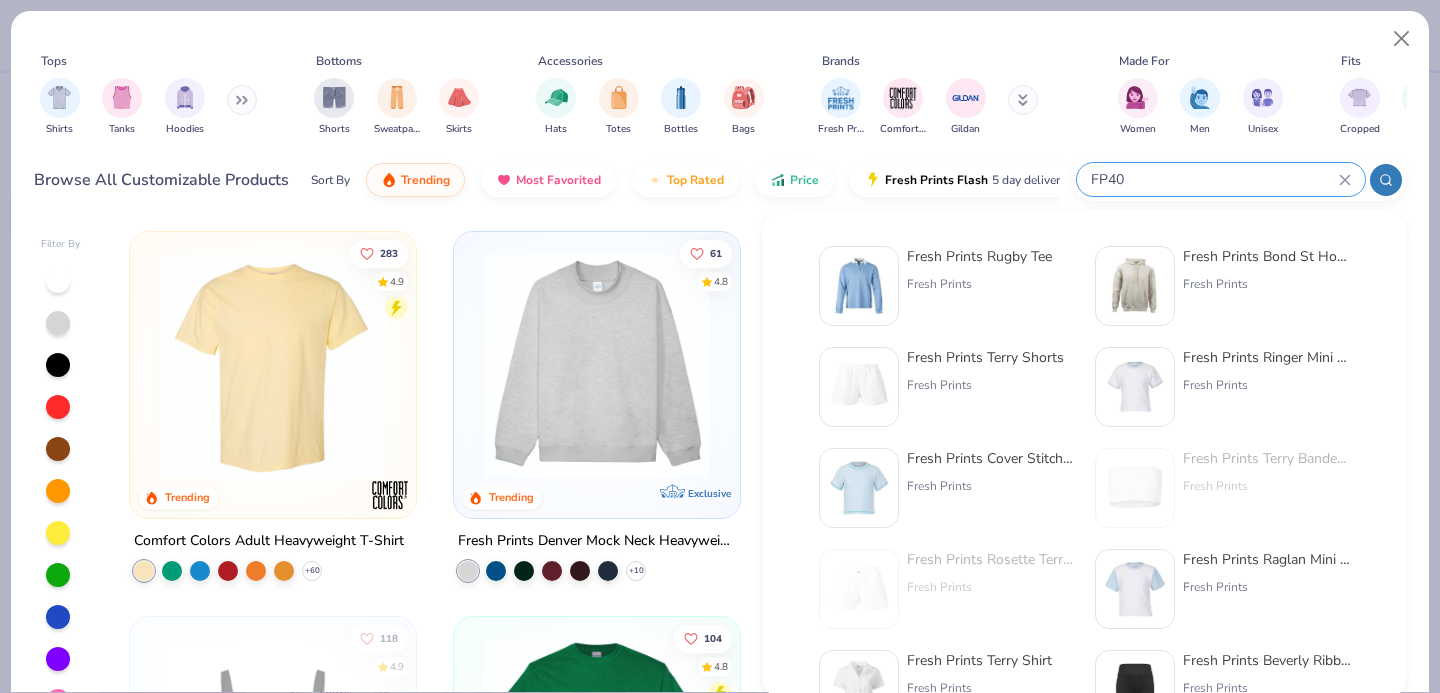 type on "FP40" 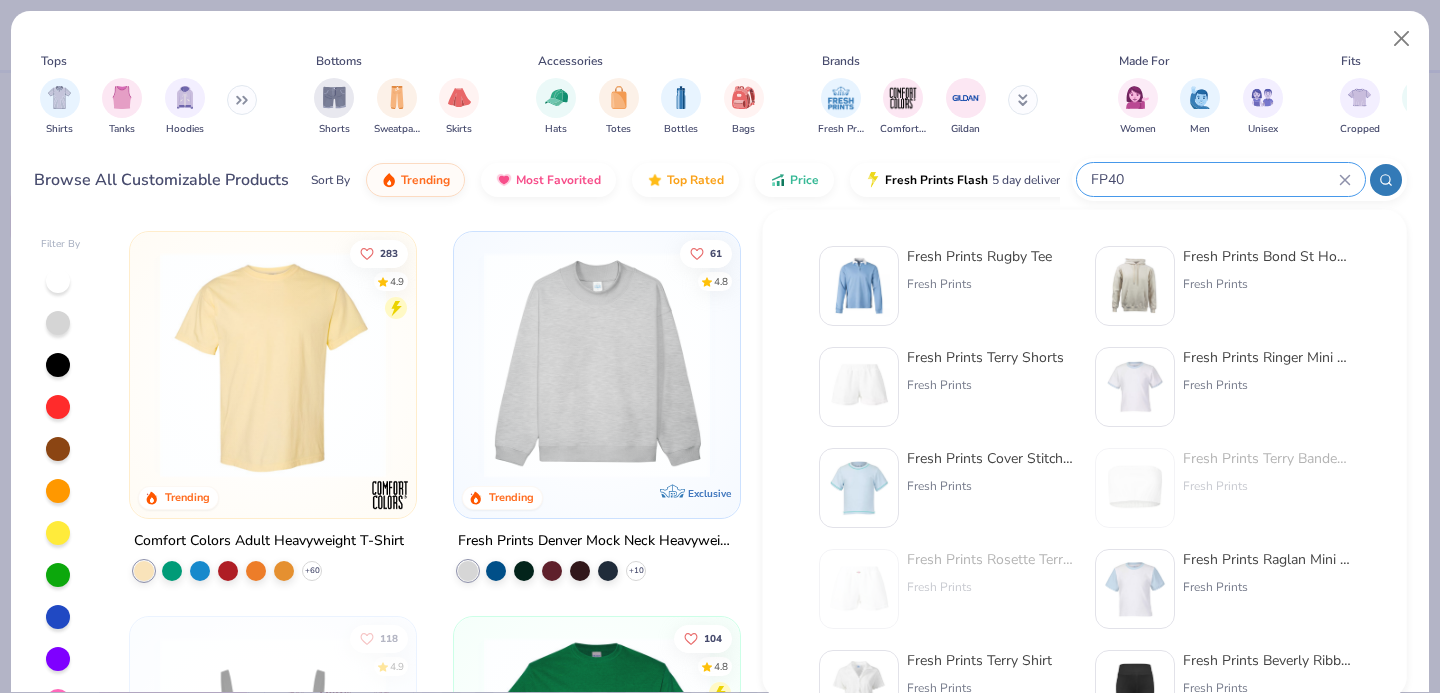 click at bounding box center (859, 286) 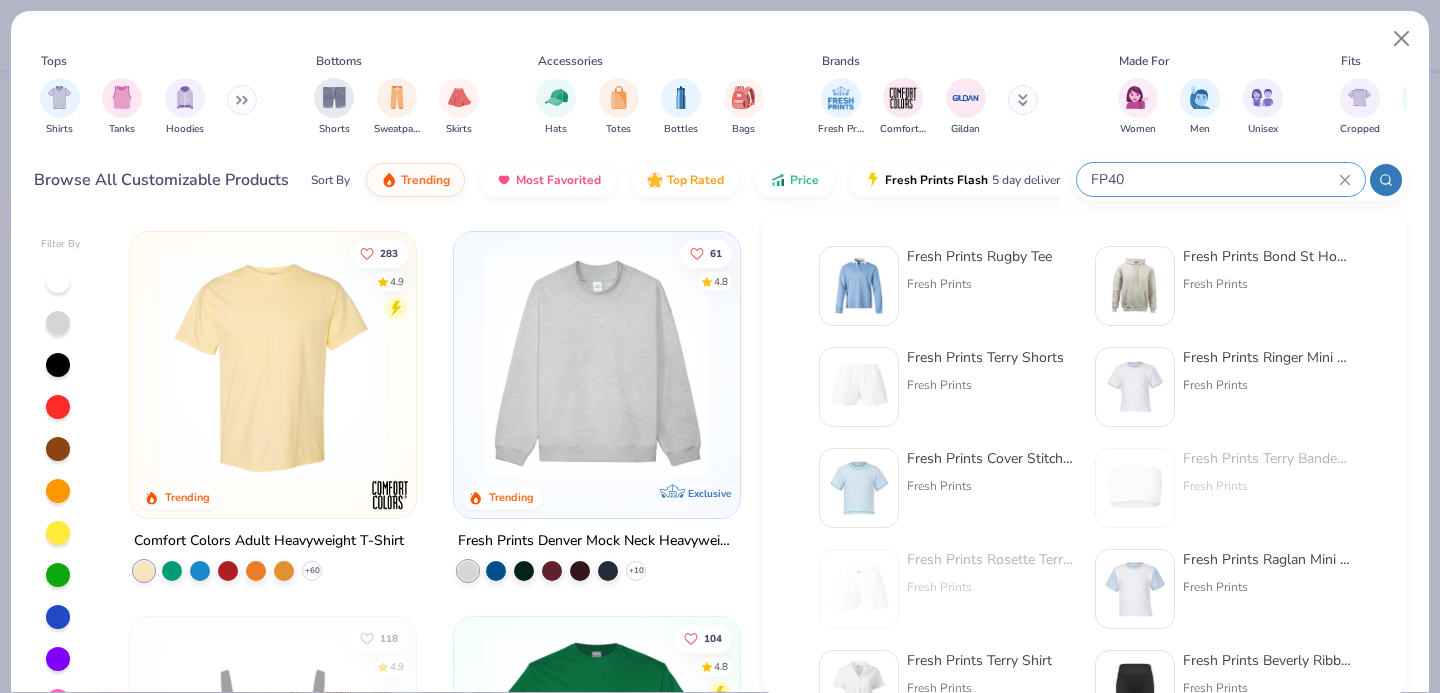 type 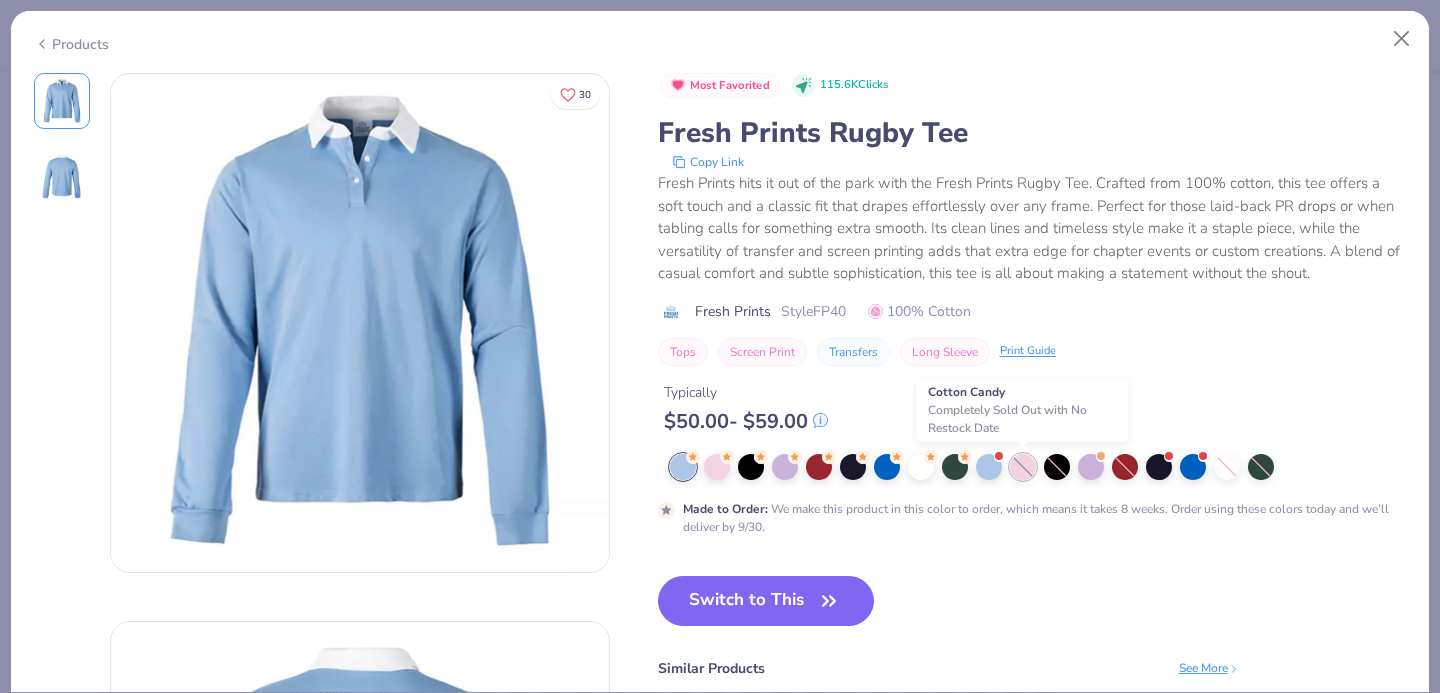 click at bounding box center [1023, 467] 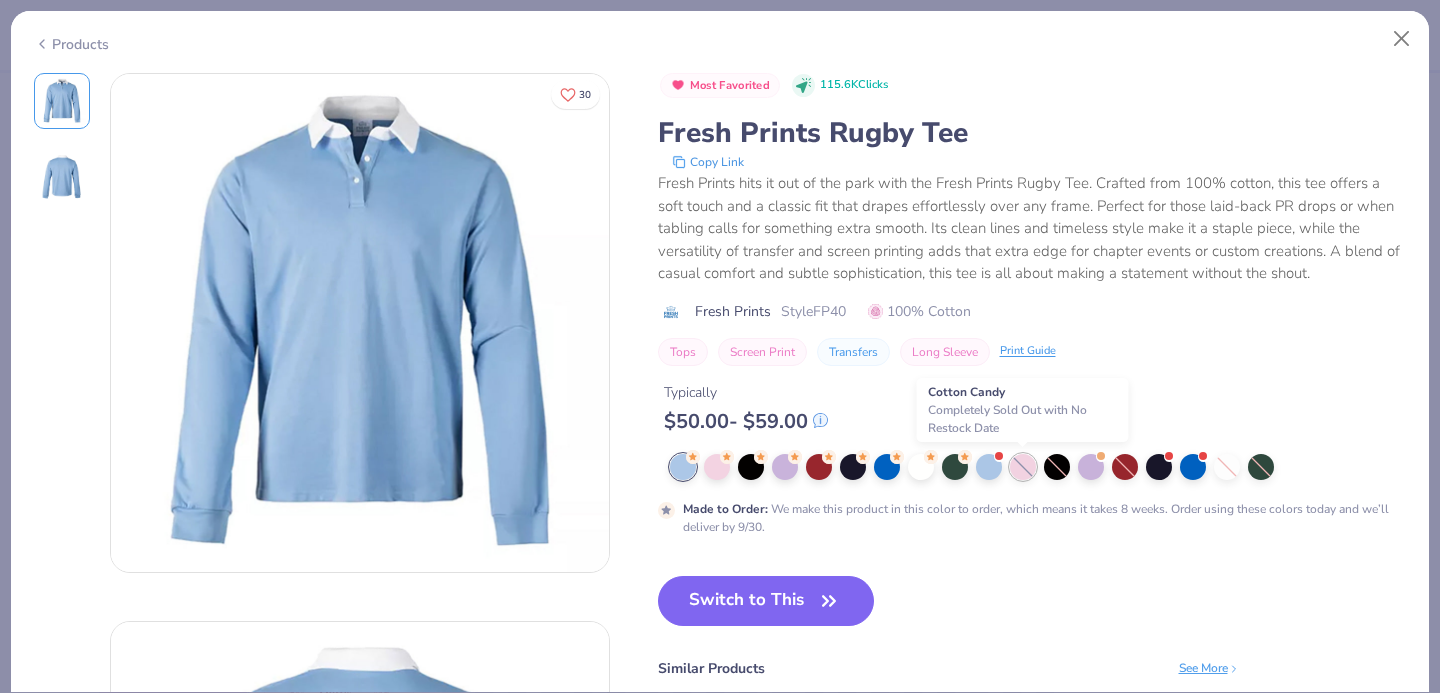 click at bounding box center (1023, 467) 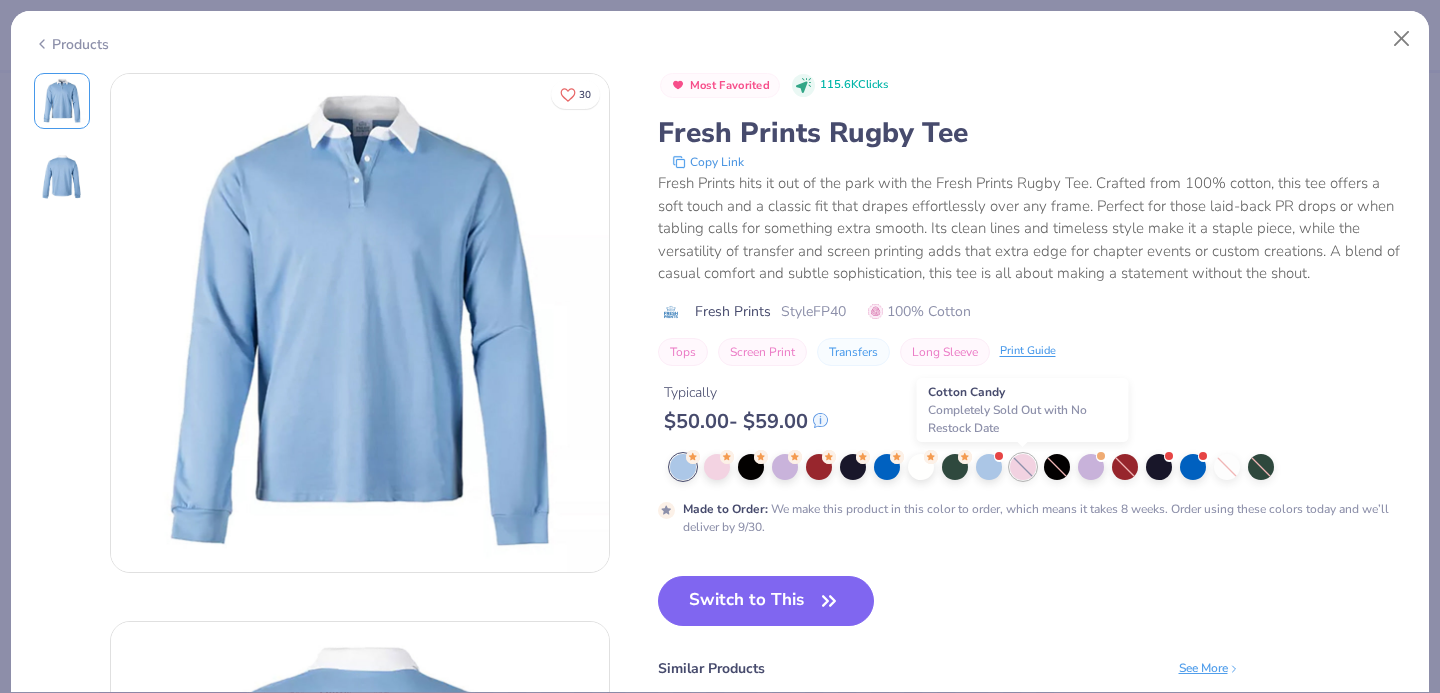 click at bounding box center [1023, 467] 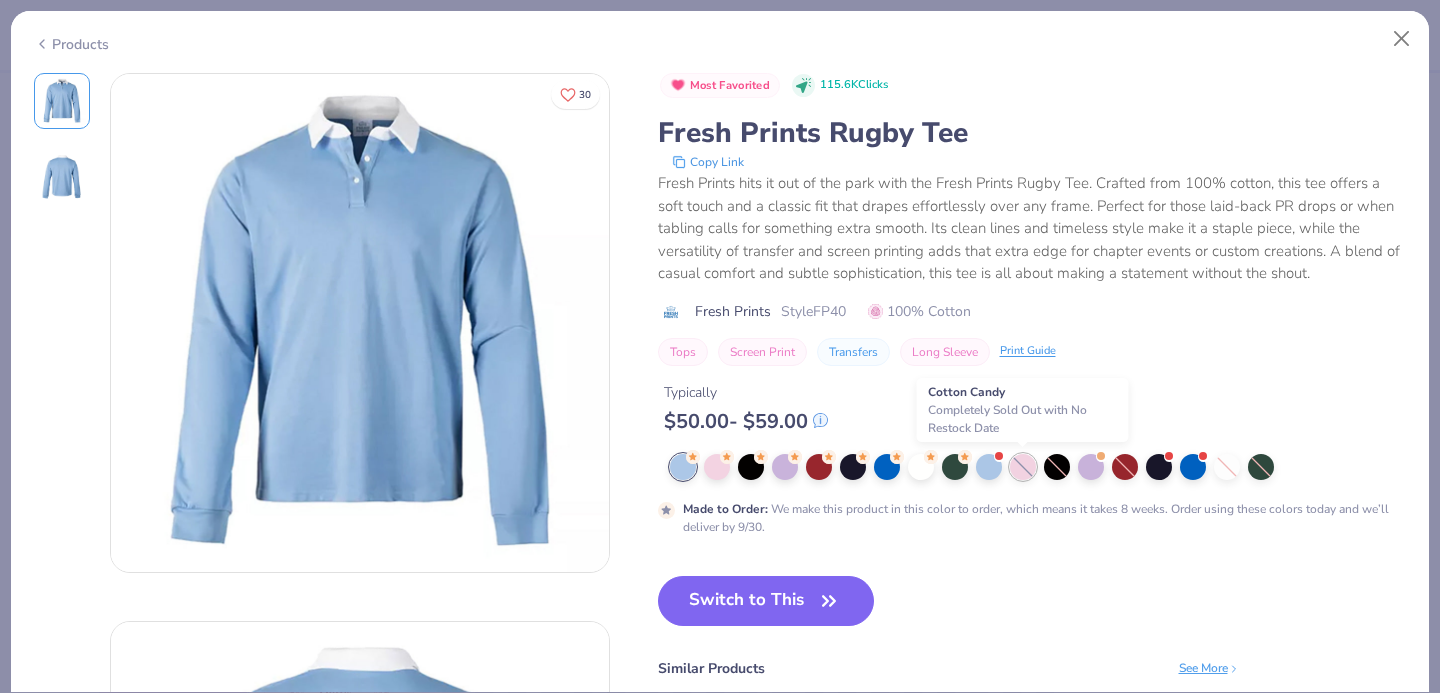 click at bounding box center [1023, 467] 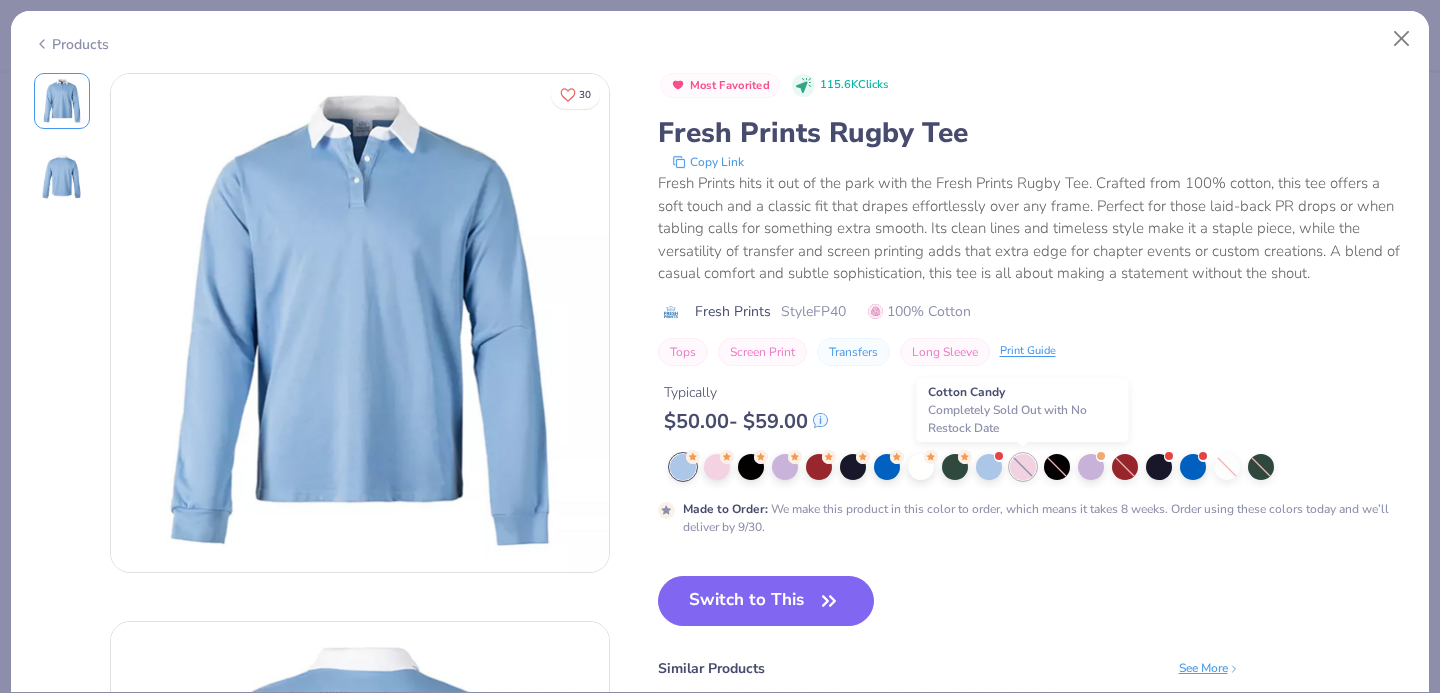 click at bounding box center (1023, 467) 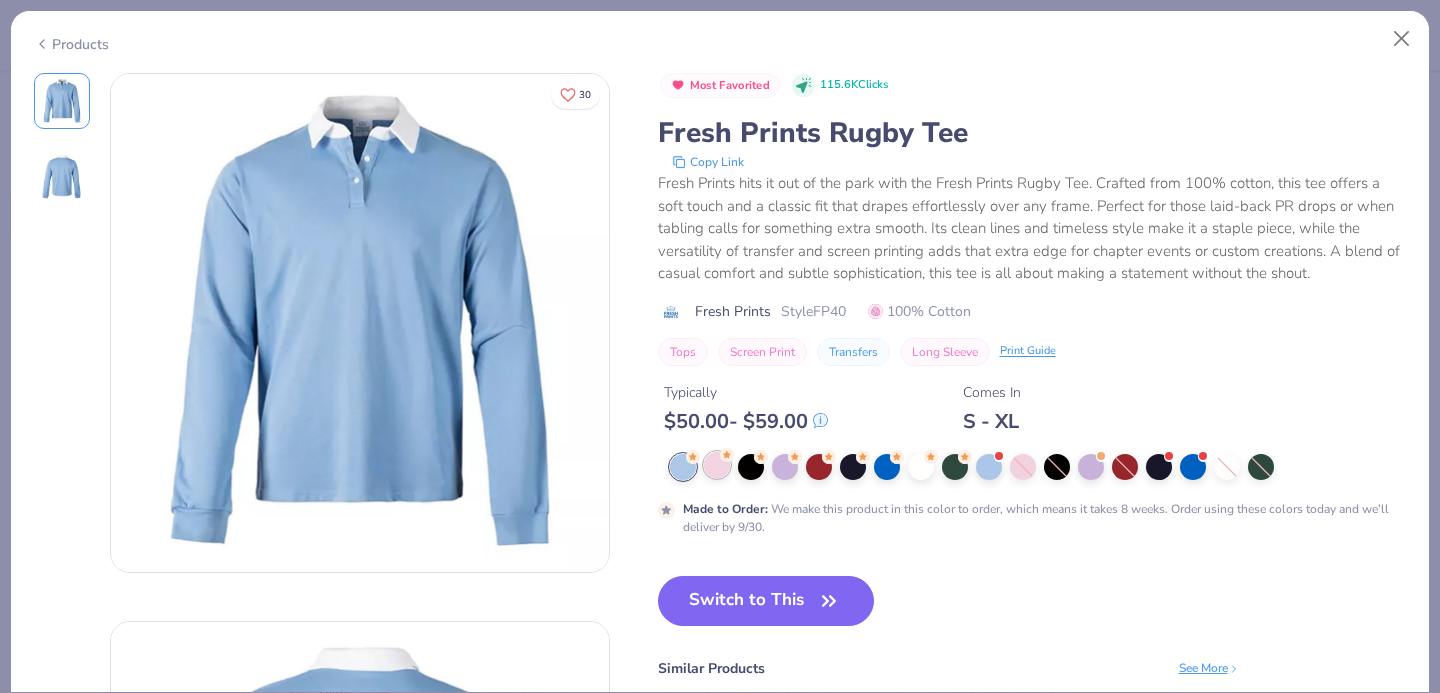 click at bounding box center (717, 465) 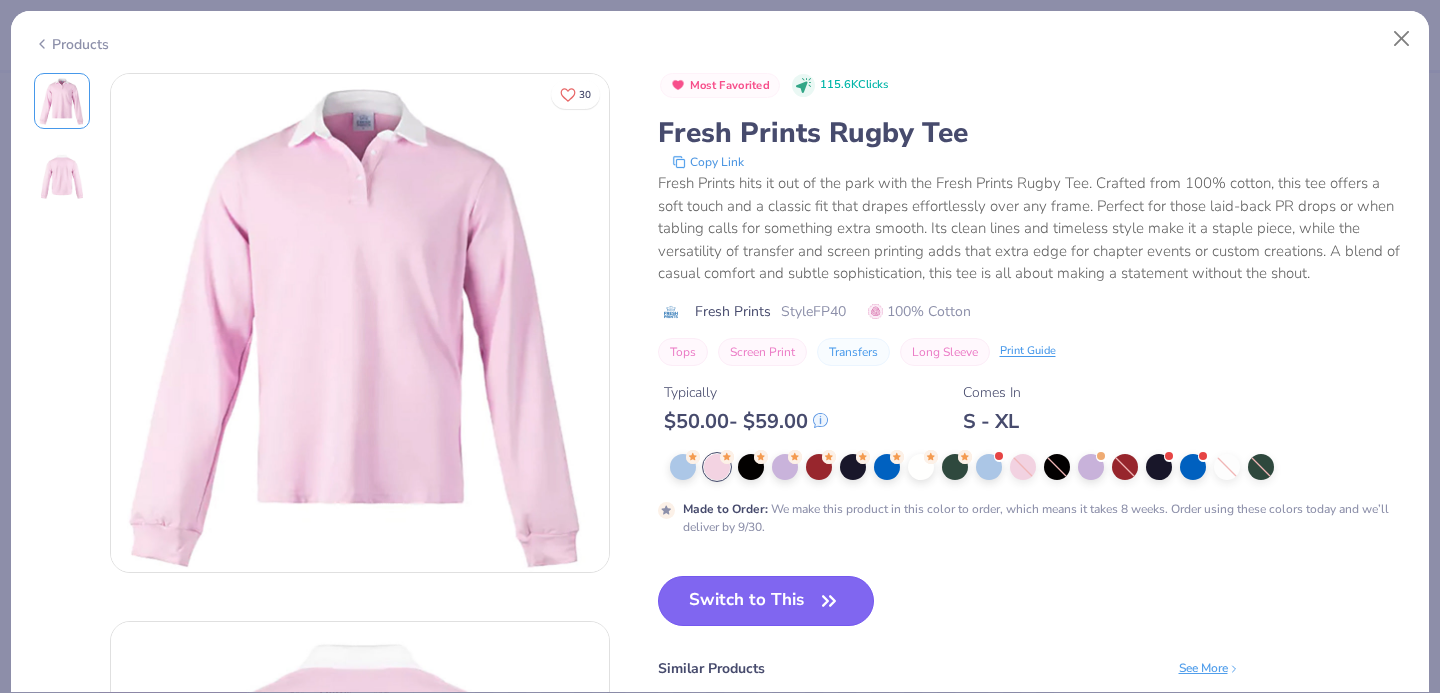 click on "Switch to This" at bounding box center [766, 601] 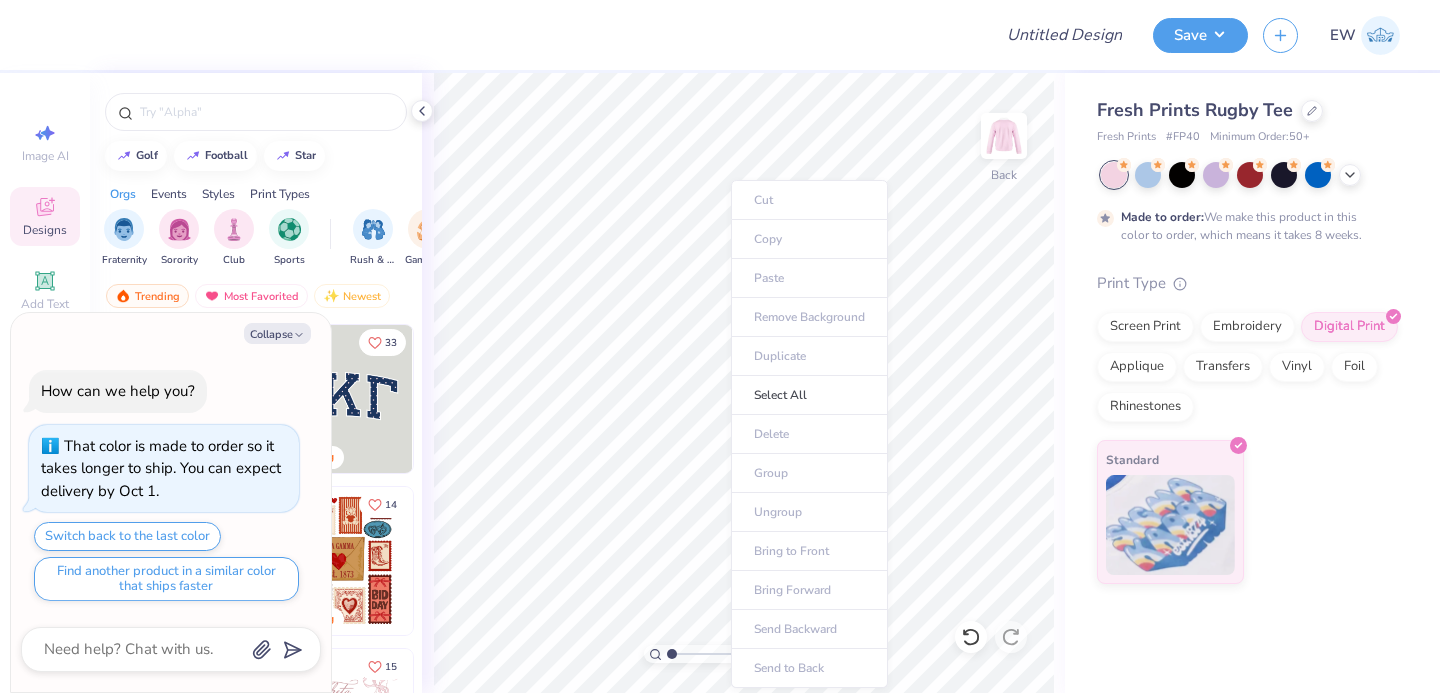 click on "Cut Copy Paste Remove Background Duplicate Select All Delete Group Ungroup Bring to Front Bring Forward Send Backward Send to Back" at bounding box center [809, 434] 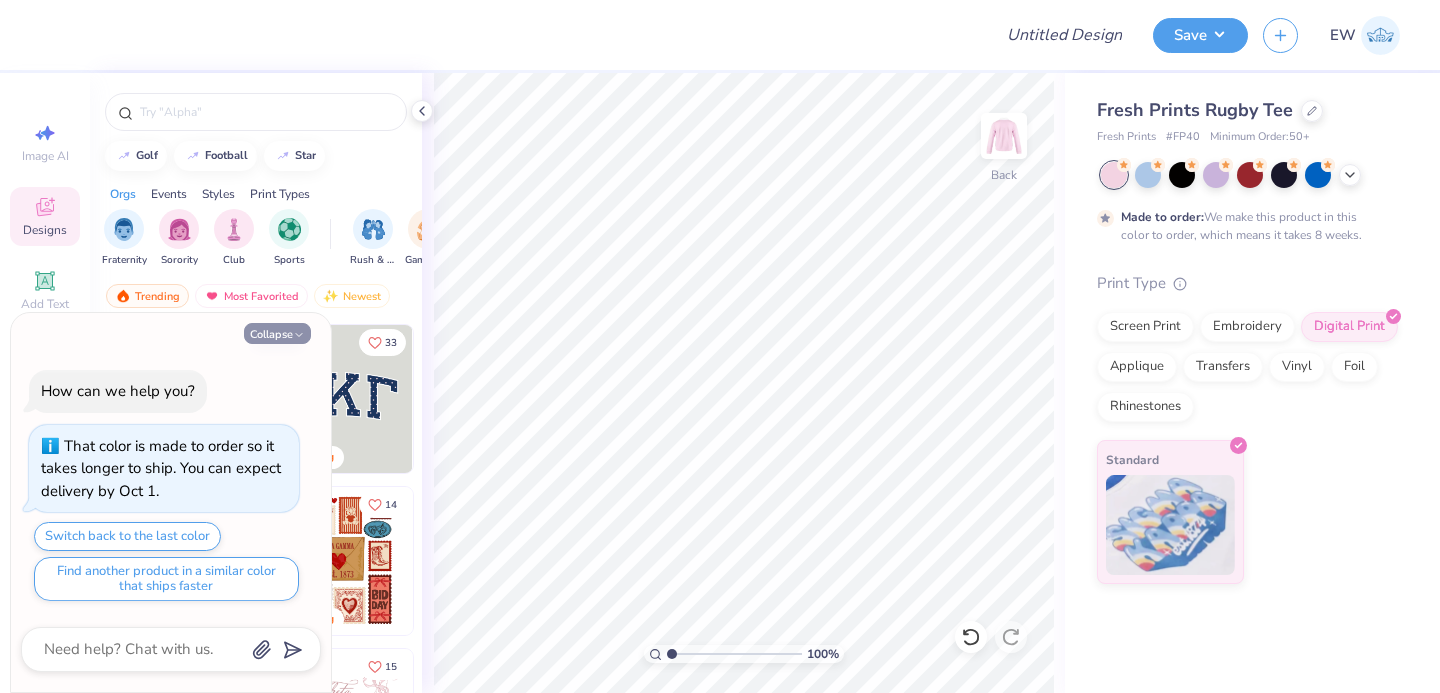 click 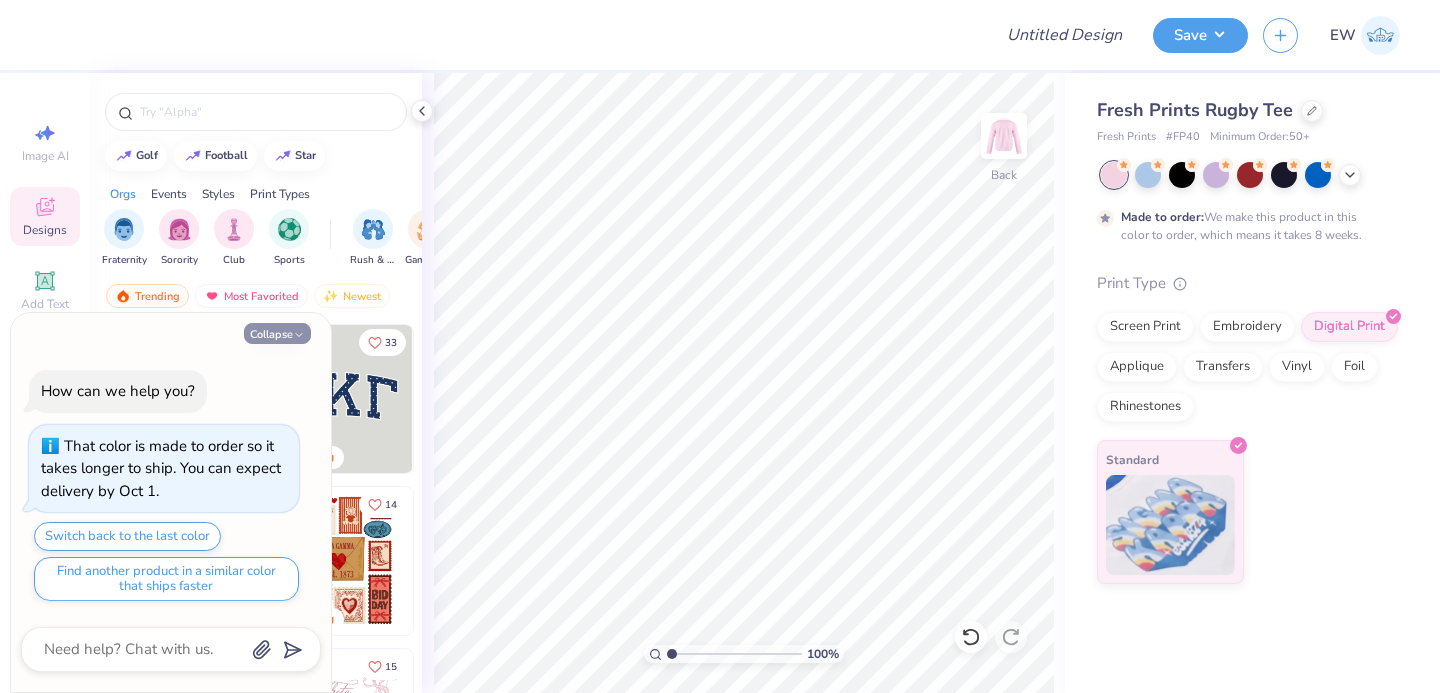 type on "x" 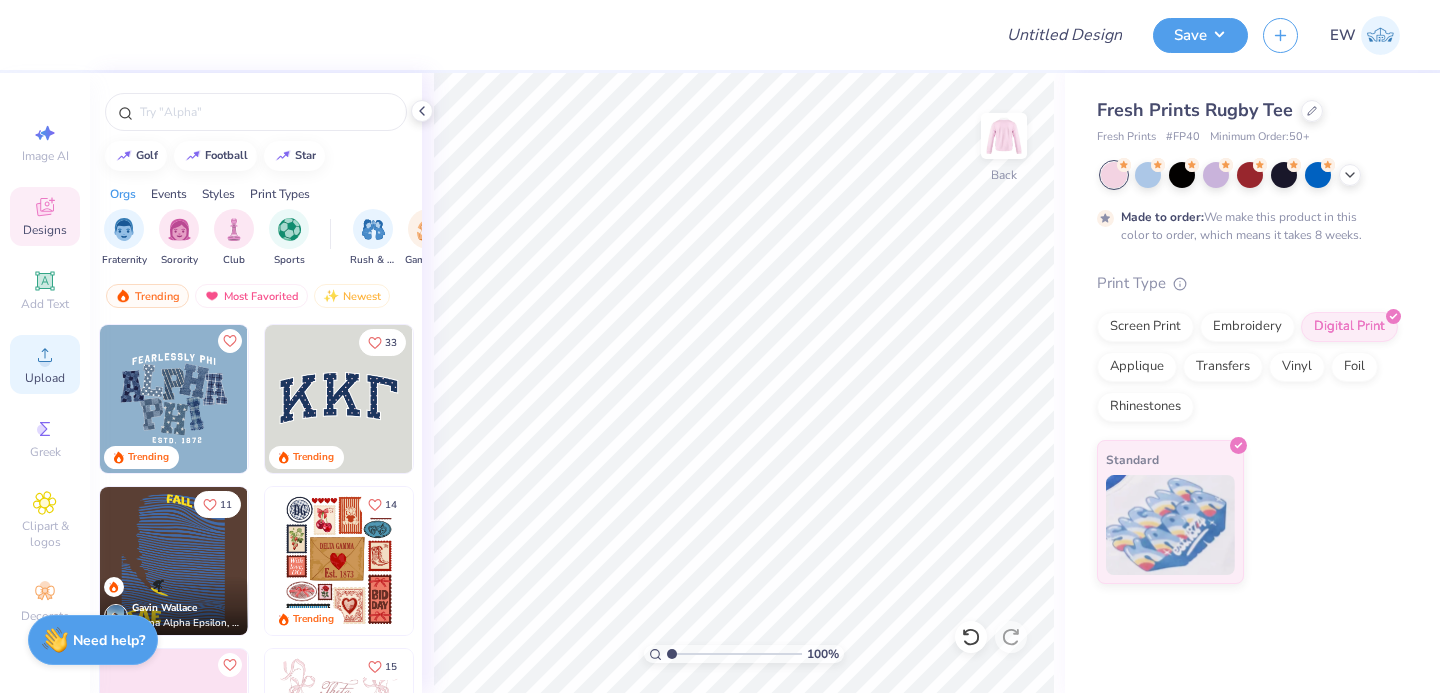 click on "Upload" at bounding box center (45, 378) 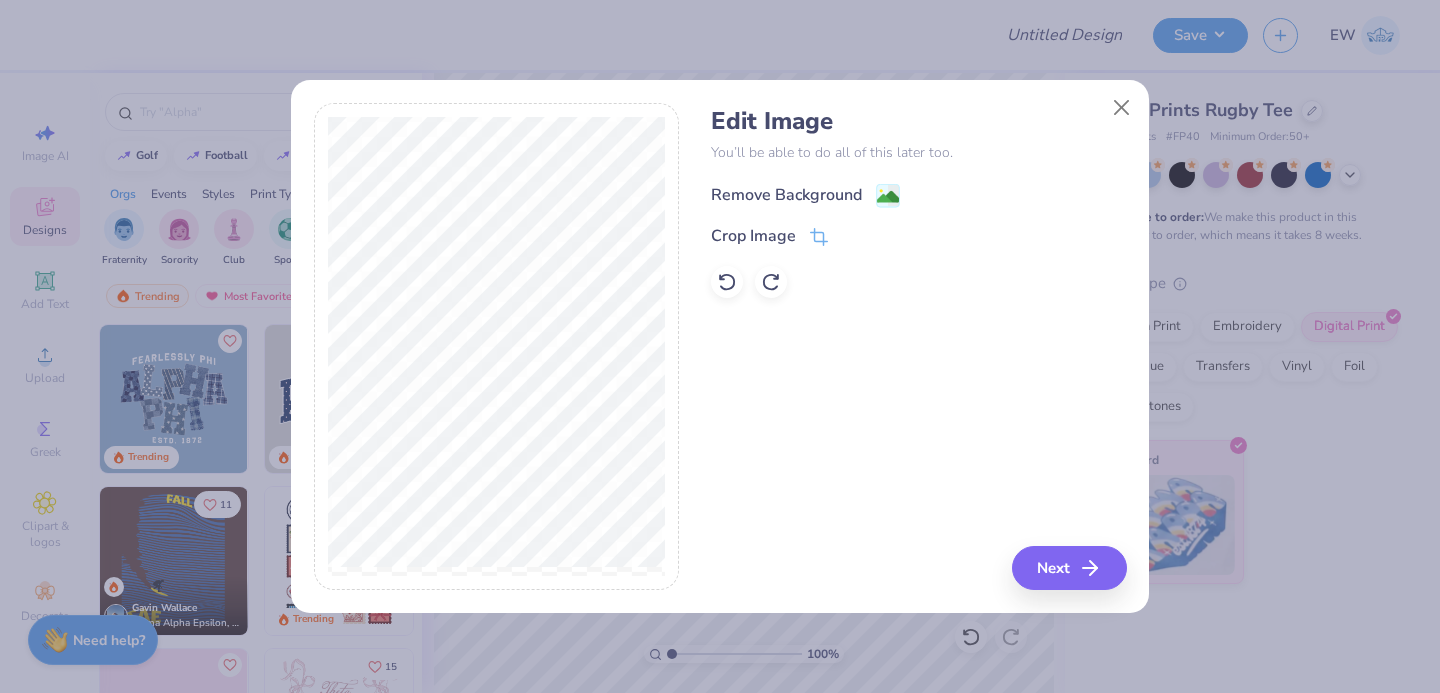 click 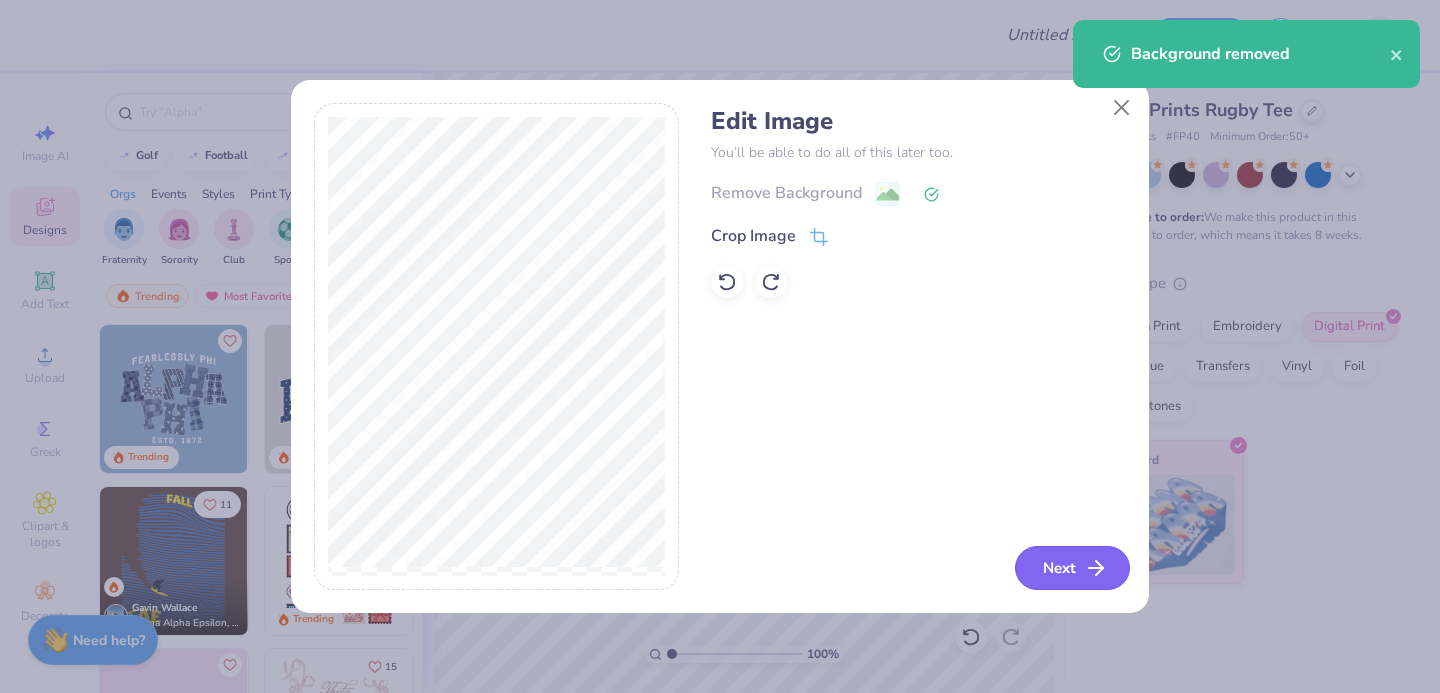 click on "Next" at bounding box center (1072, 568) 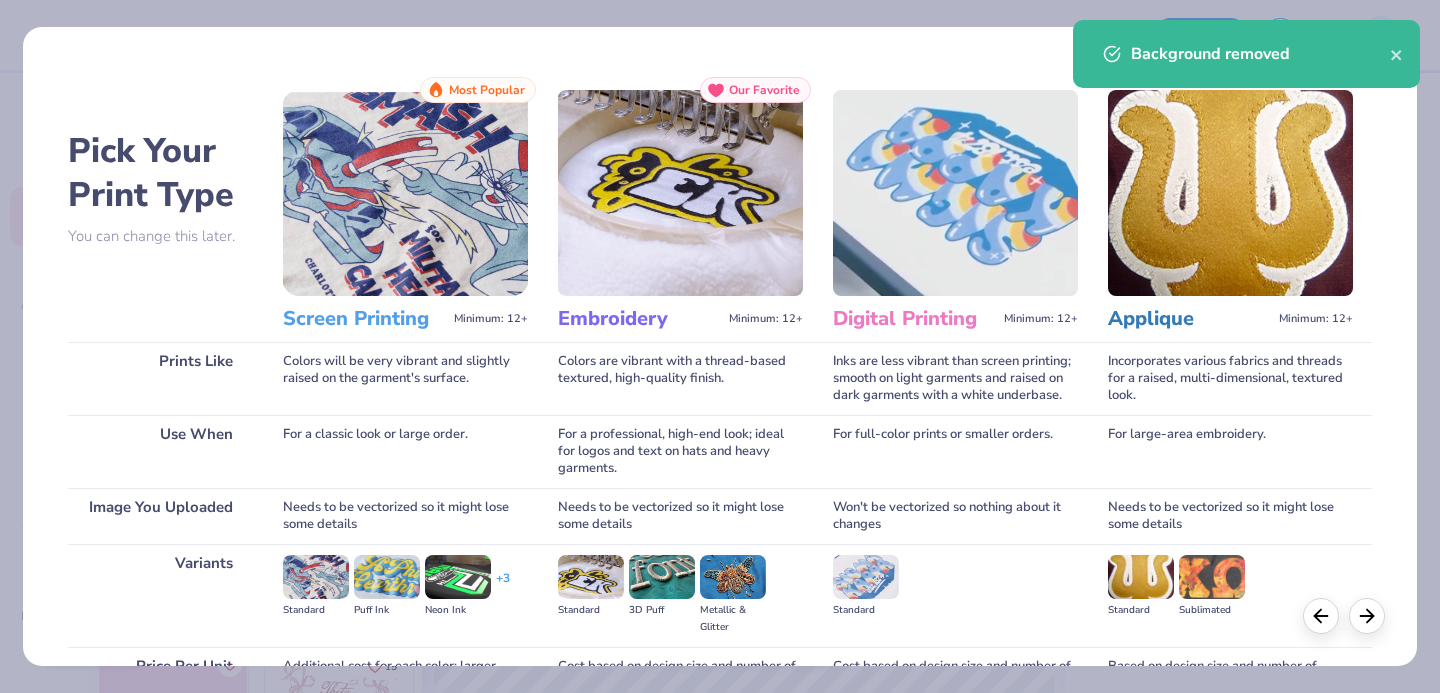 click at bounding box center (405, 193) 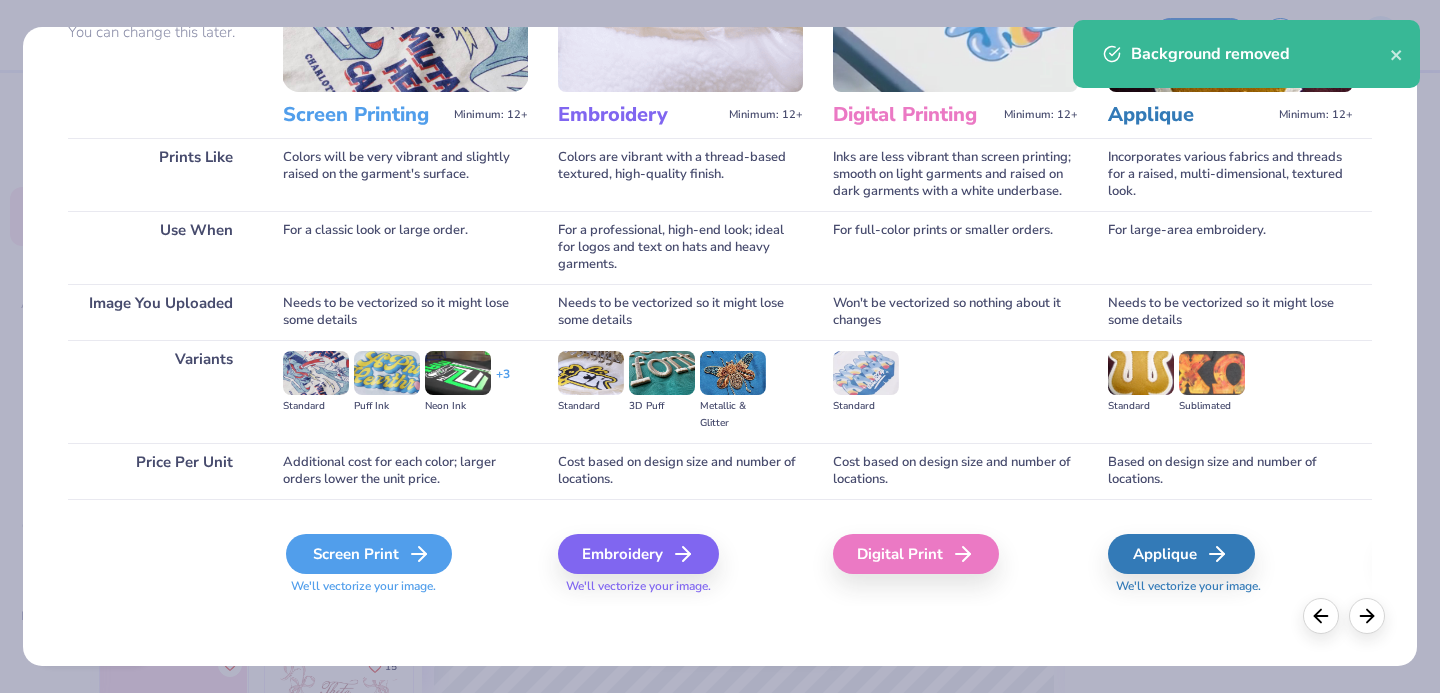 click on "Screen Print" at bounding box center (369, 554) 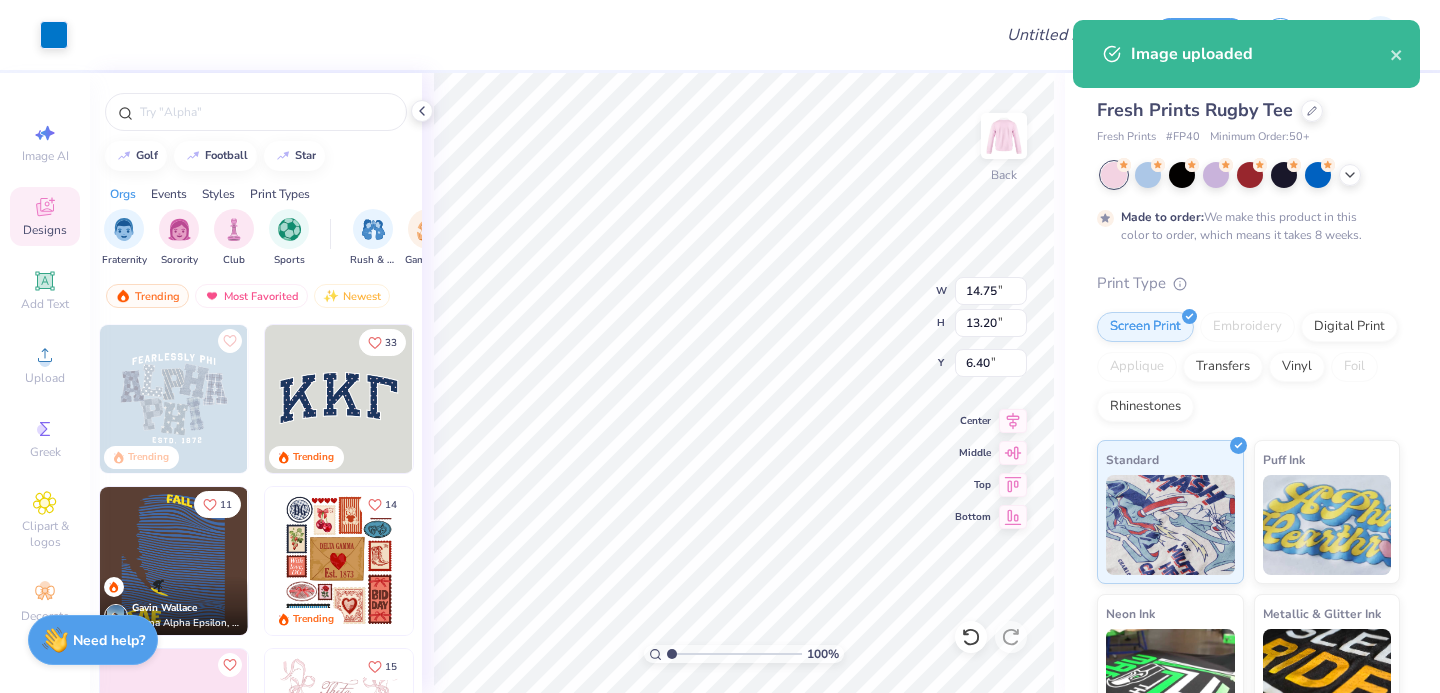 type on "9.31" 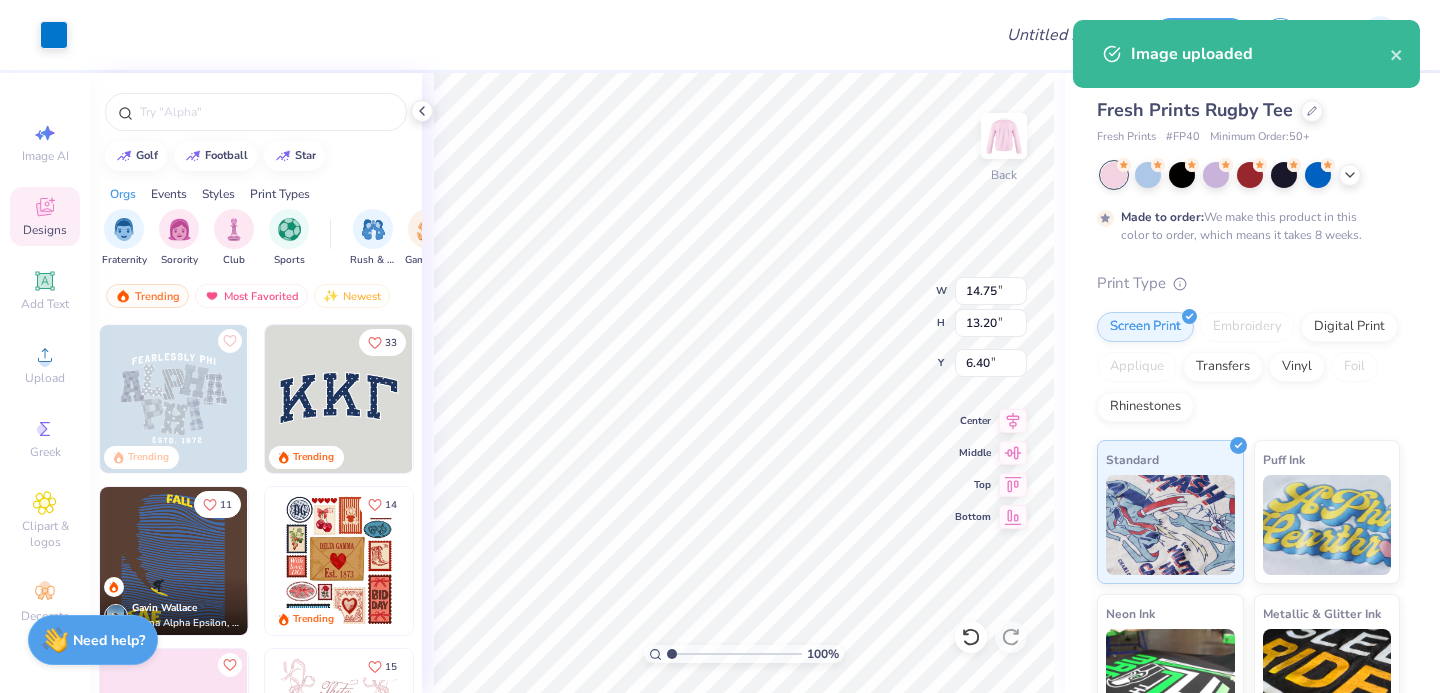type on "8.34" 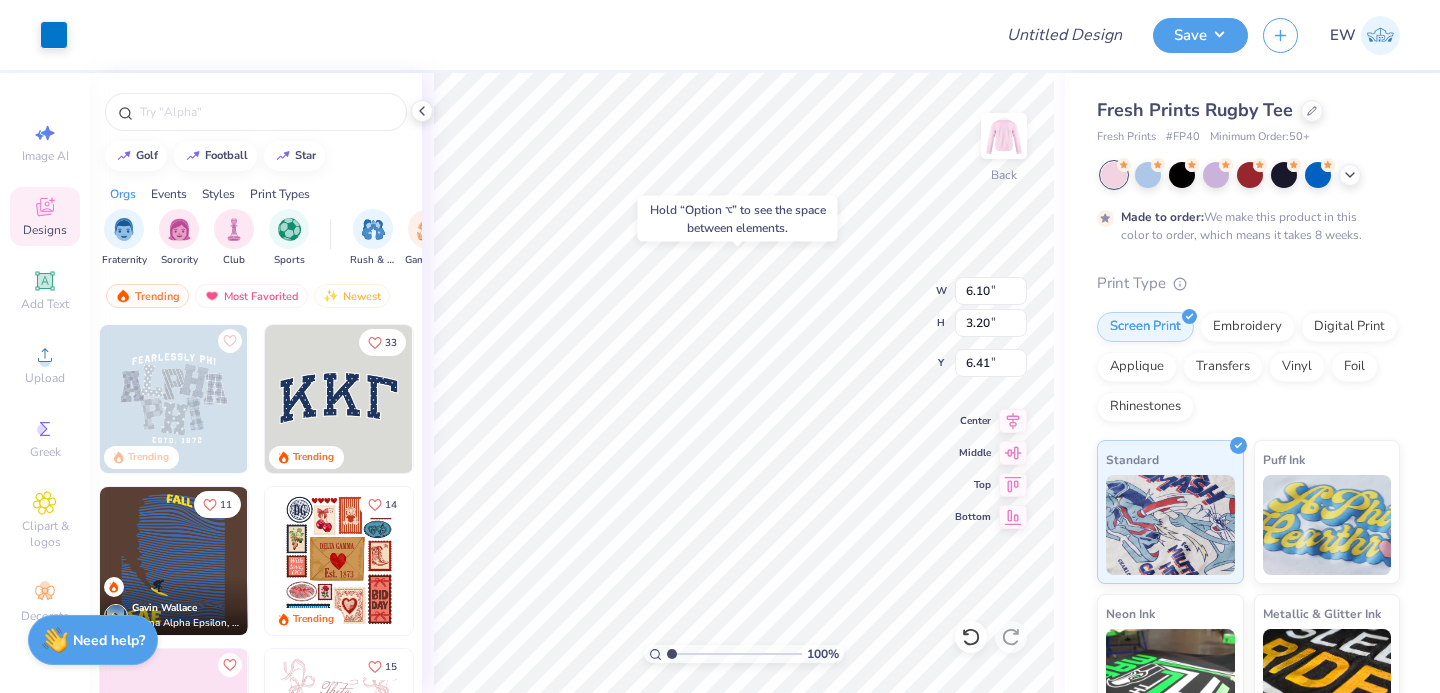 type on "6.42" 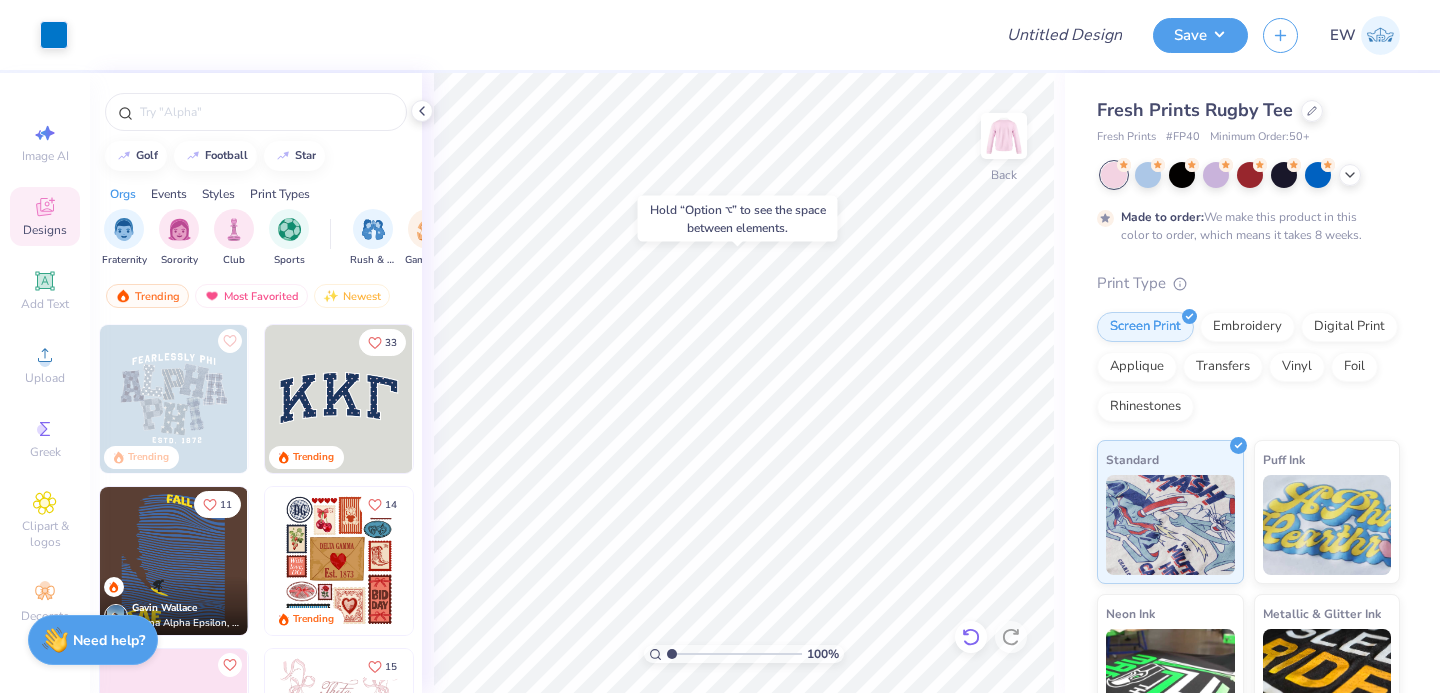 click 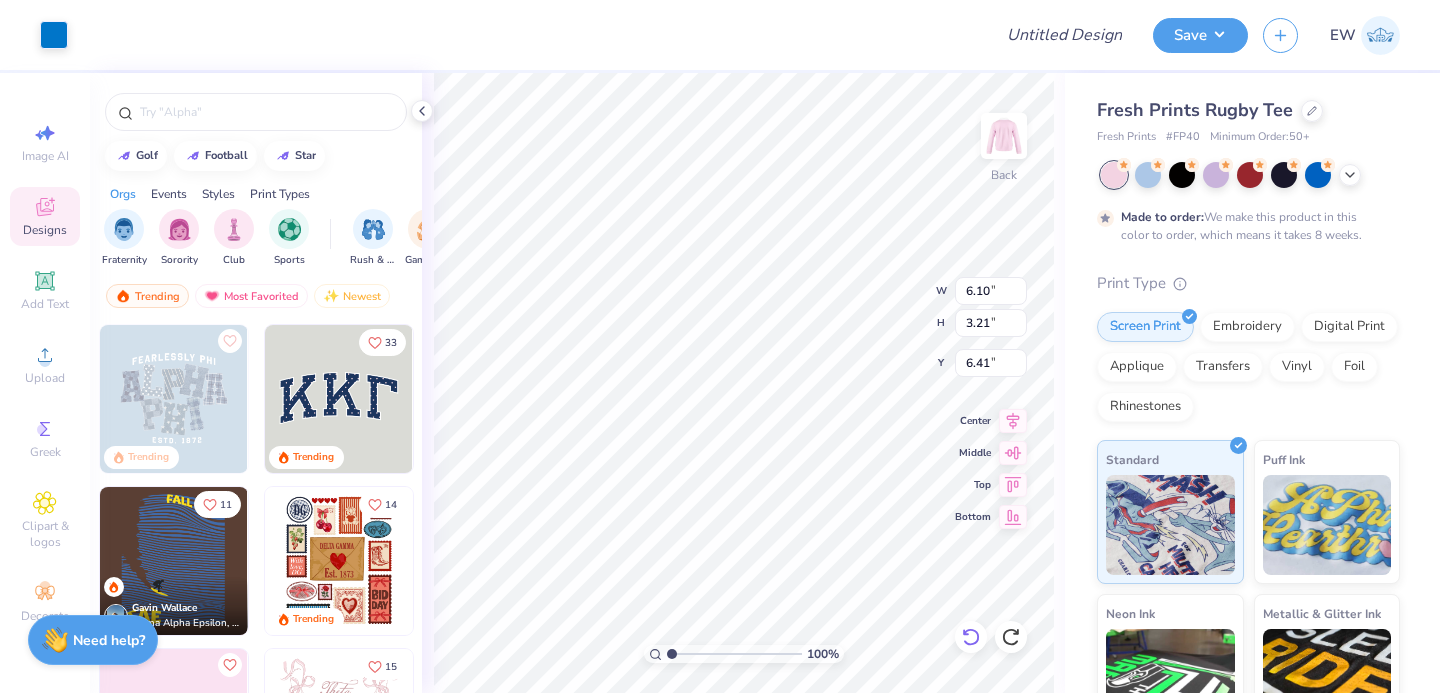 type on "4.78" 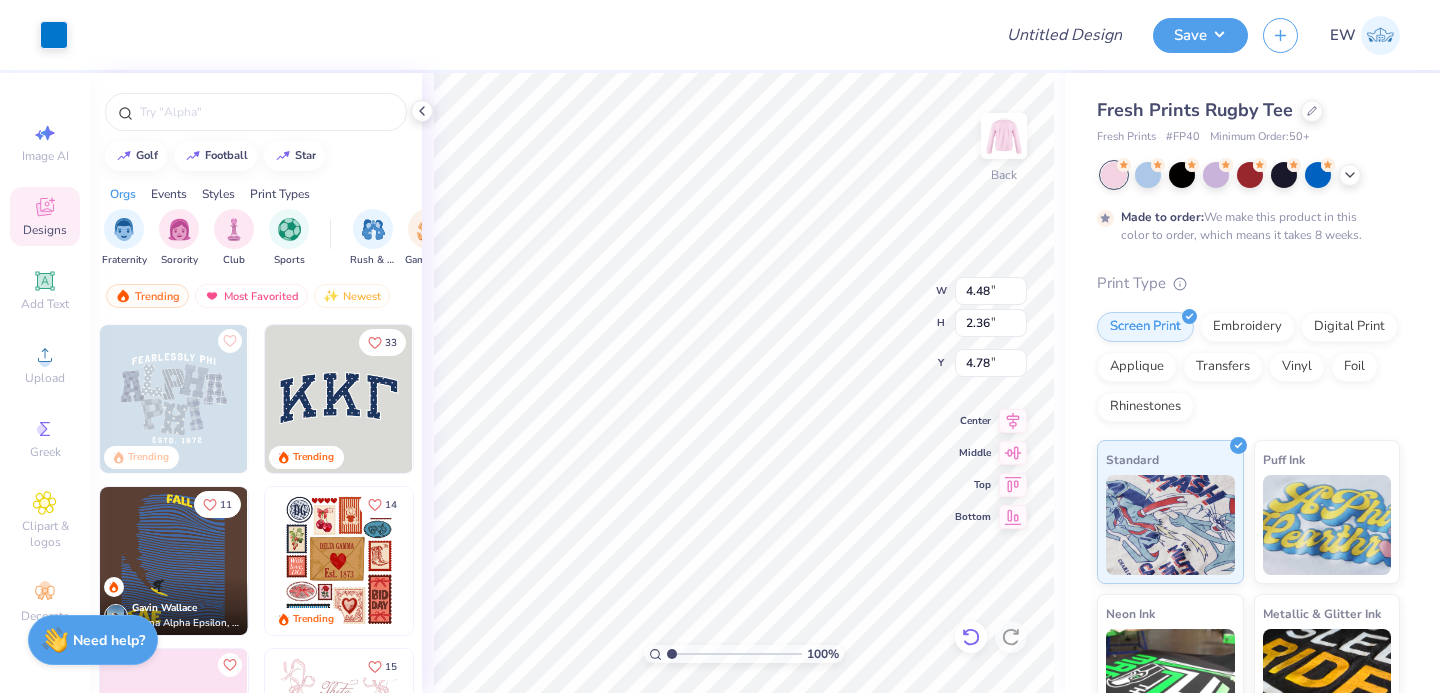 type on "4.48" 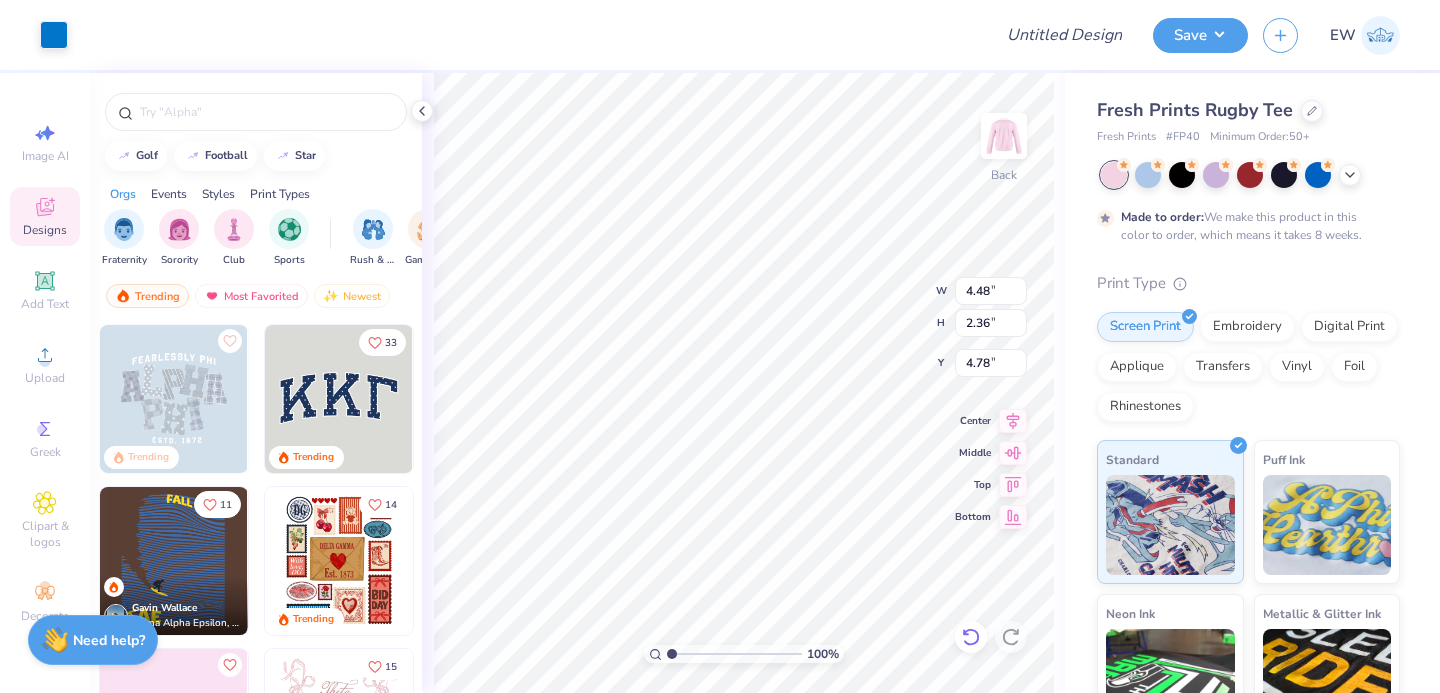 type on "2.36" 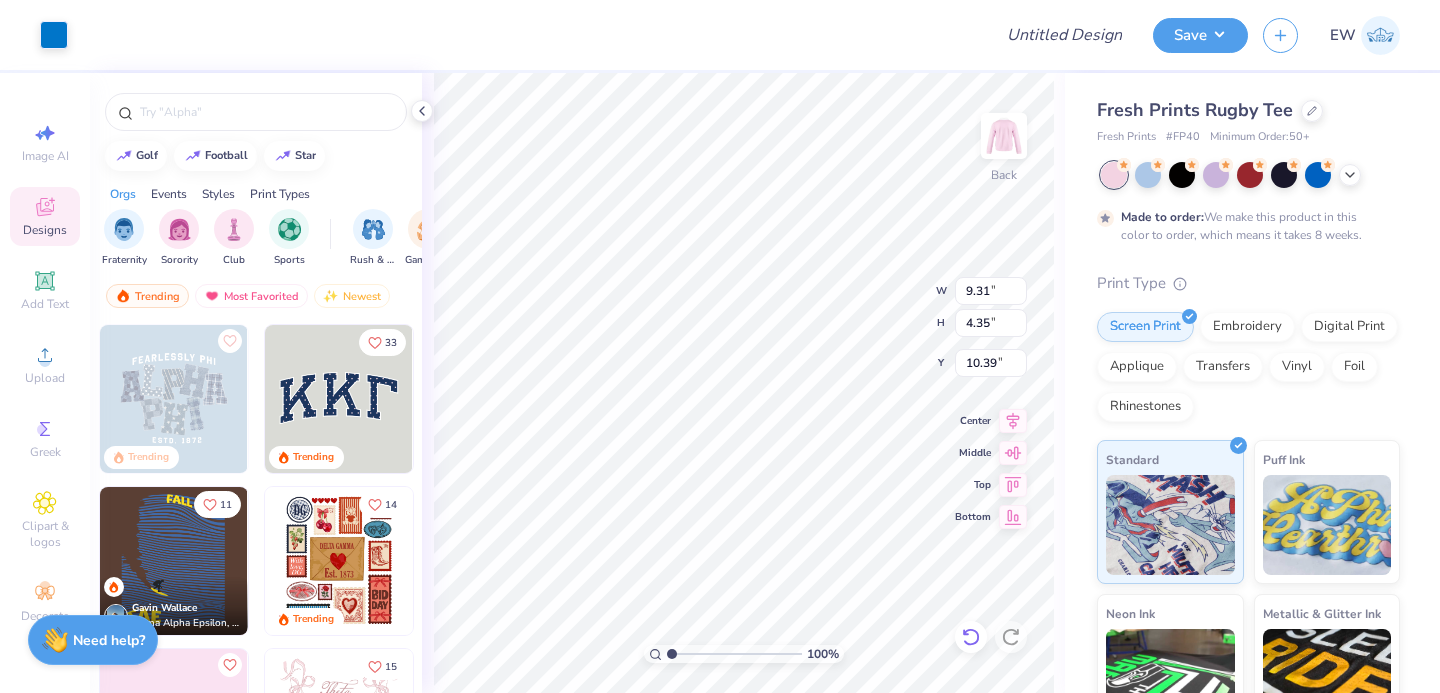 type on "4.85" 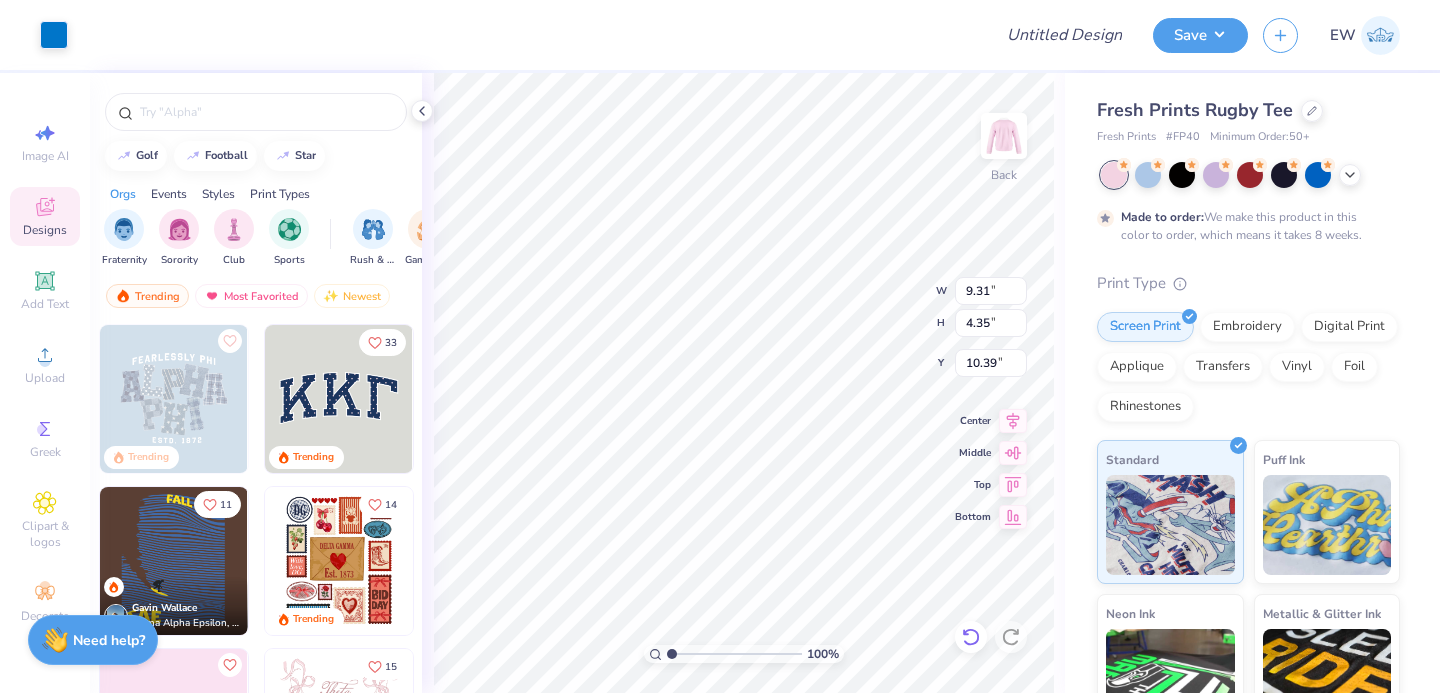 type on "2.26" 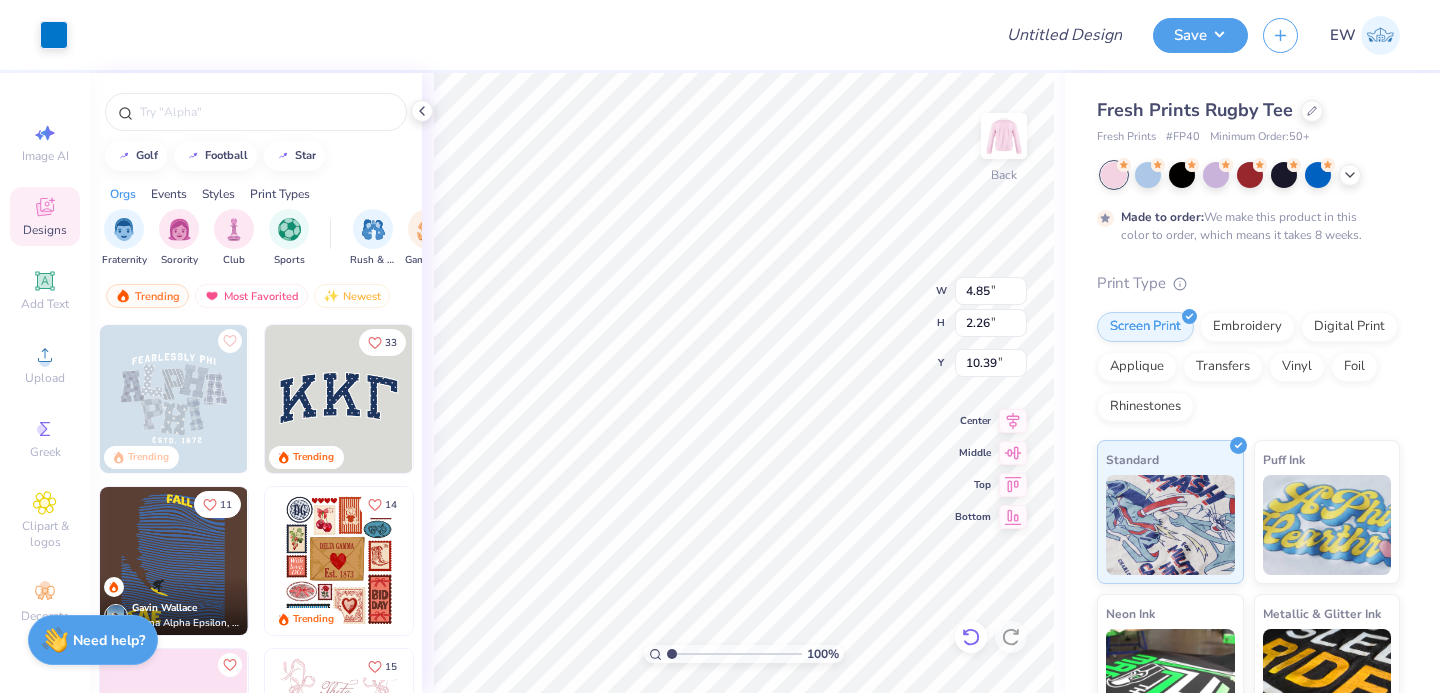 type on "5.66" 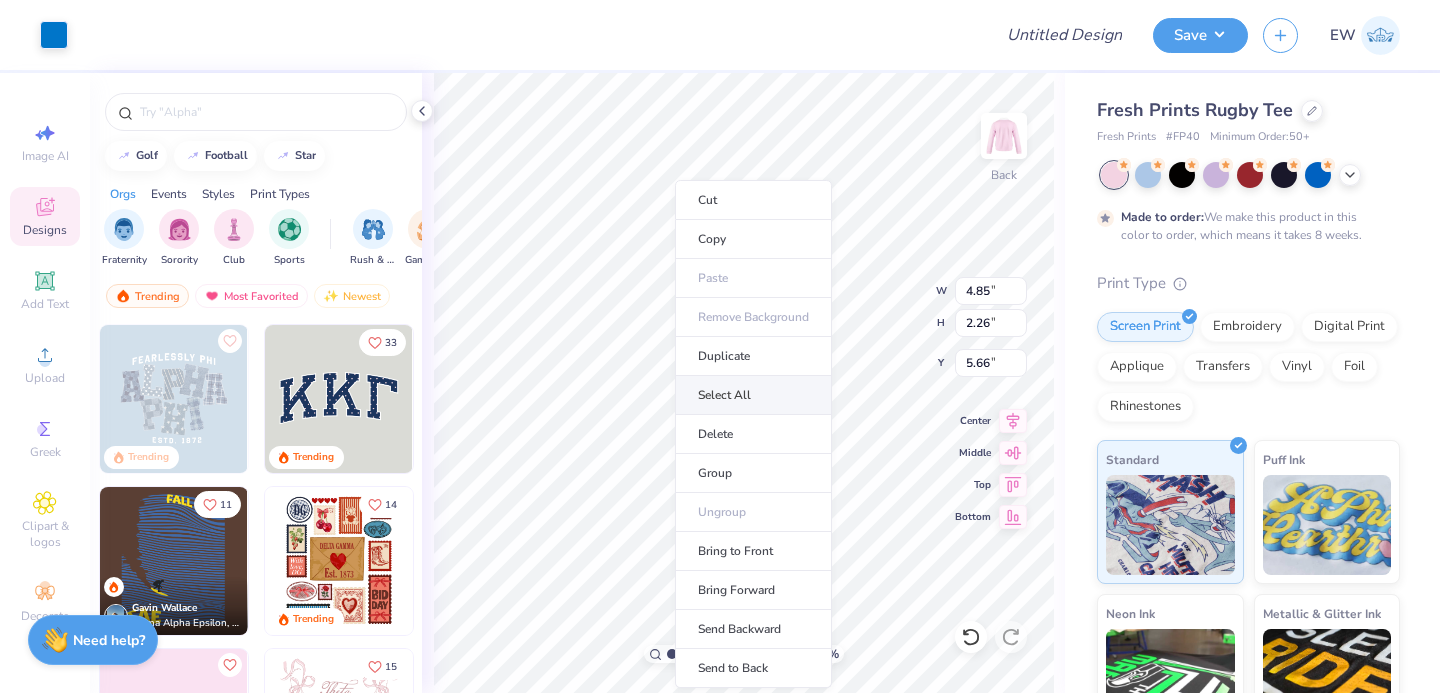 click on "Select All" at bounding box center [753, 395] 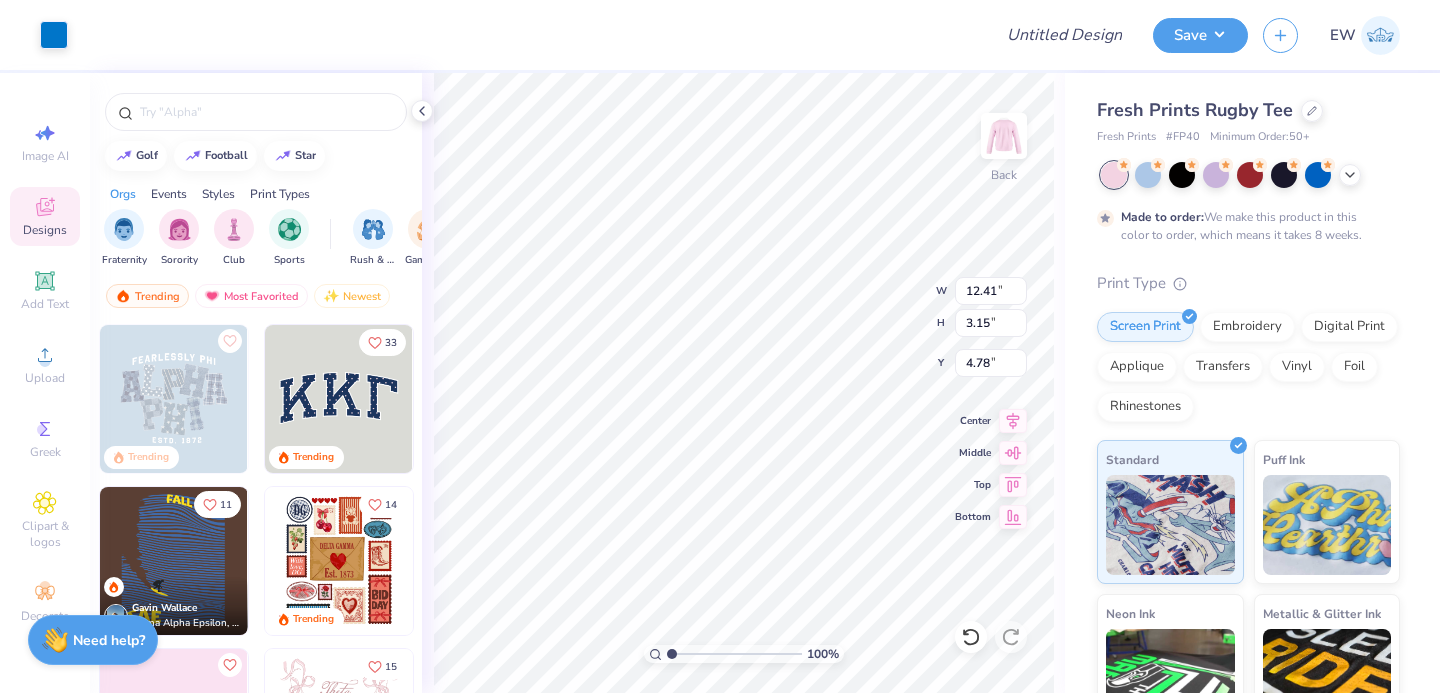type on "12.41" 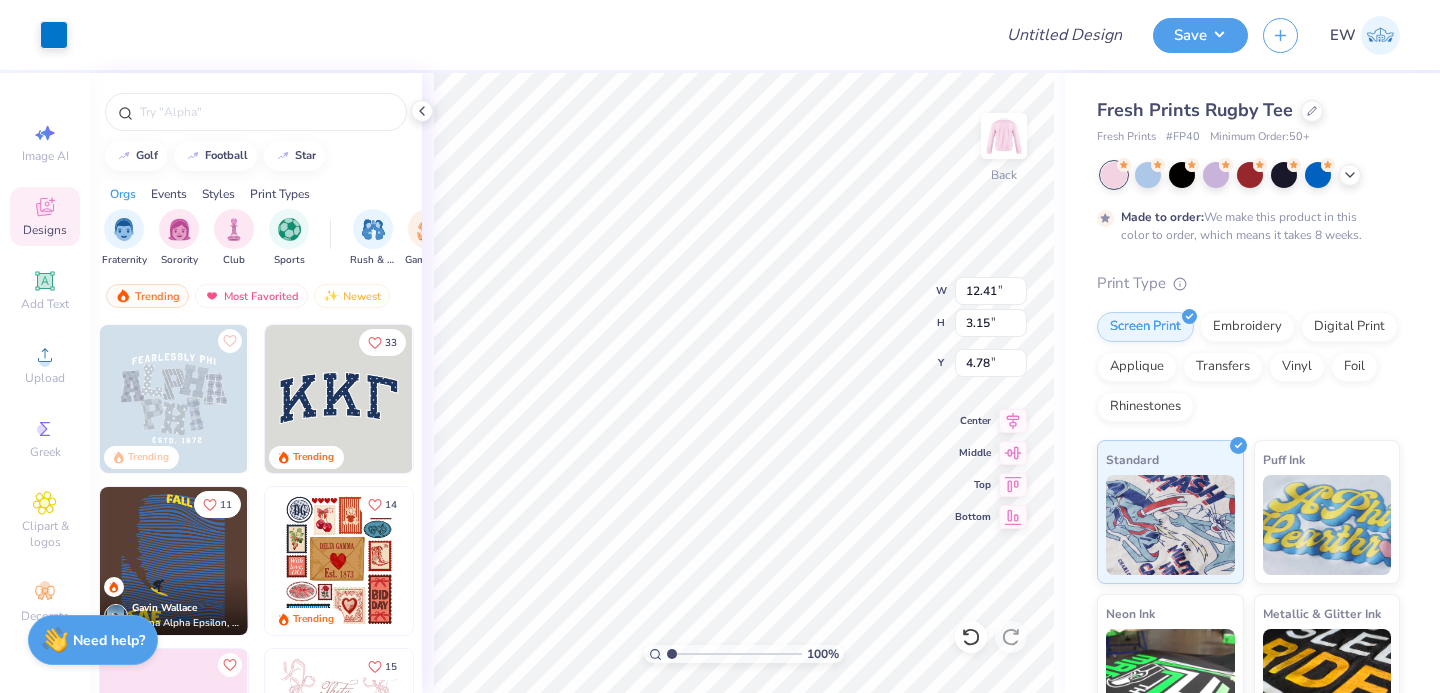 type on "3.15" 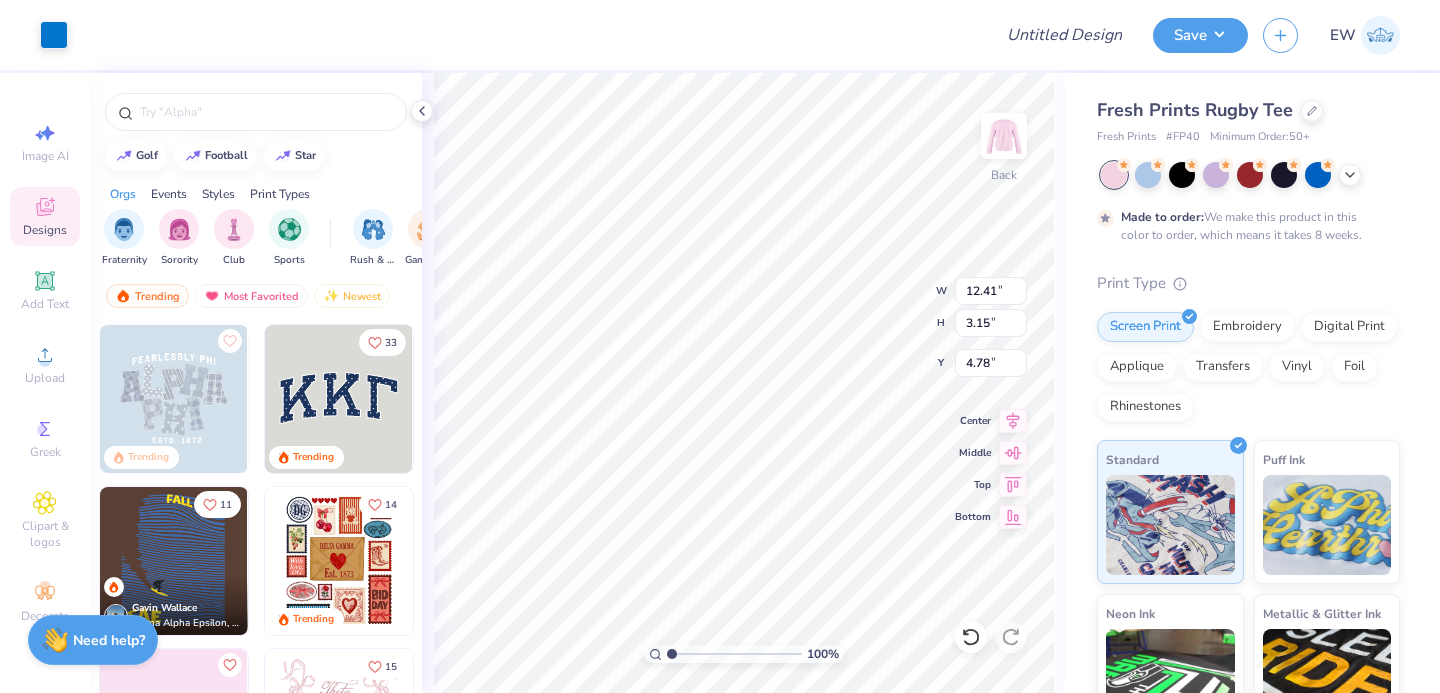 type on "4.78" 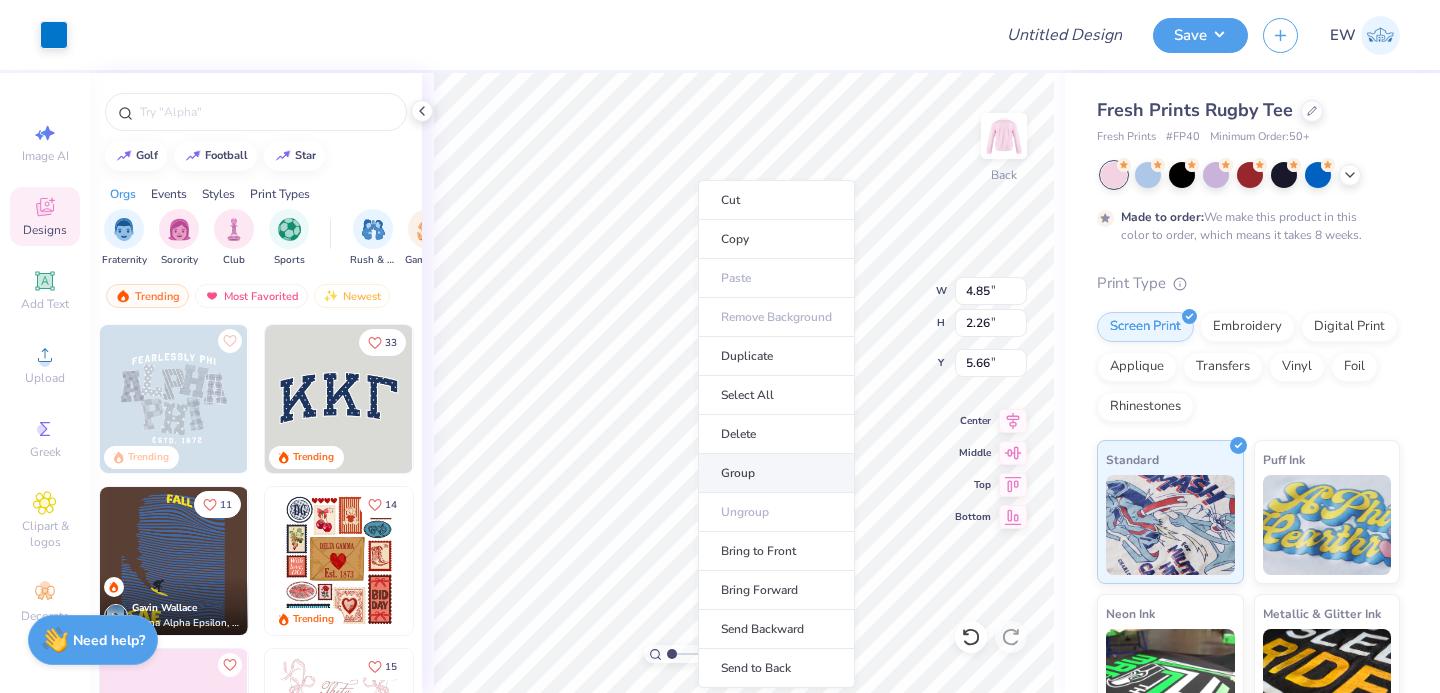 click on "Group" at bounding box center [776, 473] 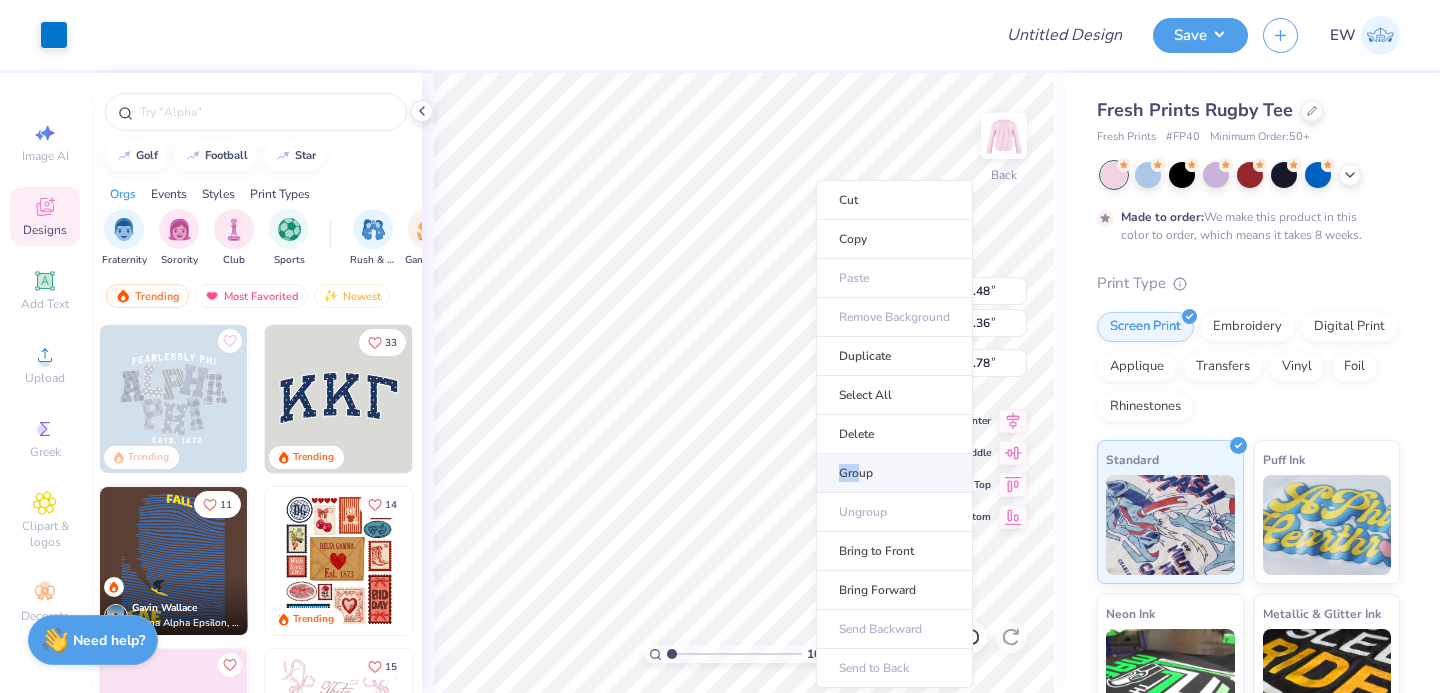 click on "Group" at bounding box center [894, 473] 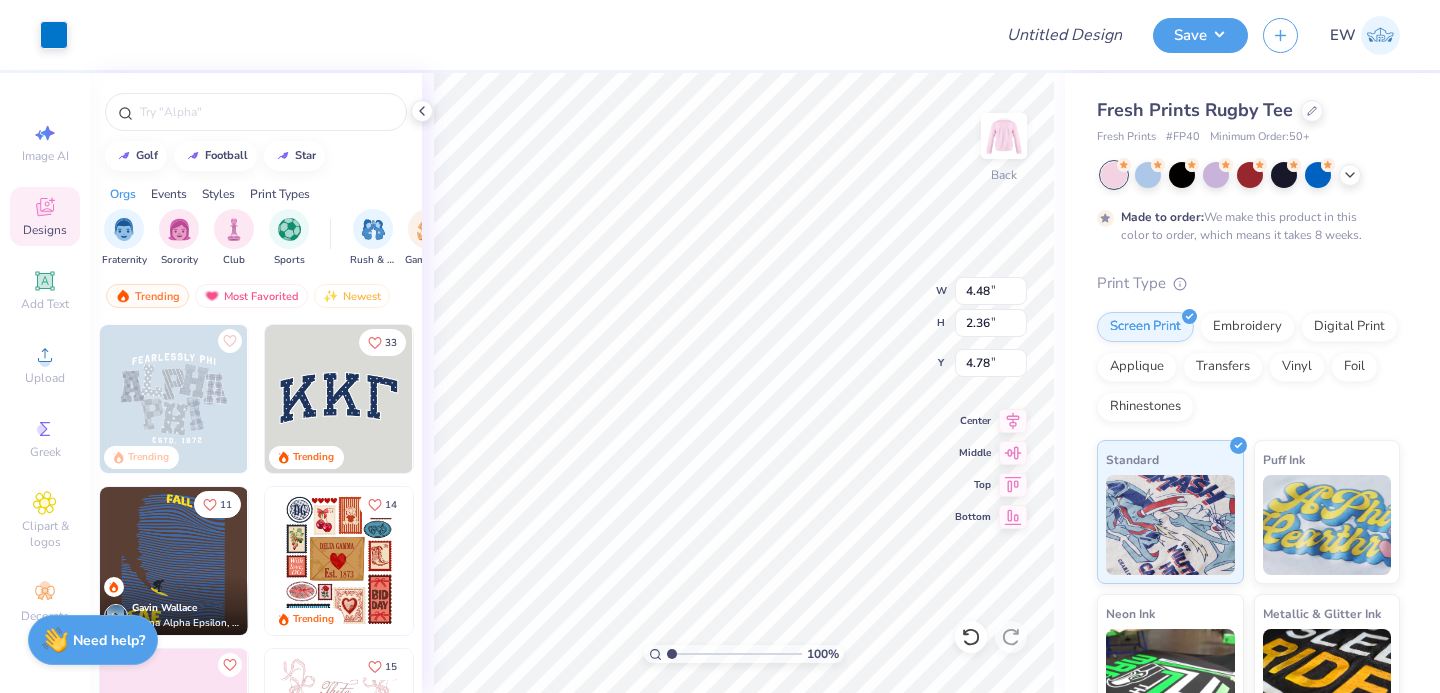 type on "4.85" 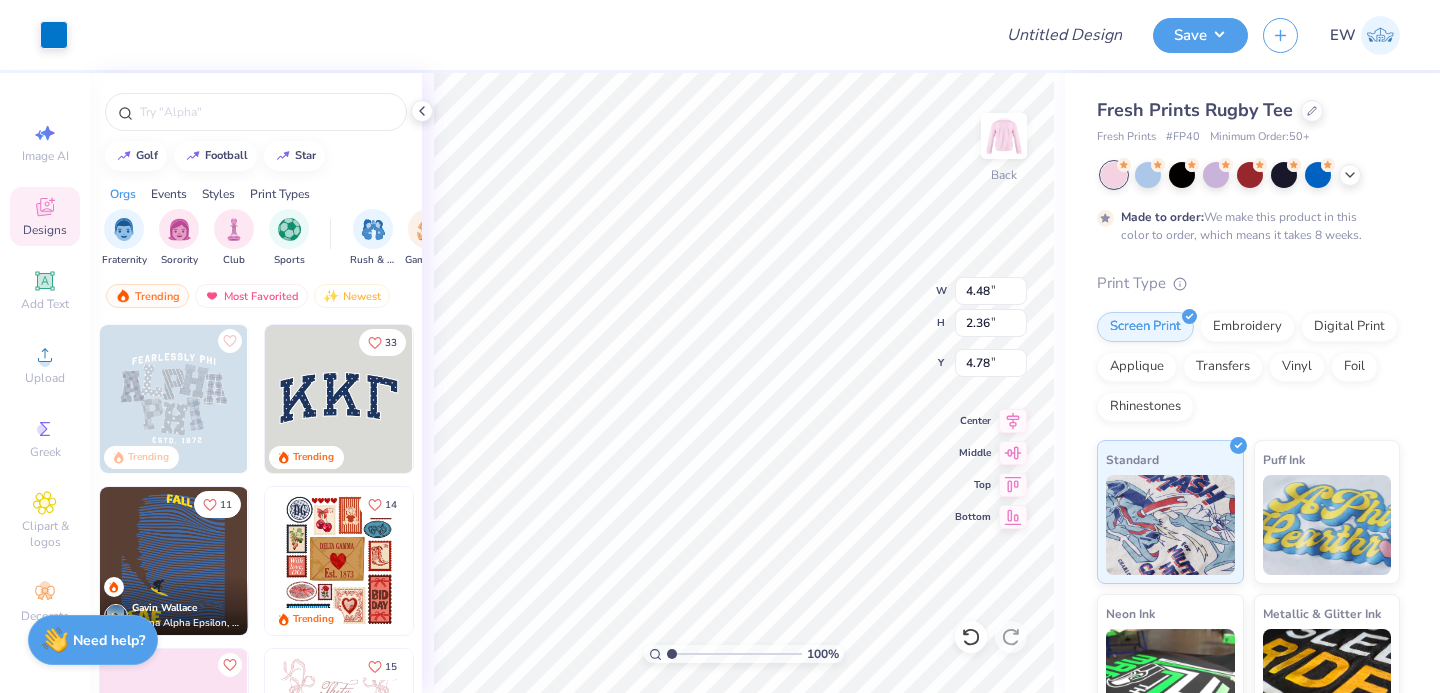 type on "2.26" 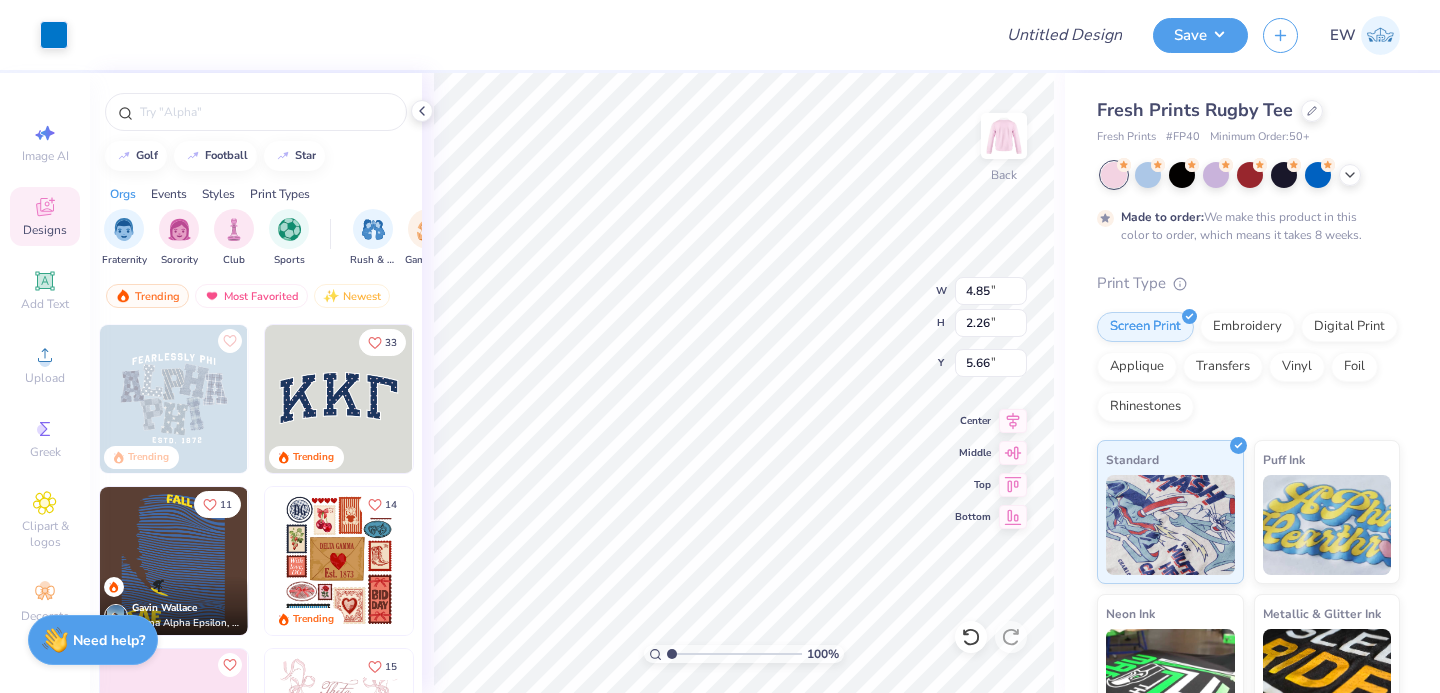 type on "5.96" 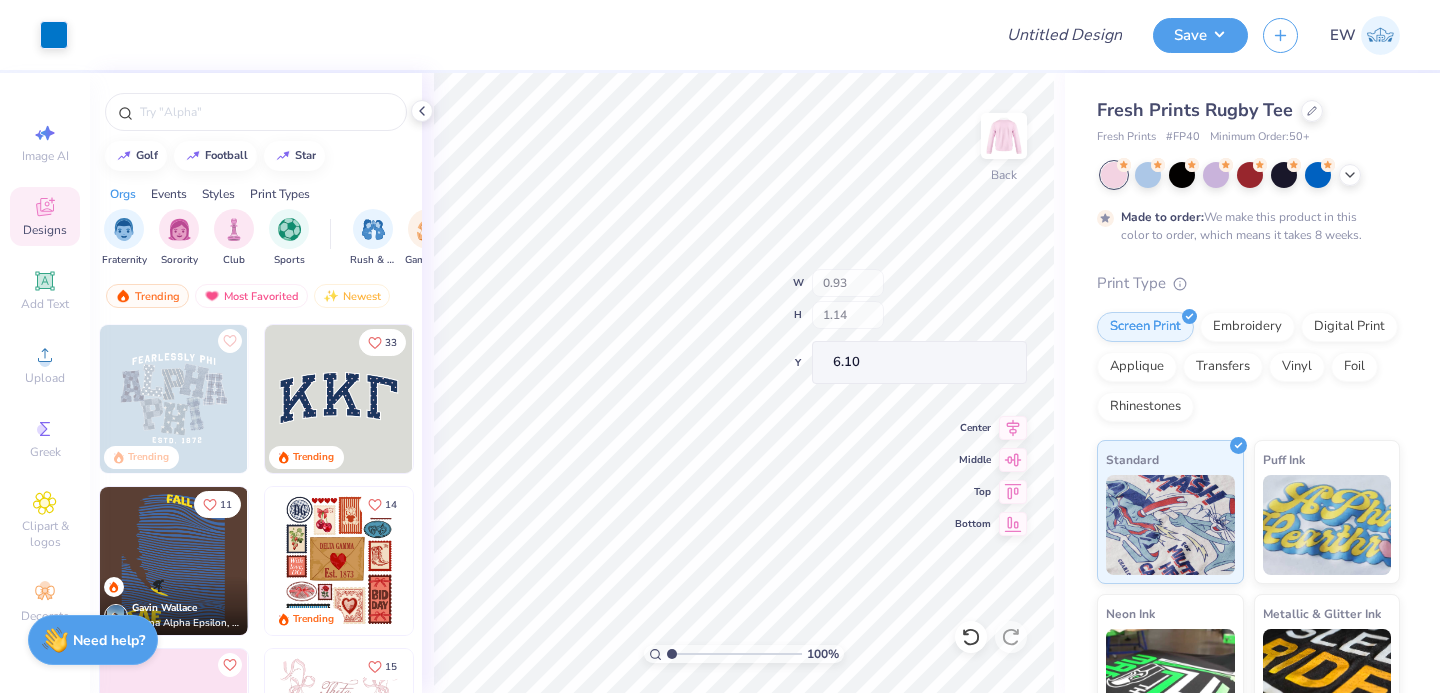 type on "0.77" 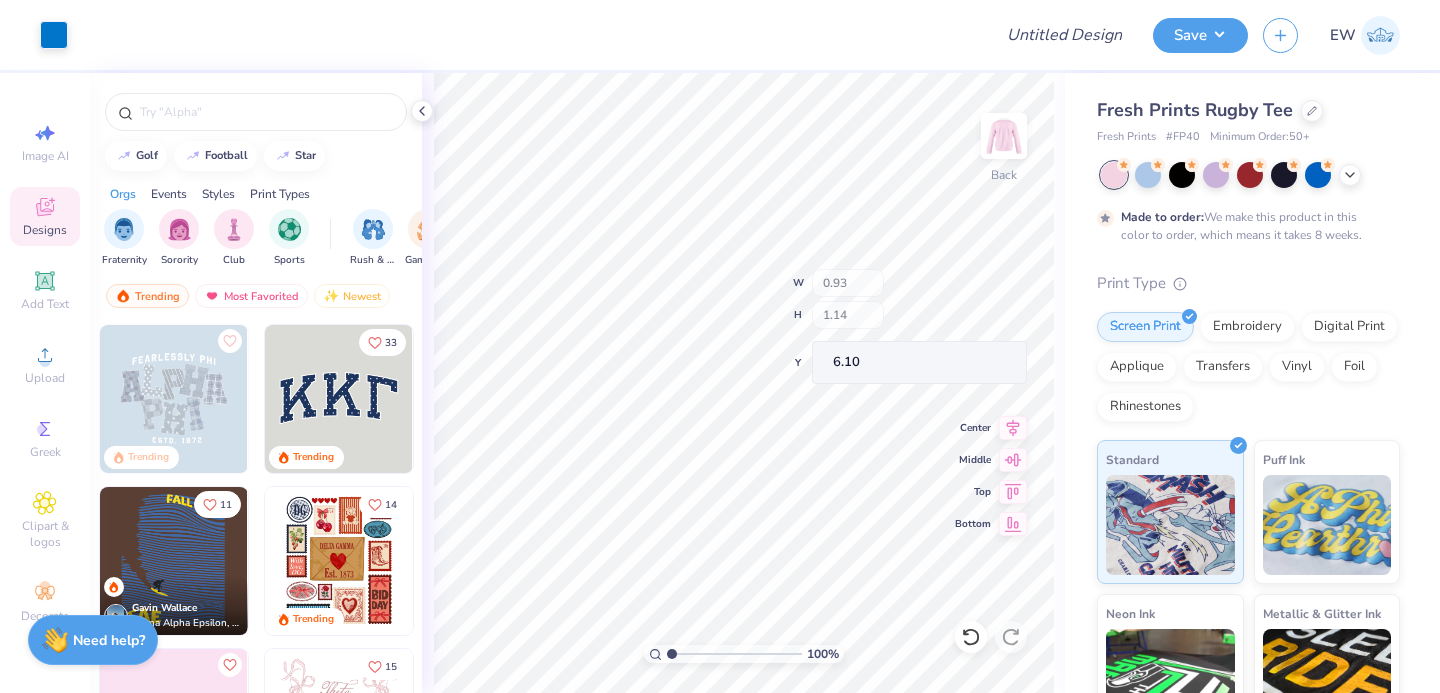 type on "1.09" 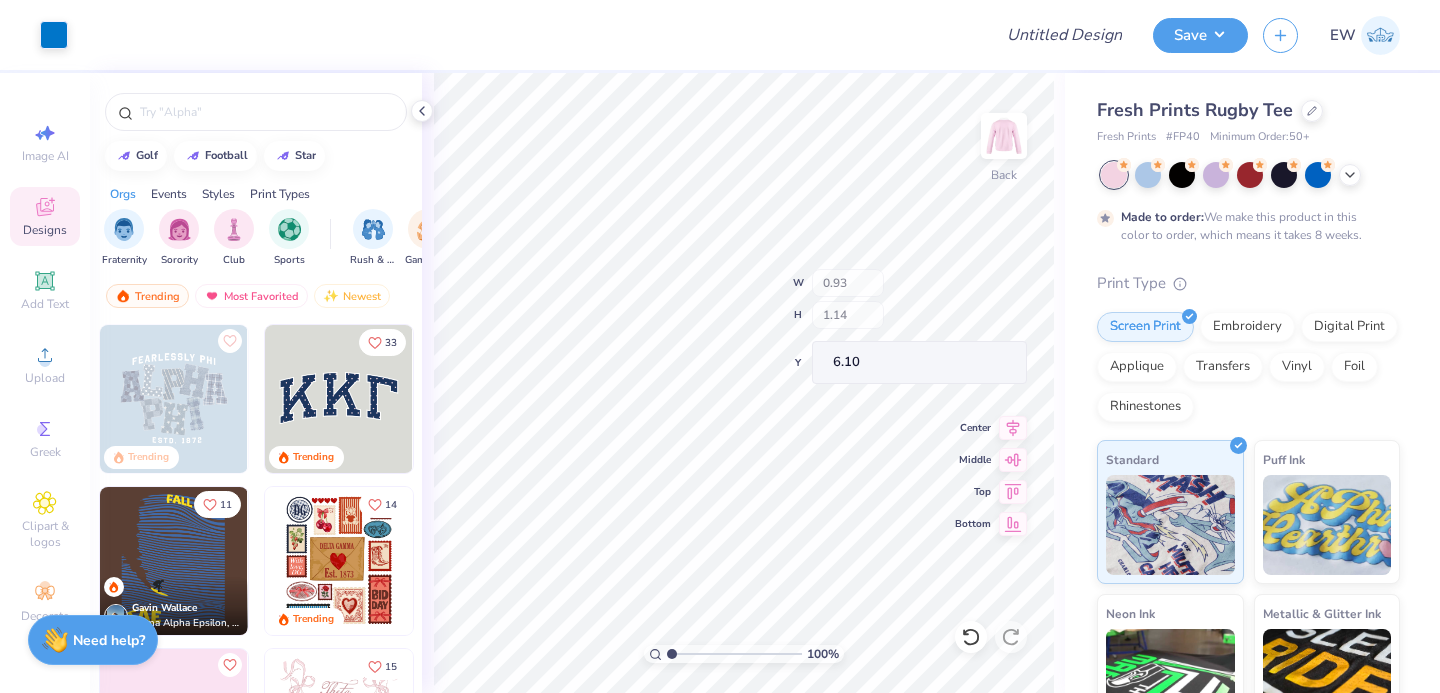 type on "5.98" 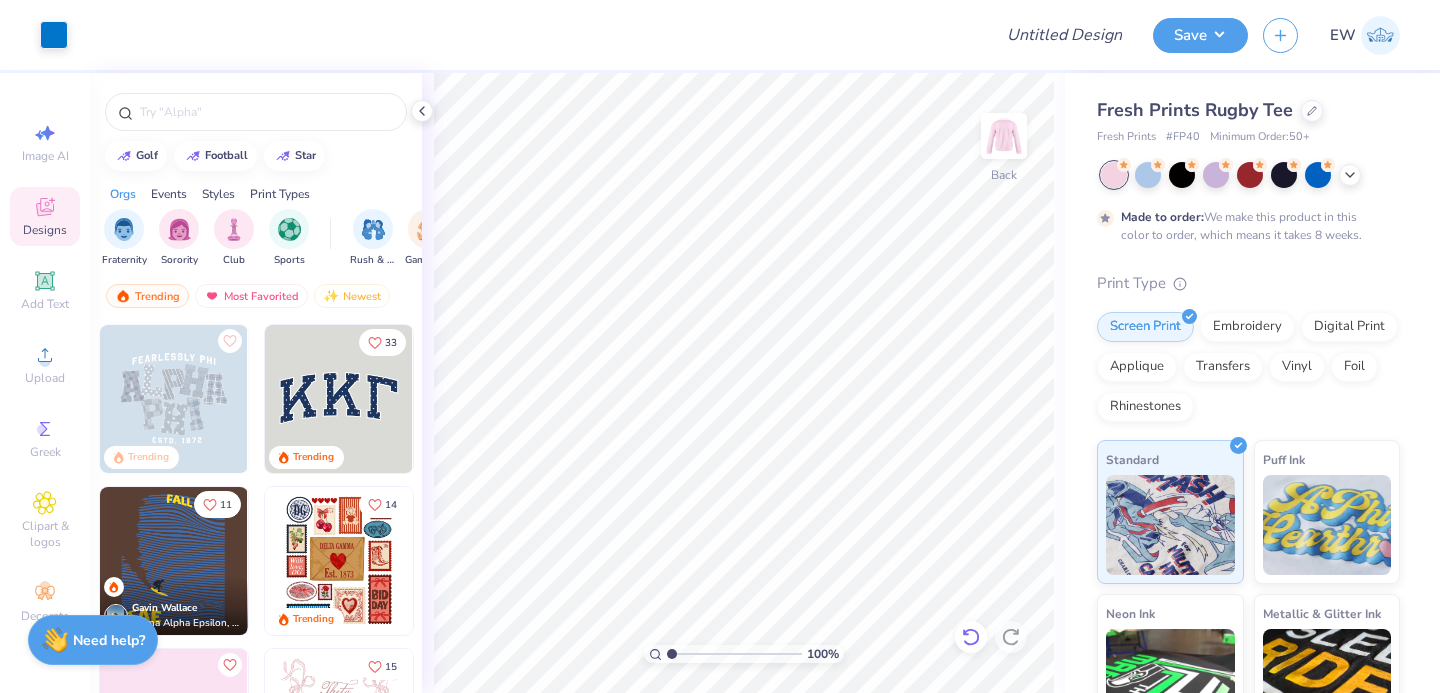 click 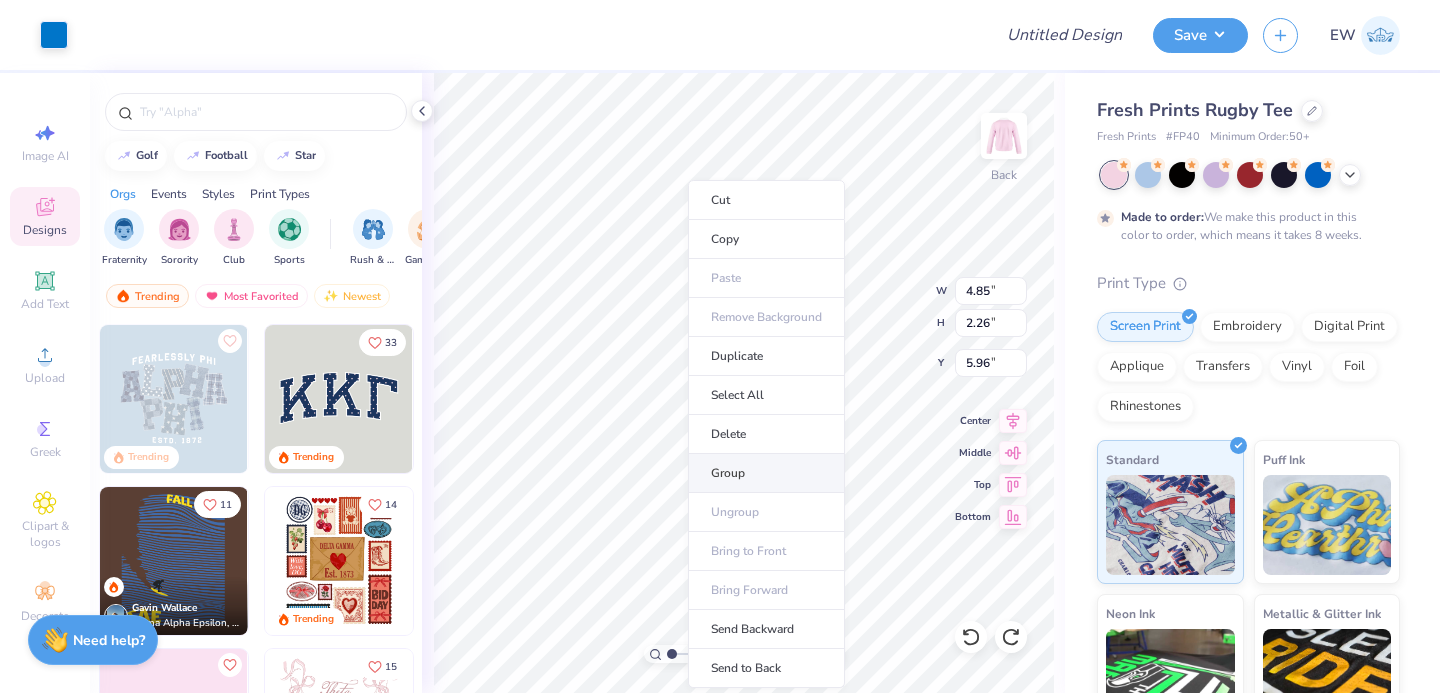 click on "Group" at bounding box center [766, 473] 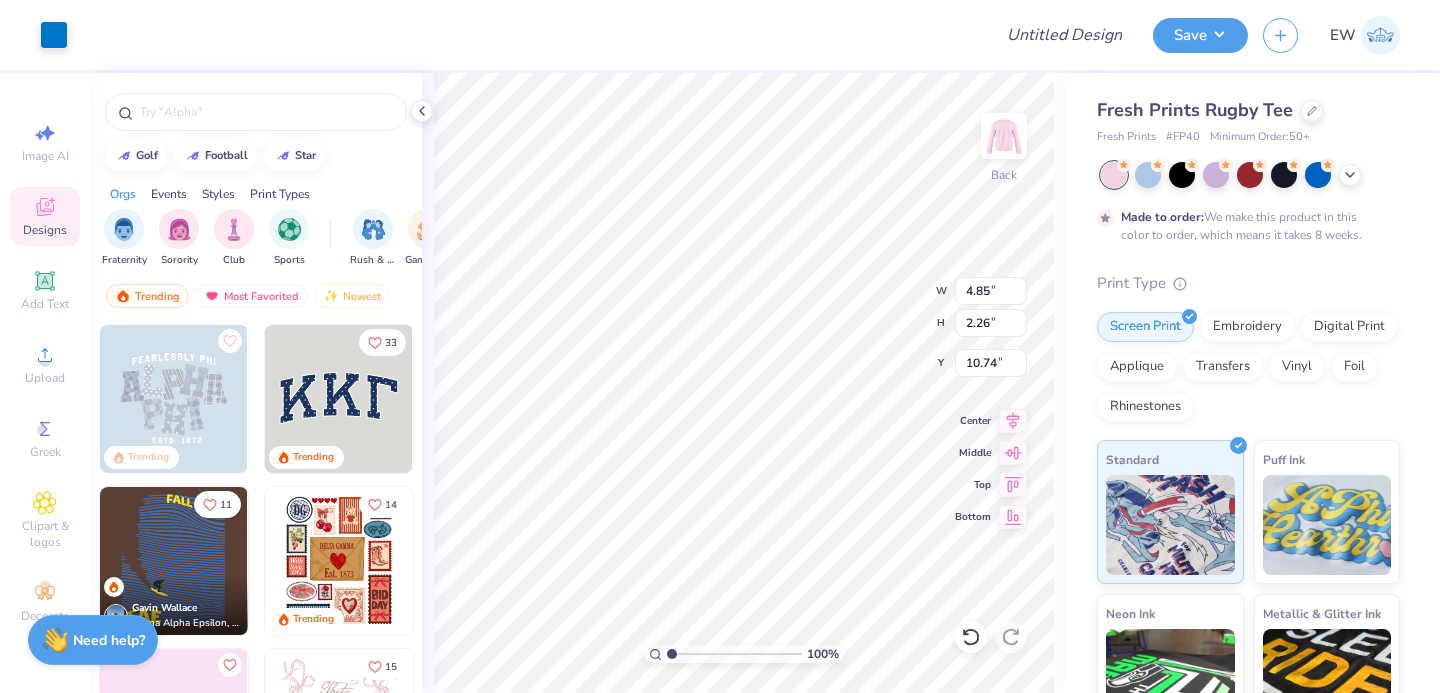 type on "4.78" 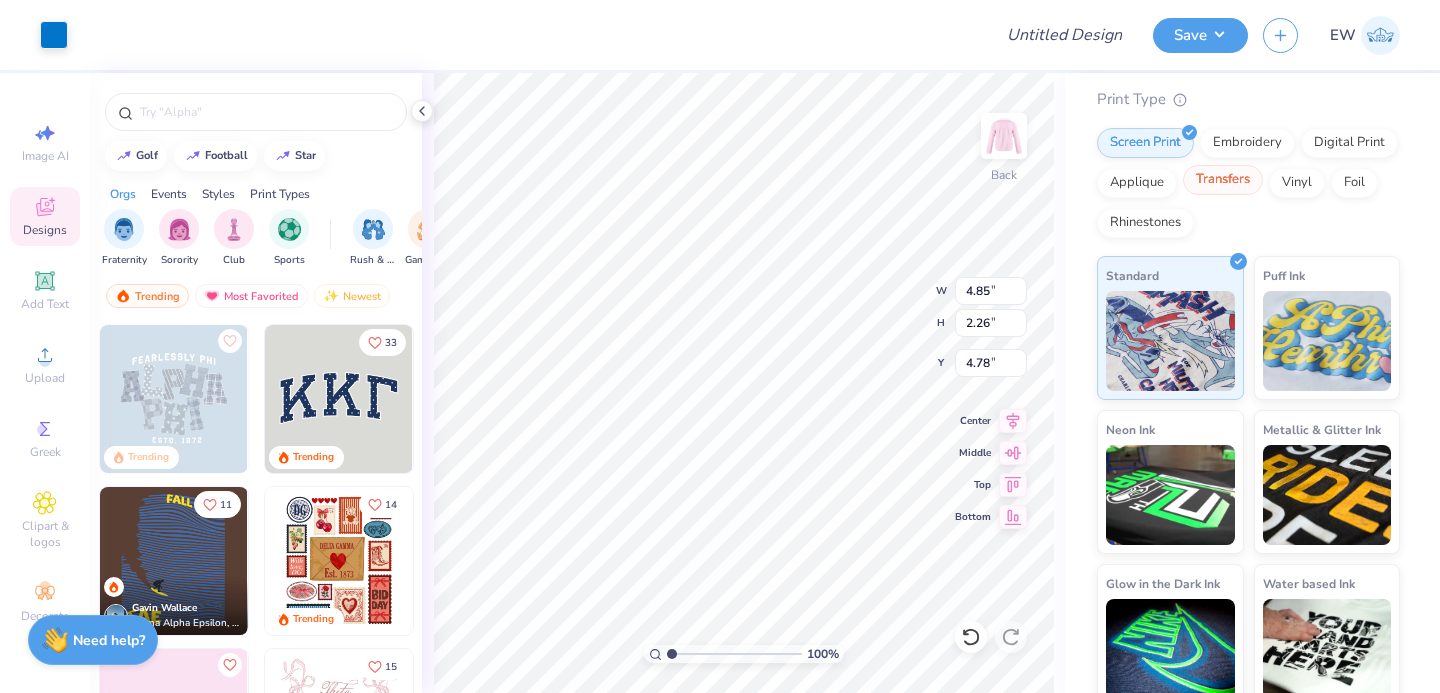 scroll, scrollTop: 199, scrollLeft: 0, axis: vertical 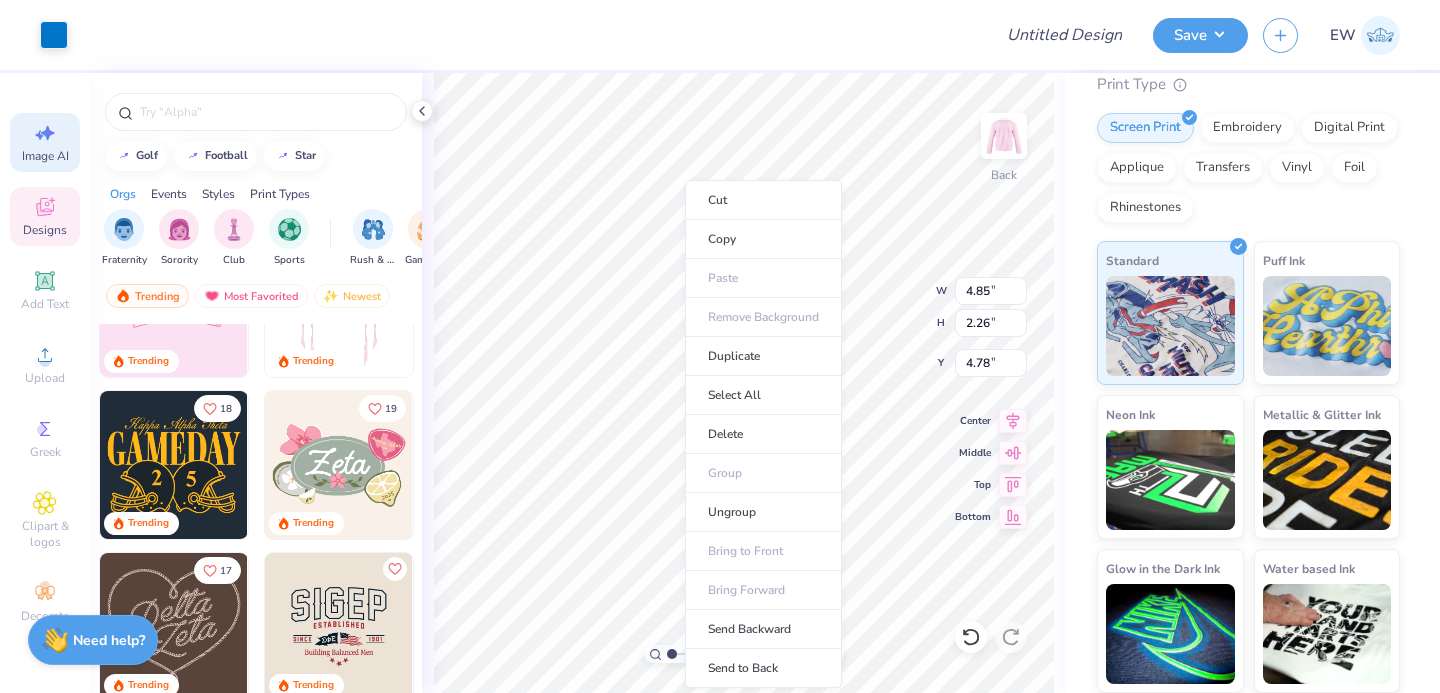 click 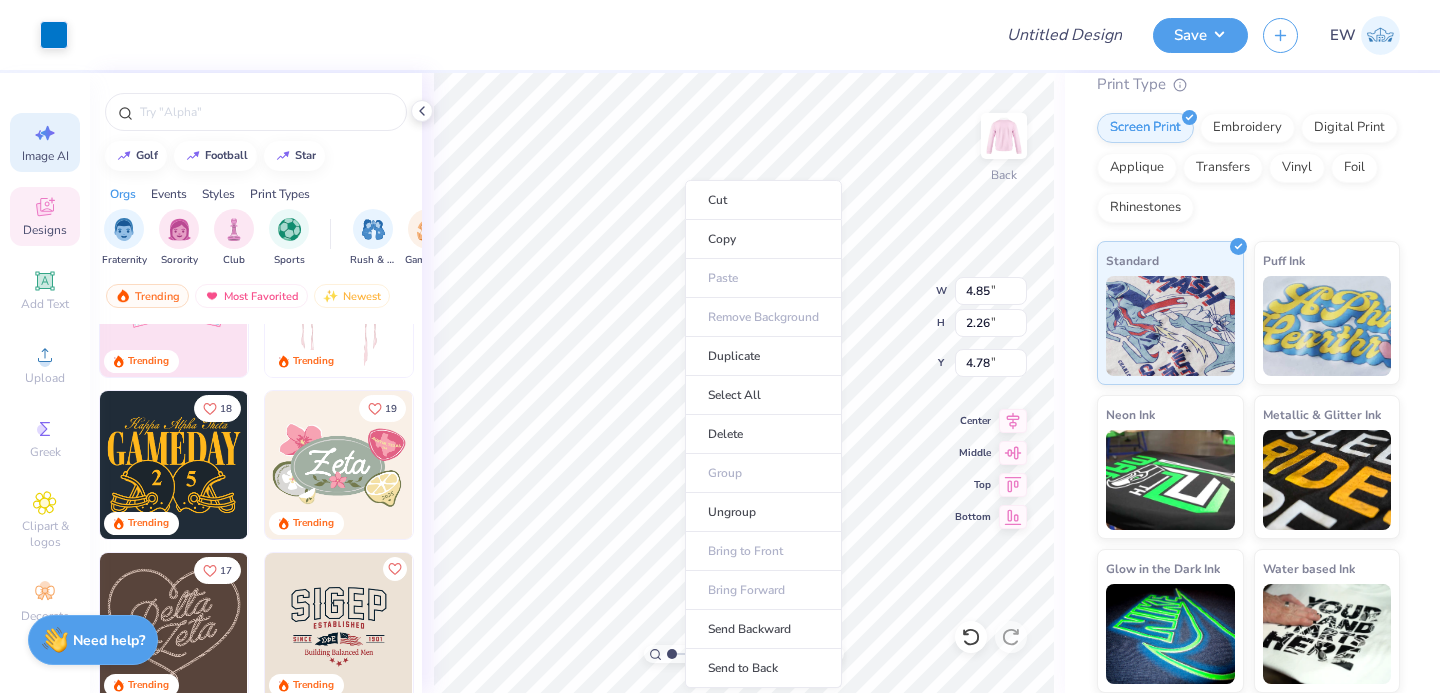 select on "4" 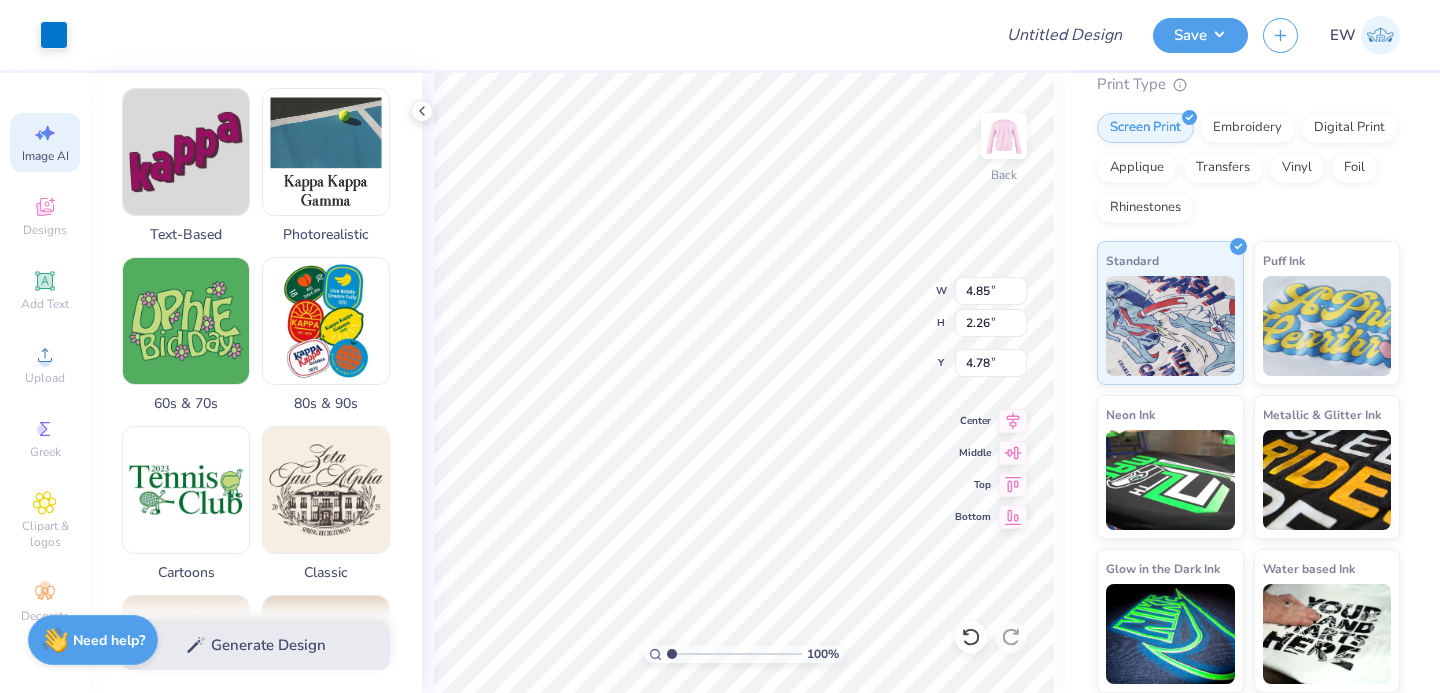 scroll, scrollTop: 493, scrollLeft: 0, axis: vertical 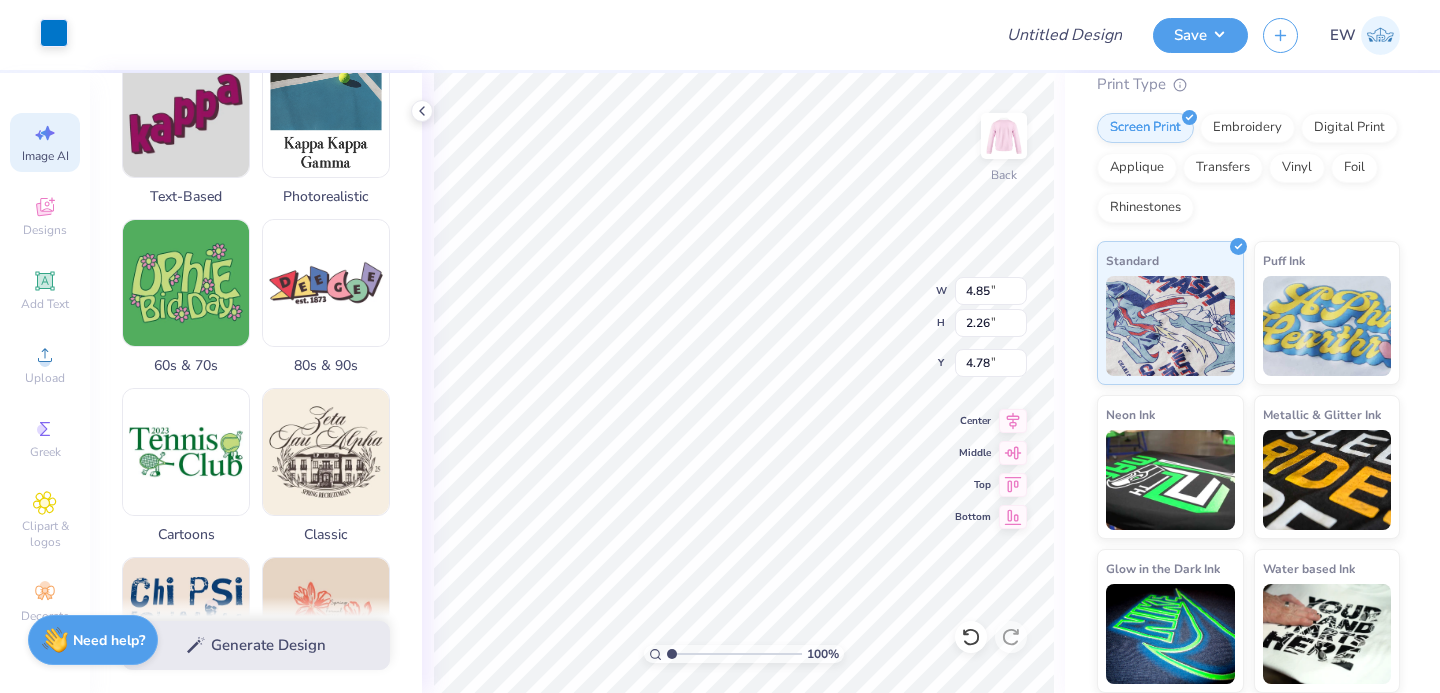 click at bounding box center (54, 33) 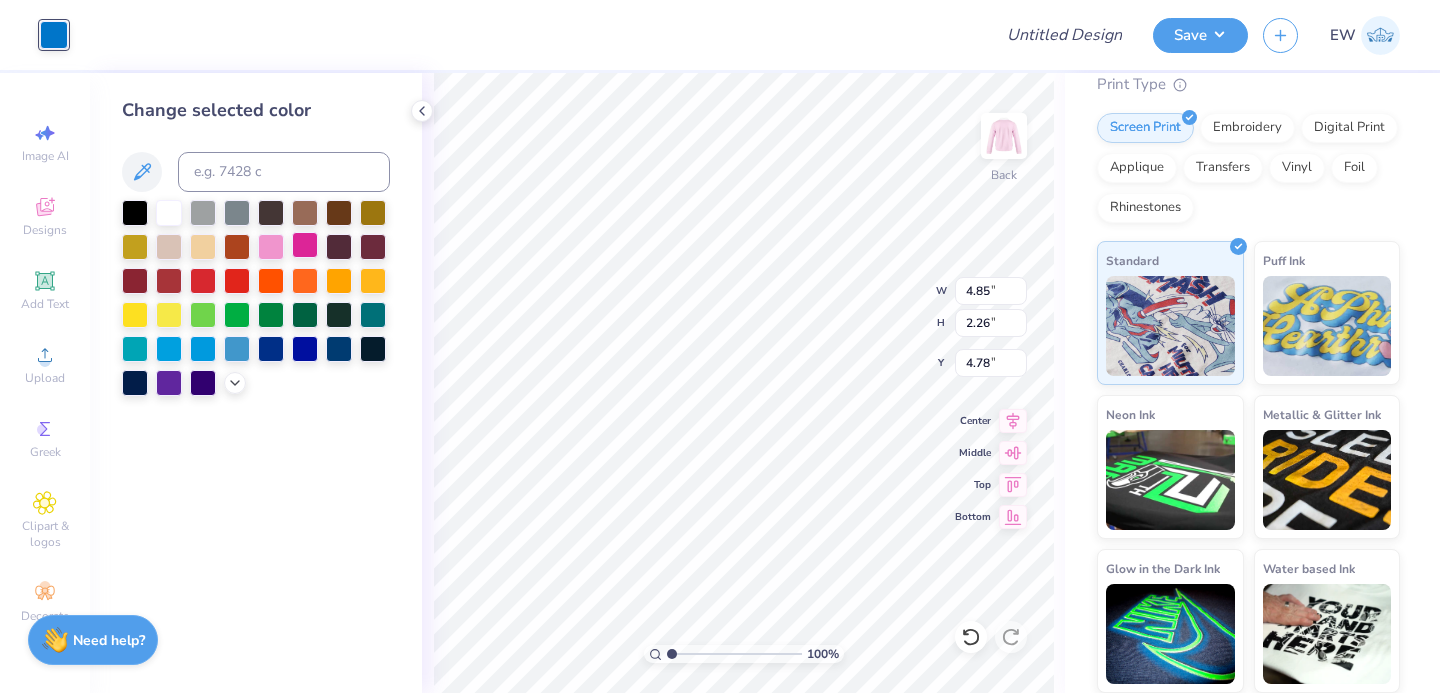 click at bounding box center (305, 245) 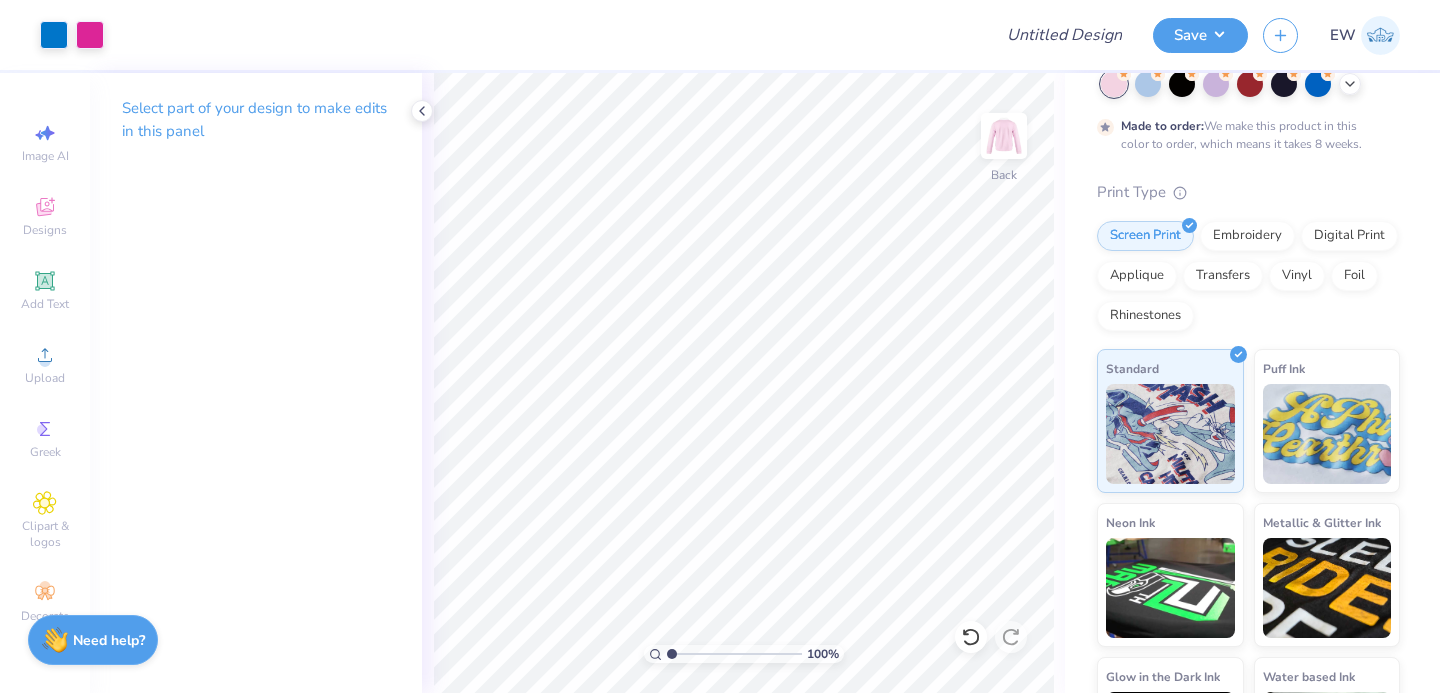 scroll, scrollTop: 0, scrollLeft: 0, axis: both 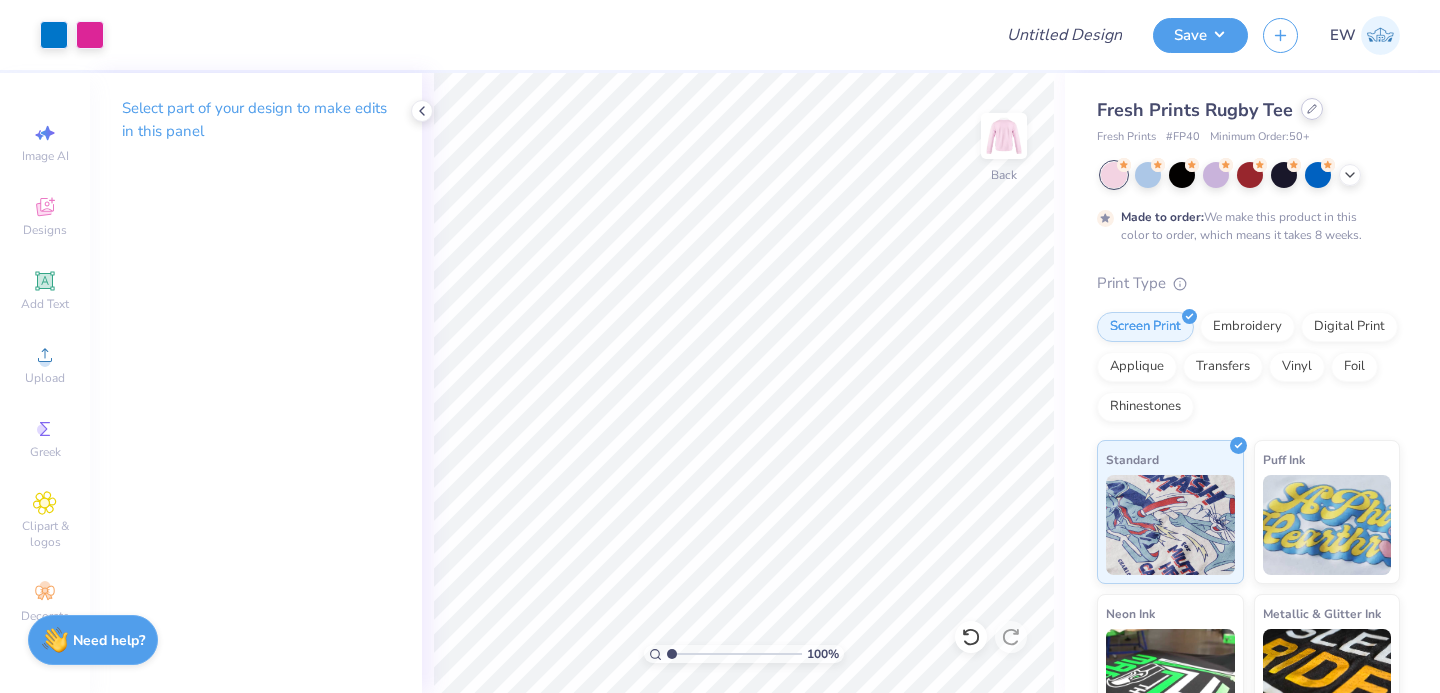 click 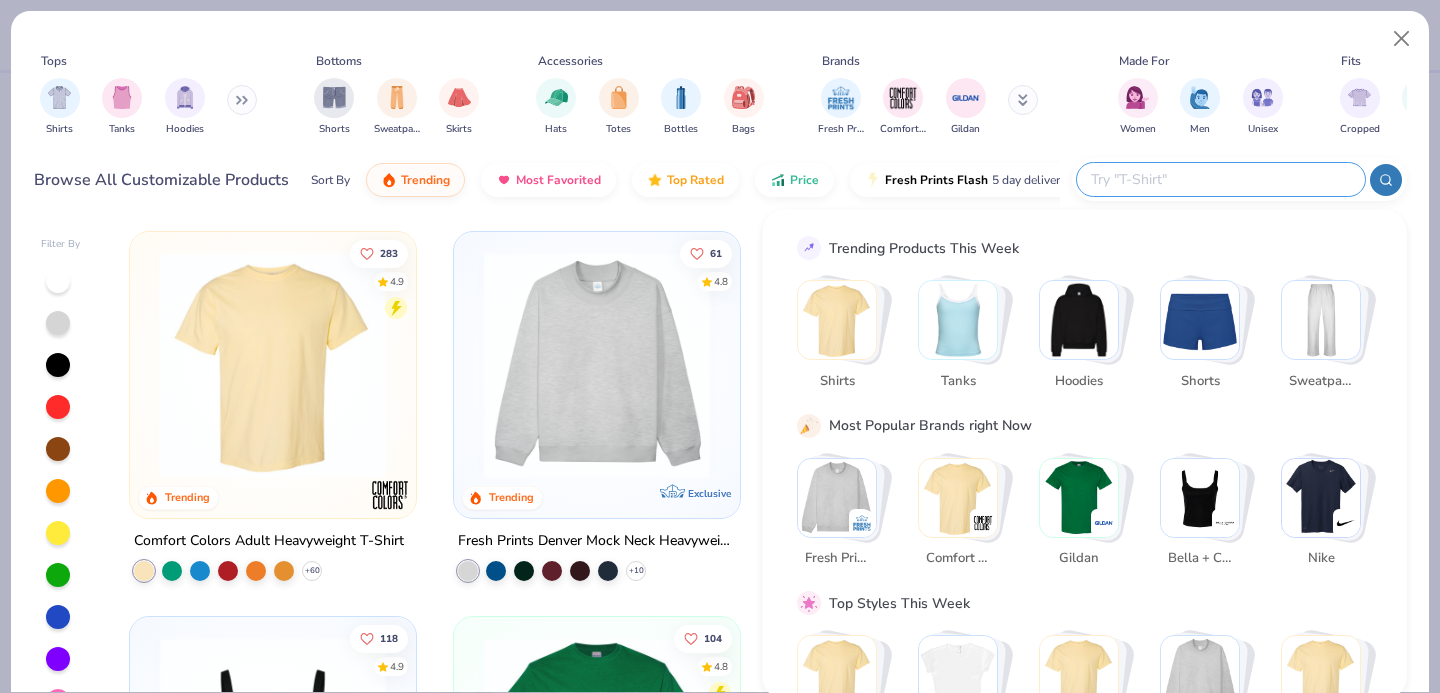 click at bounding box center (1220, 179) 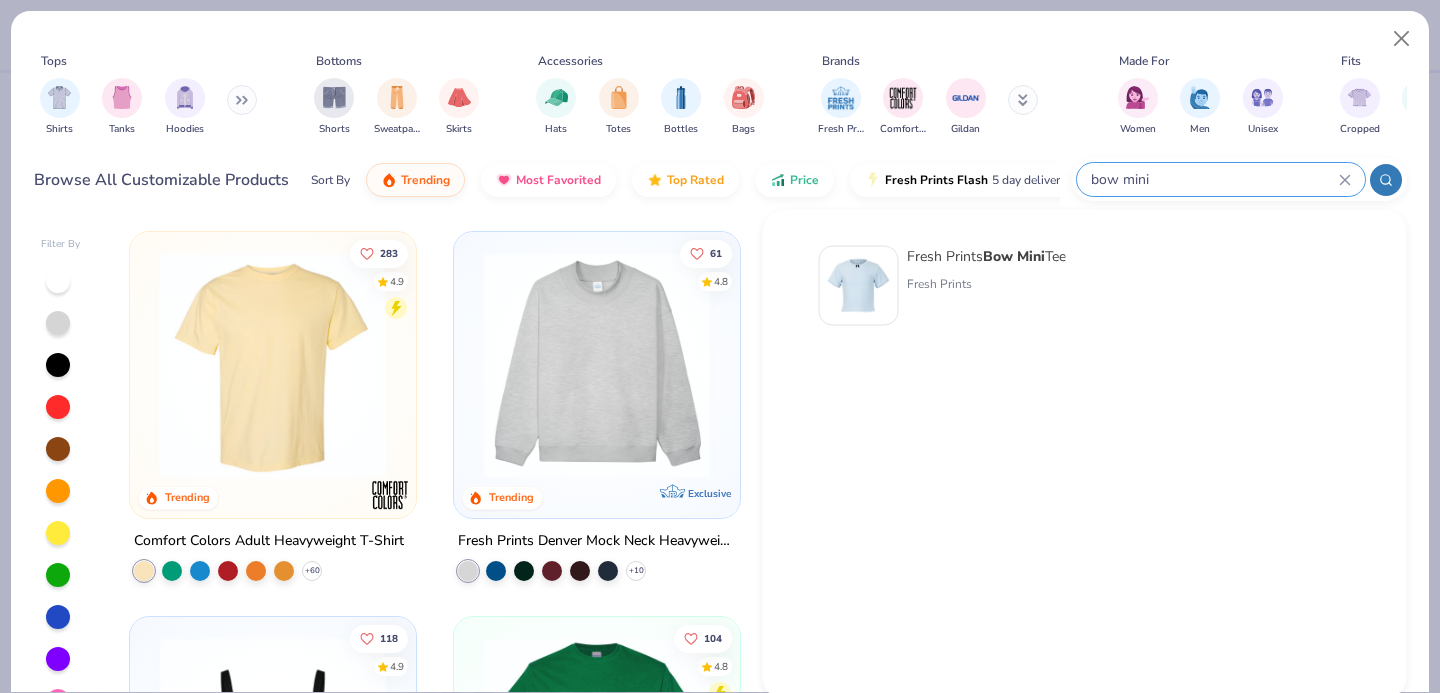 type on "bow mini" 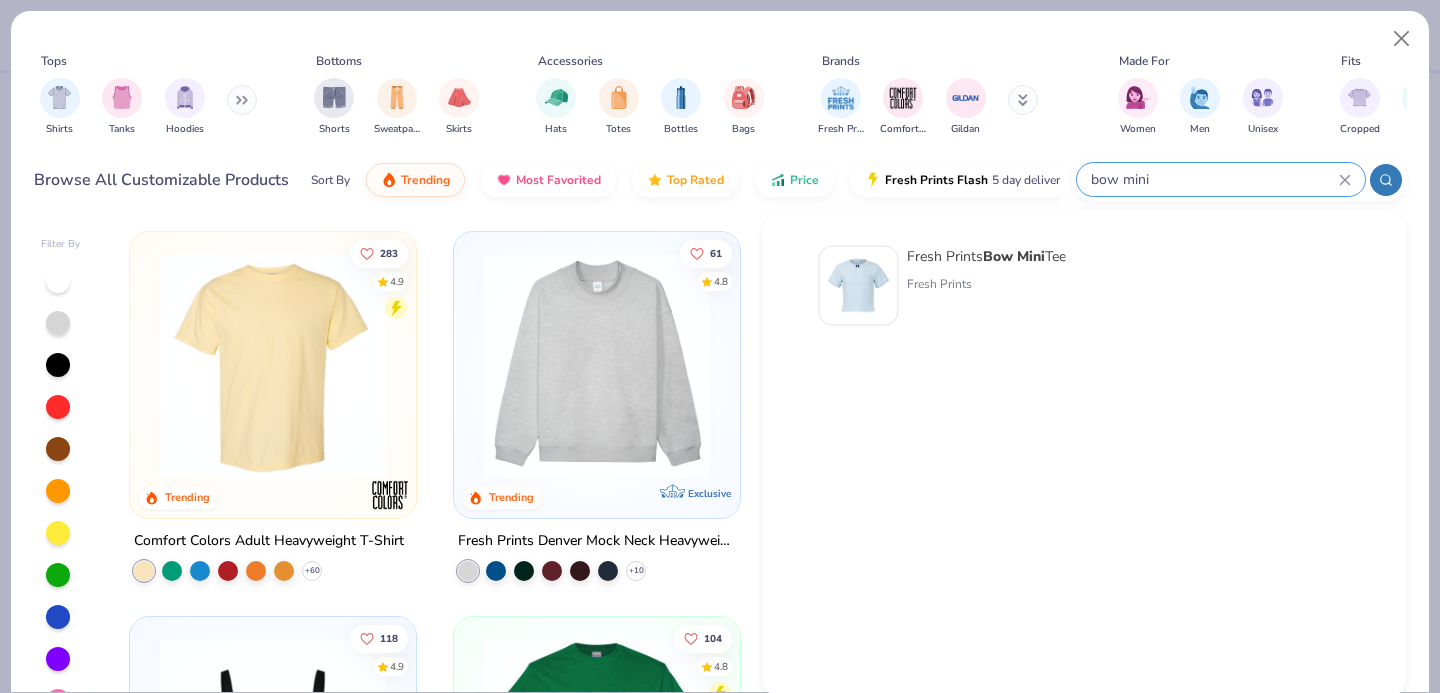 click on "Fresh Prints" at bounding box center (986, 284) 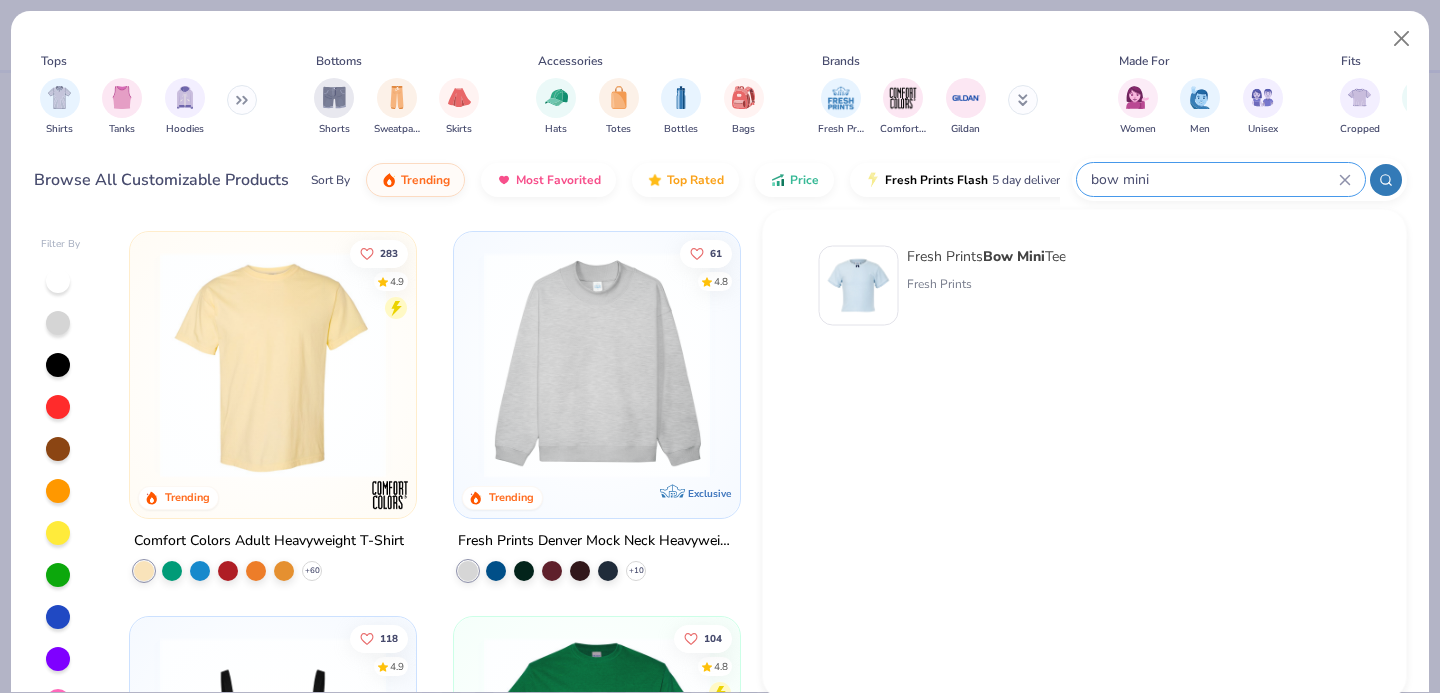 type 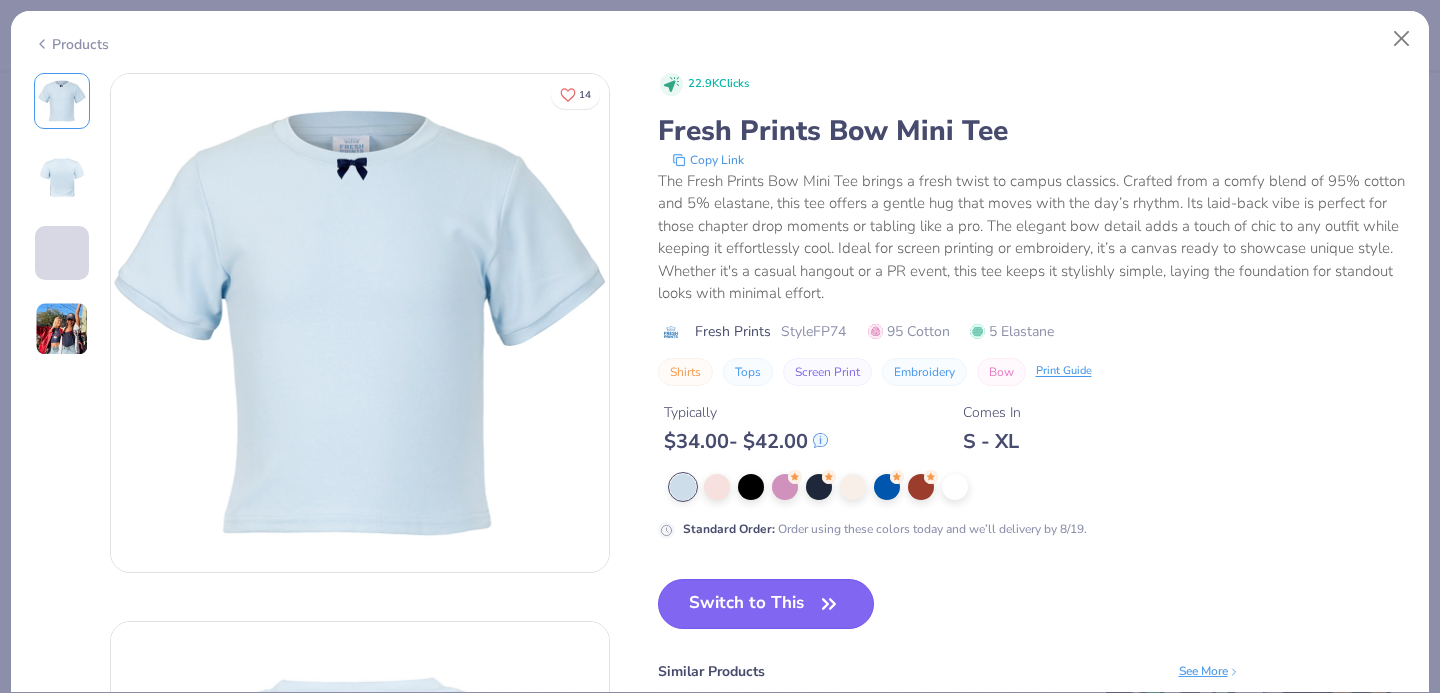 click on "Switch to This" at bounding box center [766, 604] 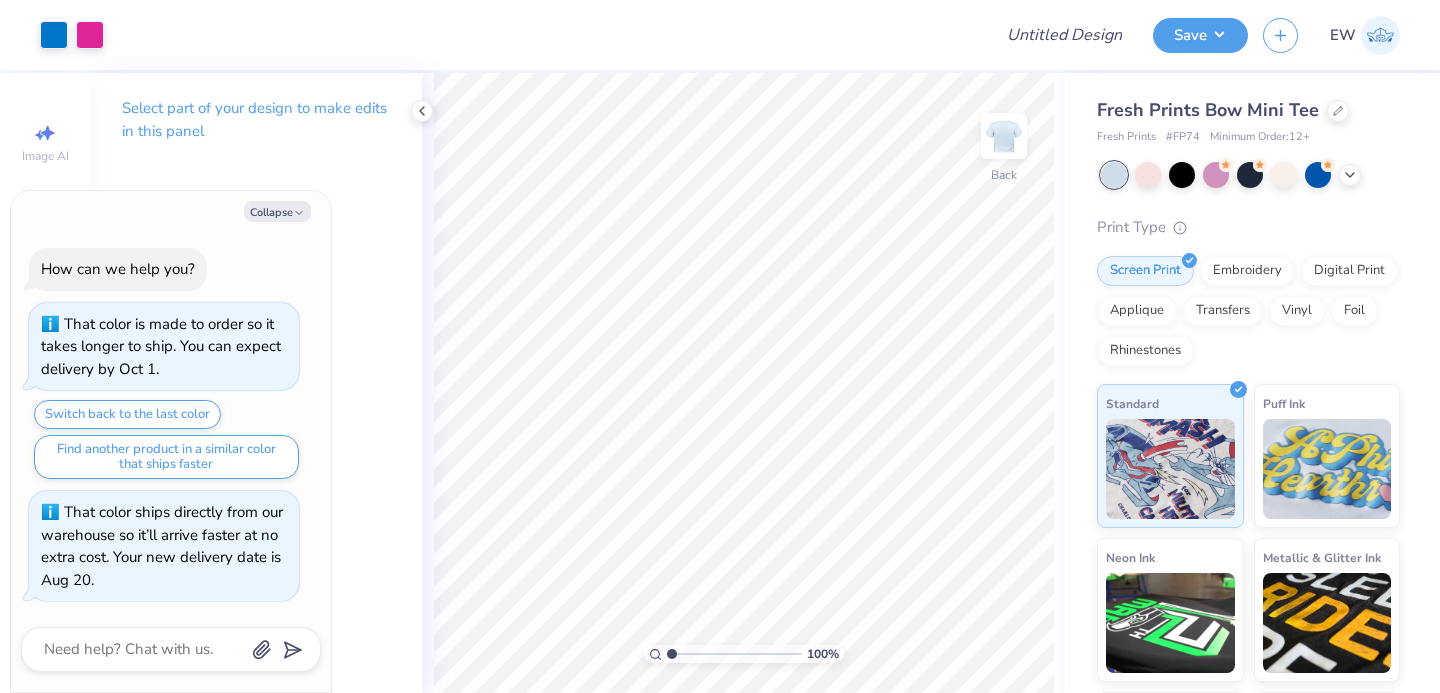 type on "x" 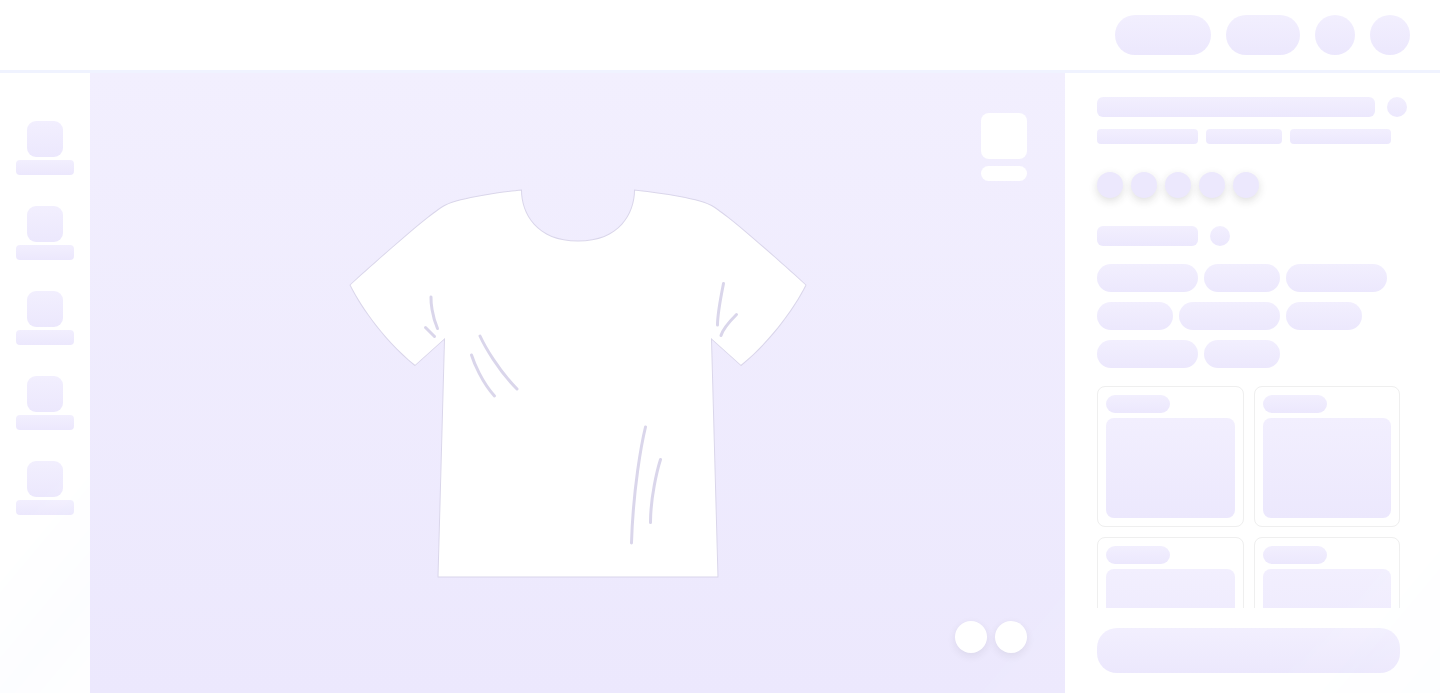 scroll, scrollTop: 0, scrollLeft: 0, axis: both 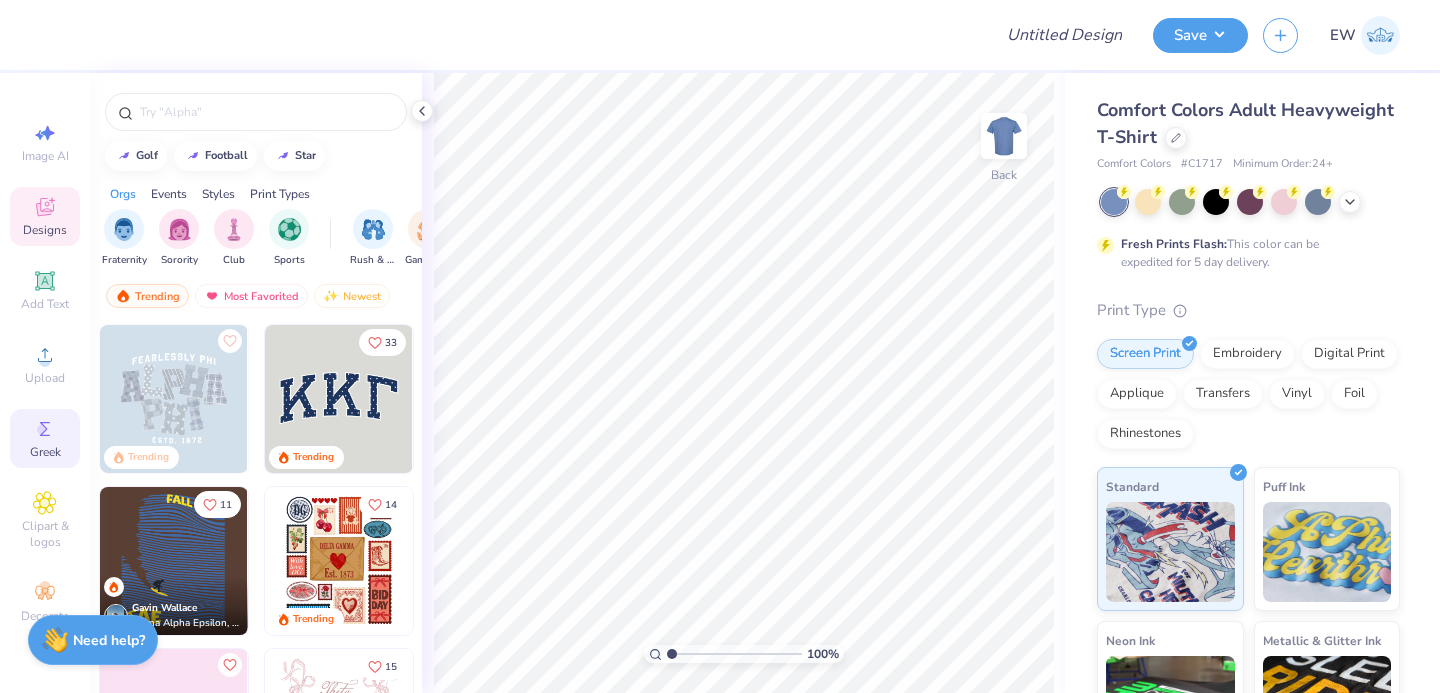 click 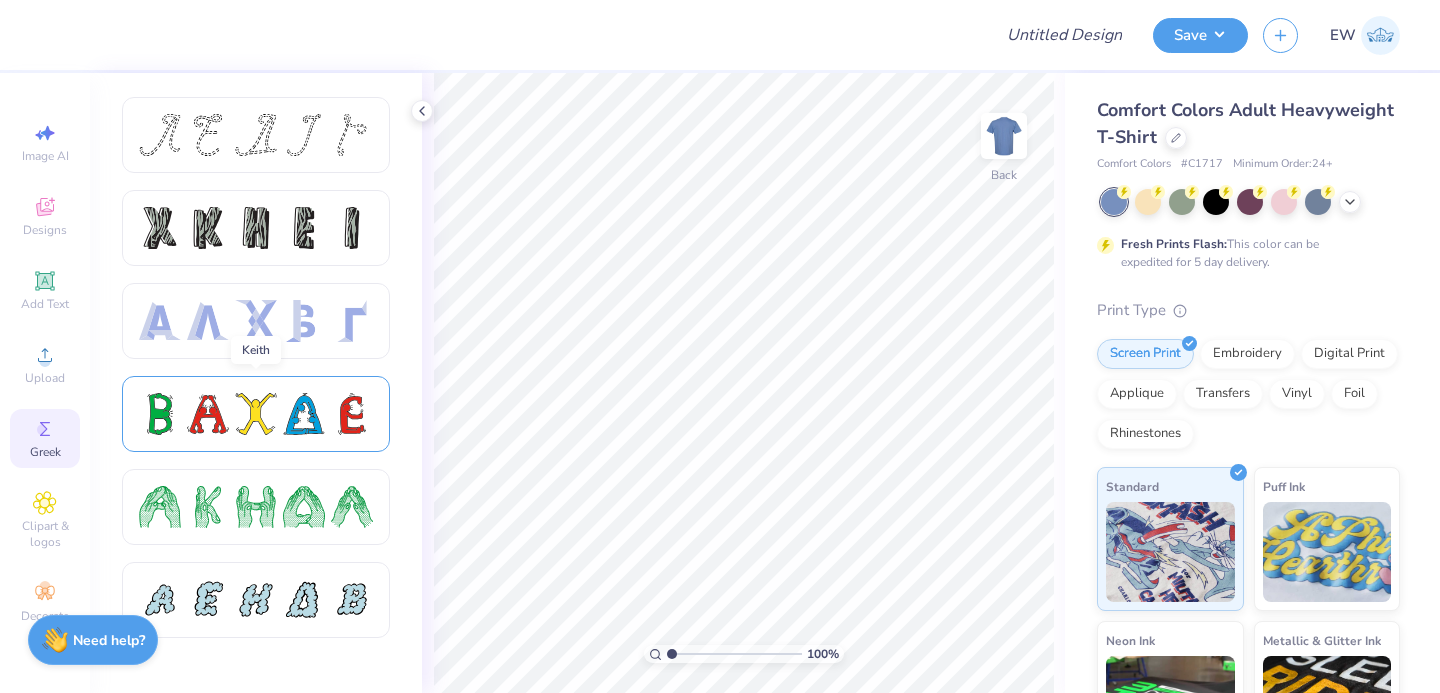 click at bounding box center [256, 414] 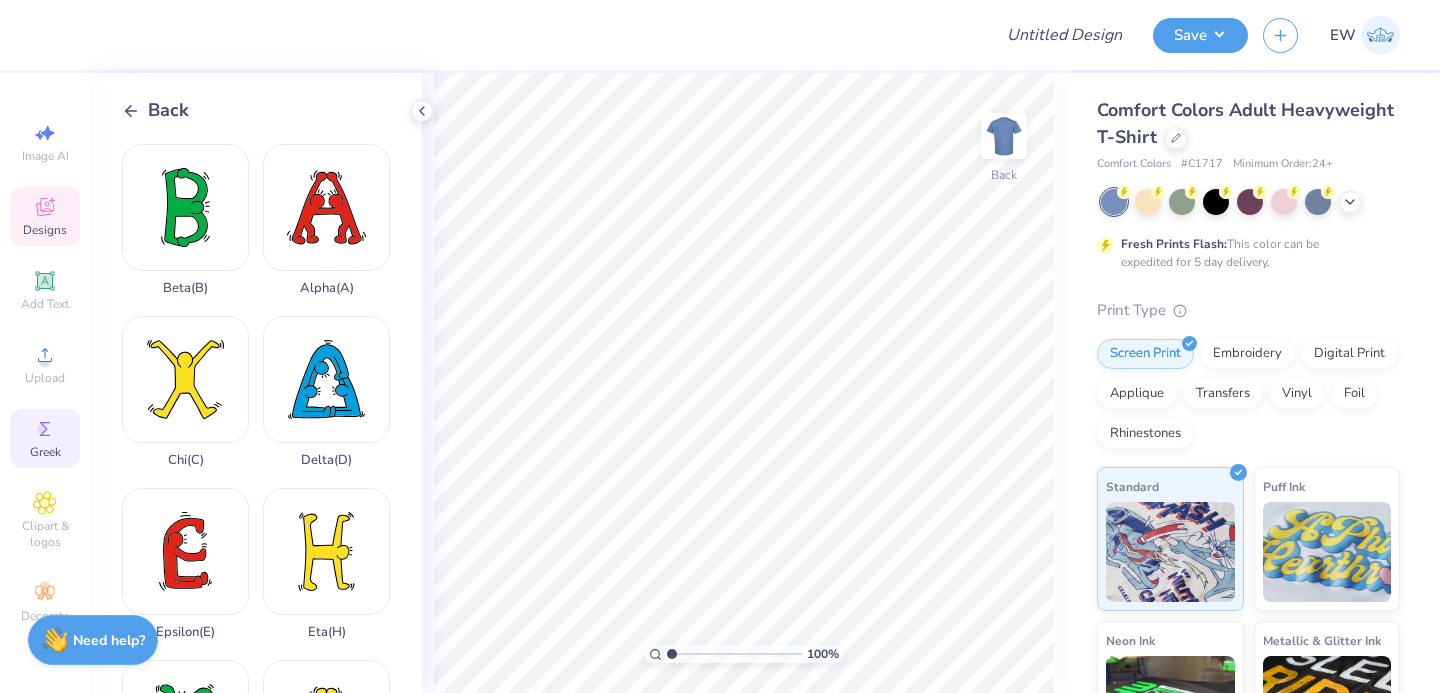 click on "Designs" at bounding box center [45, 216] 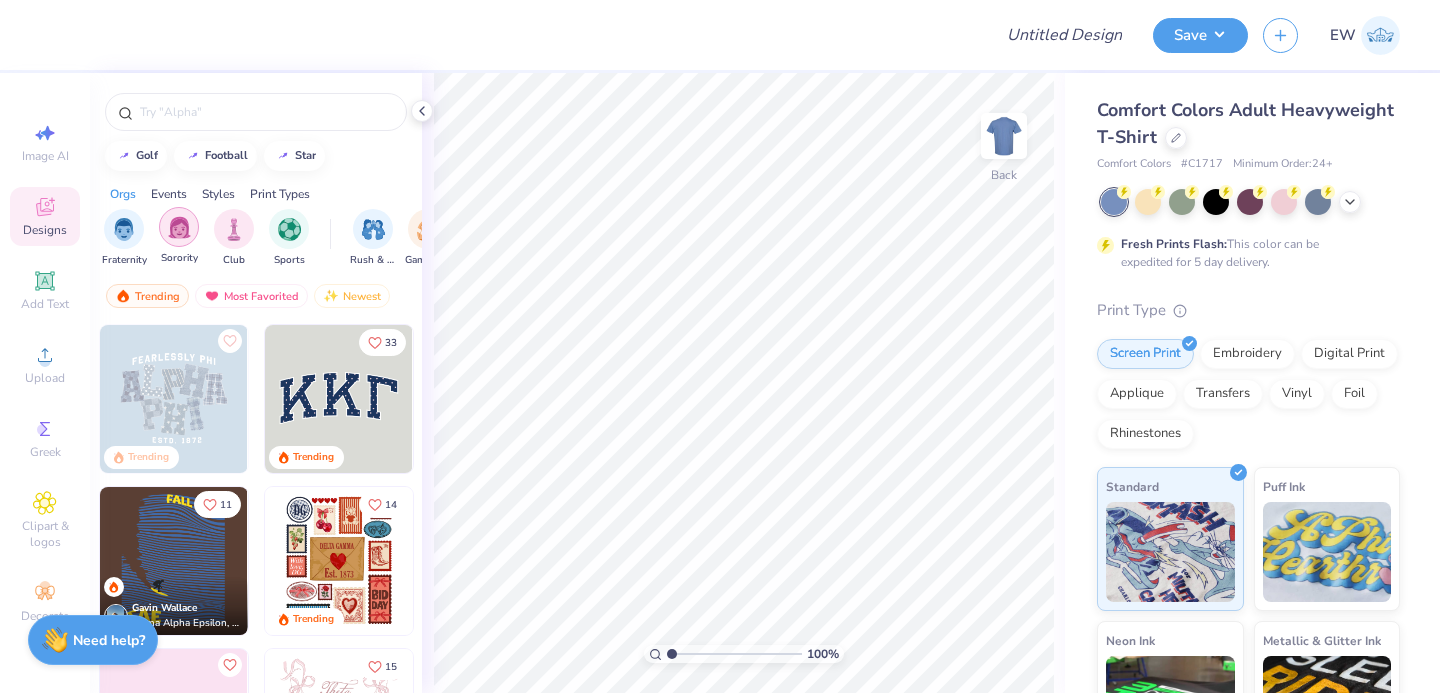 click at bounding box center [179, 227] 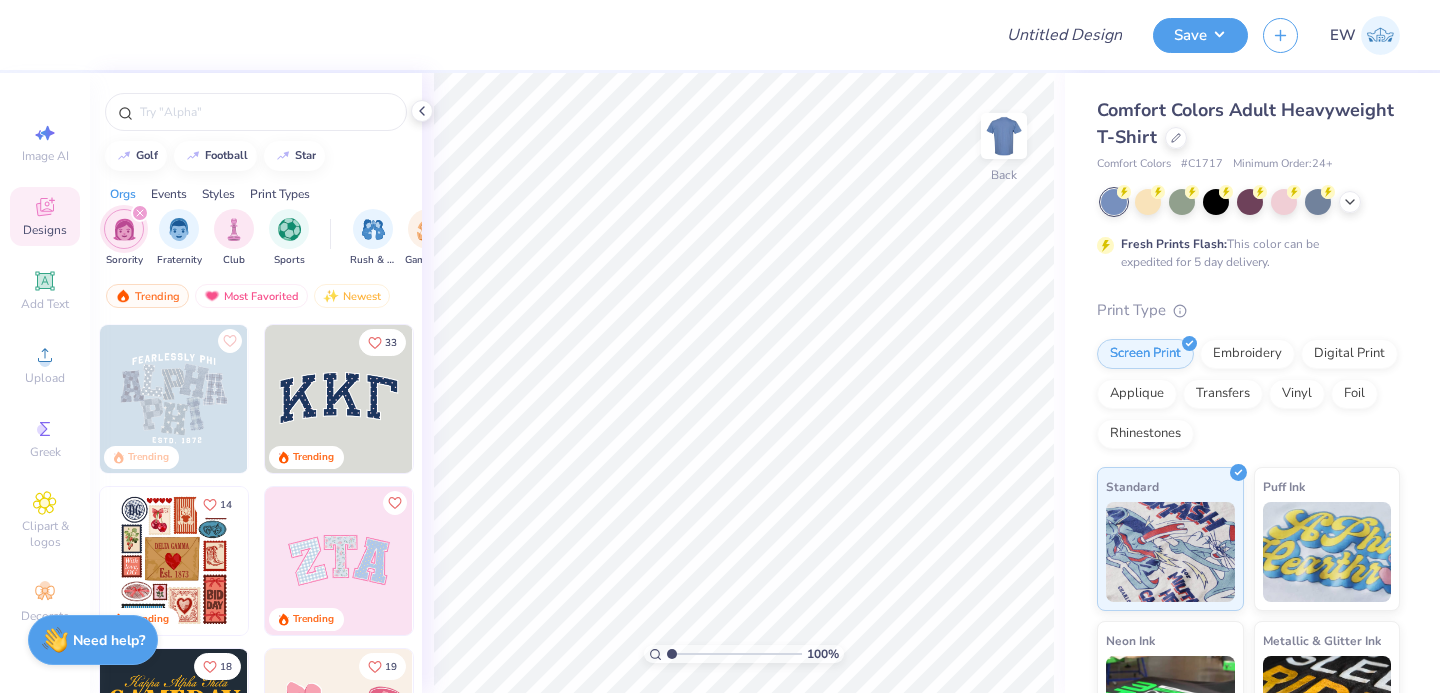 click at bounding box center [339, 399] 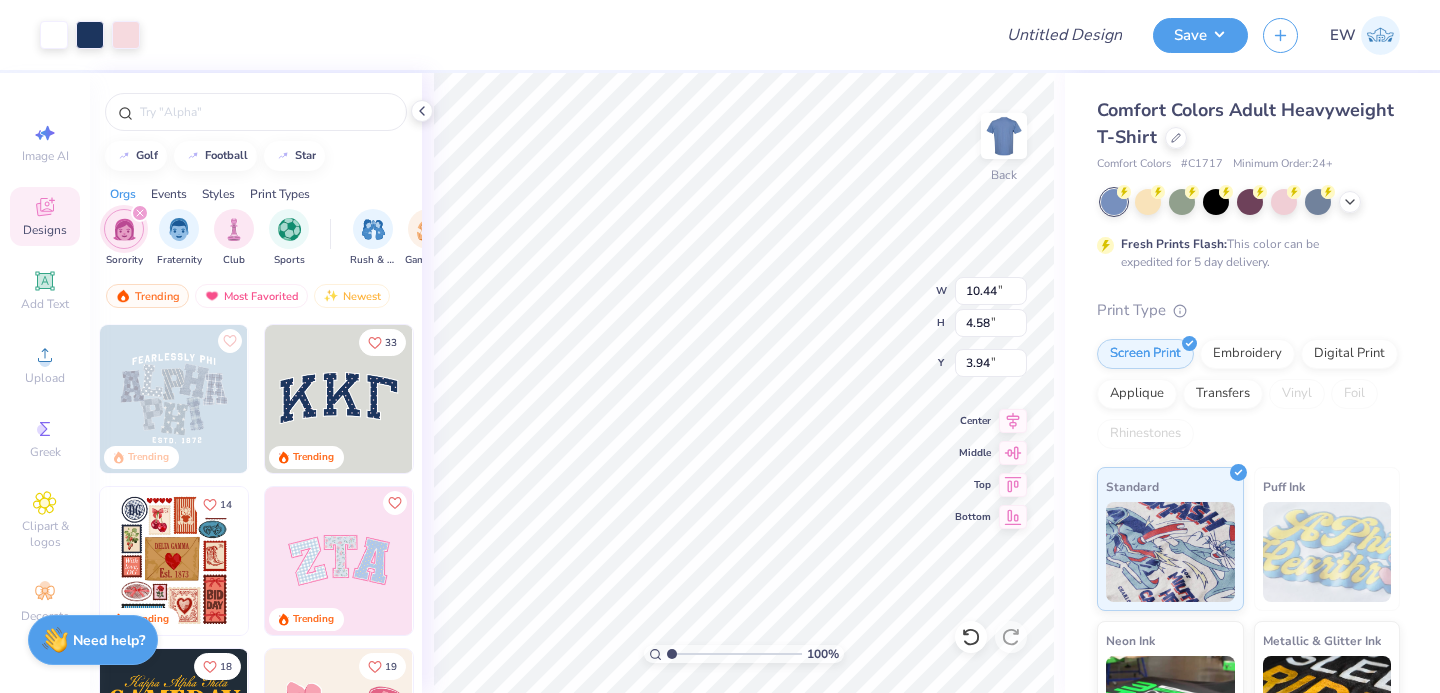 type on "3.74" 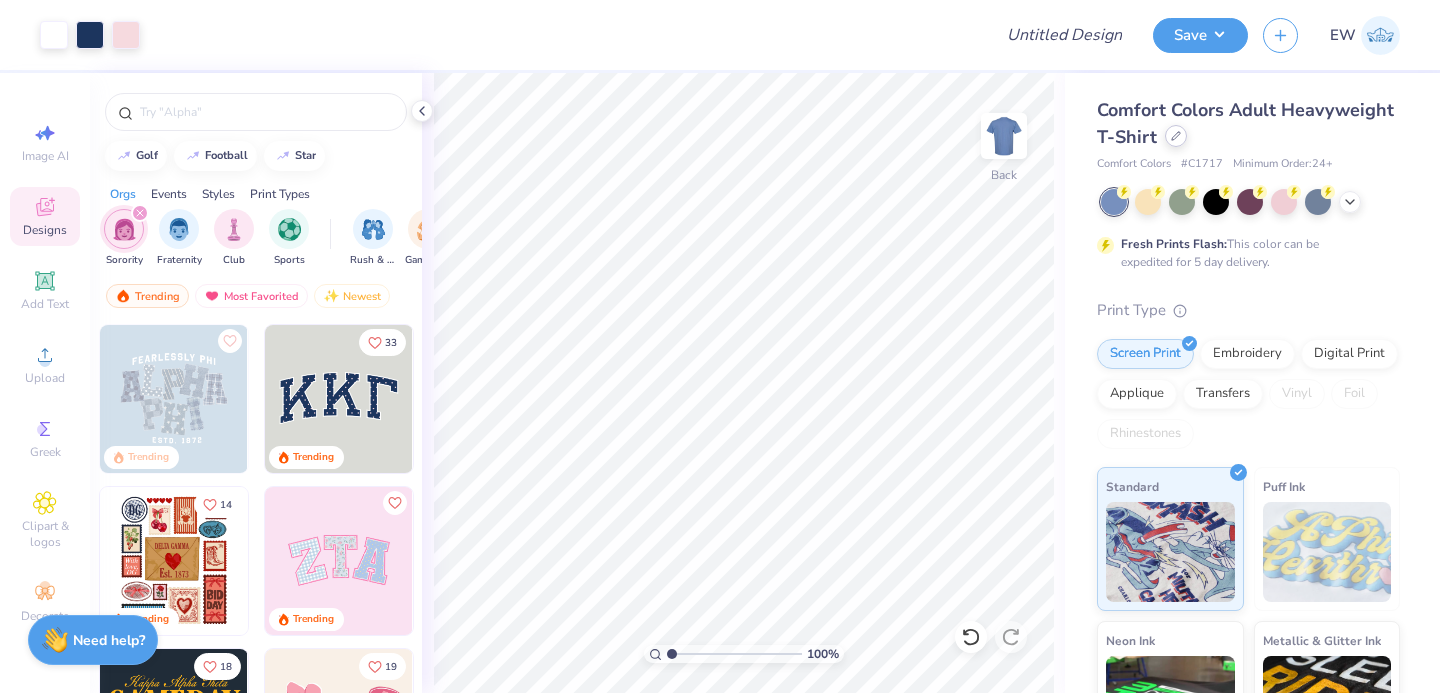 click at bounding box center [1176, 136] 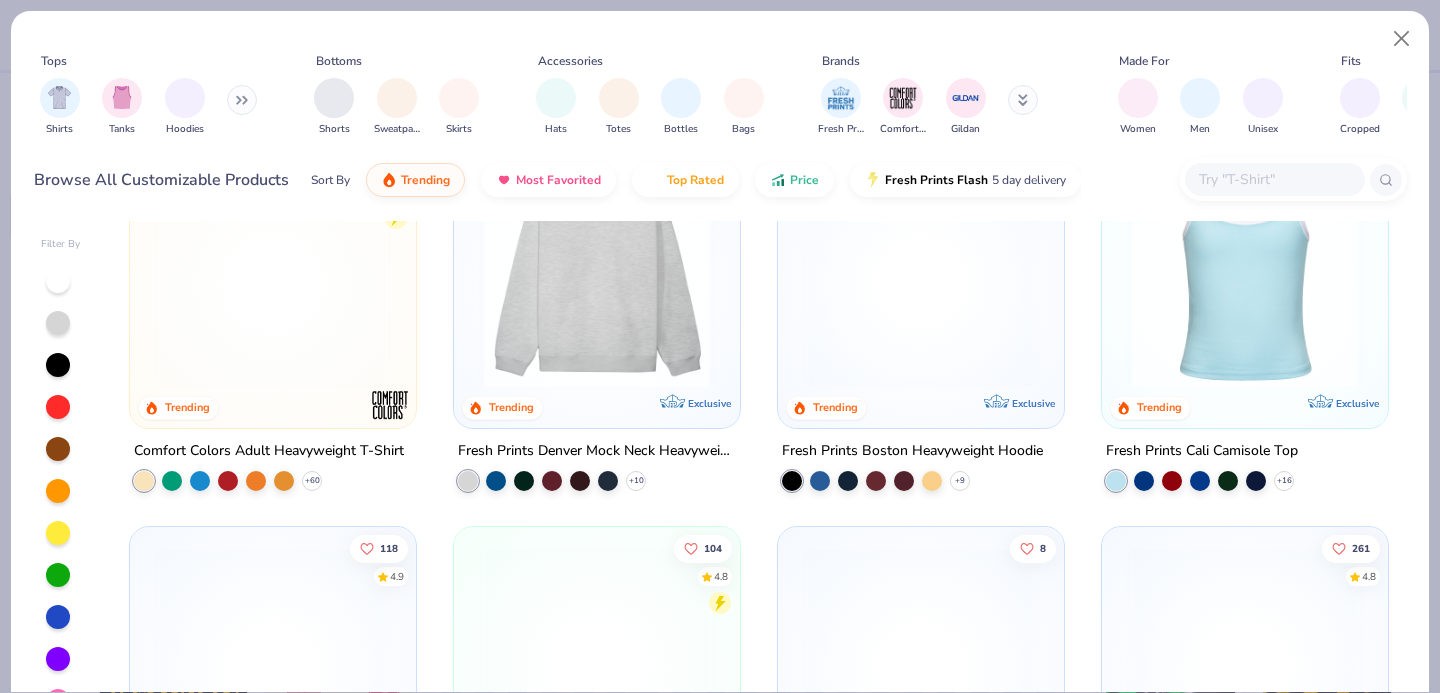 scroll, scrollTop: 0, scrollLeft: 0, axis: both 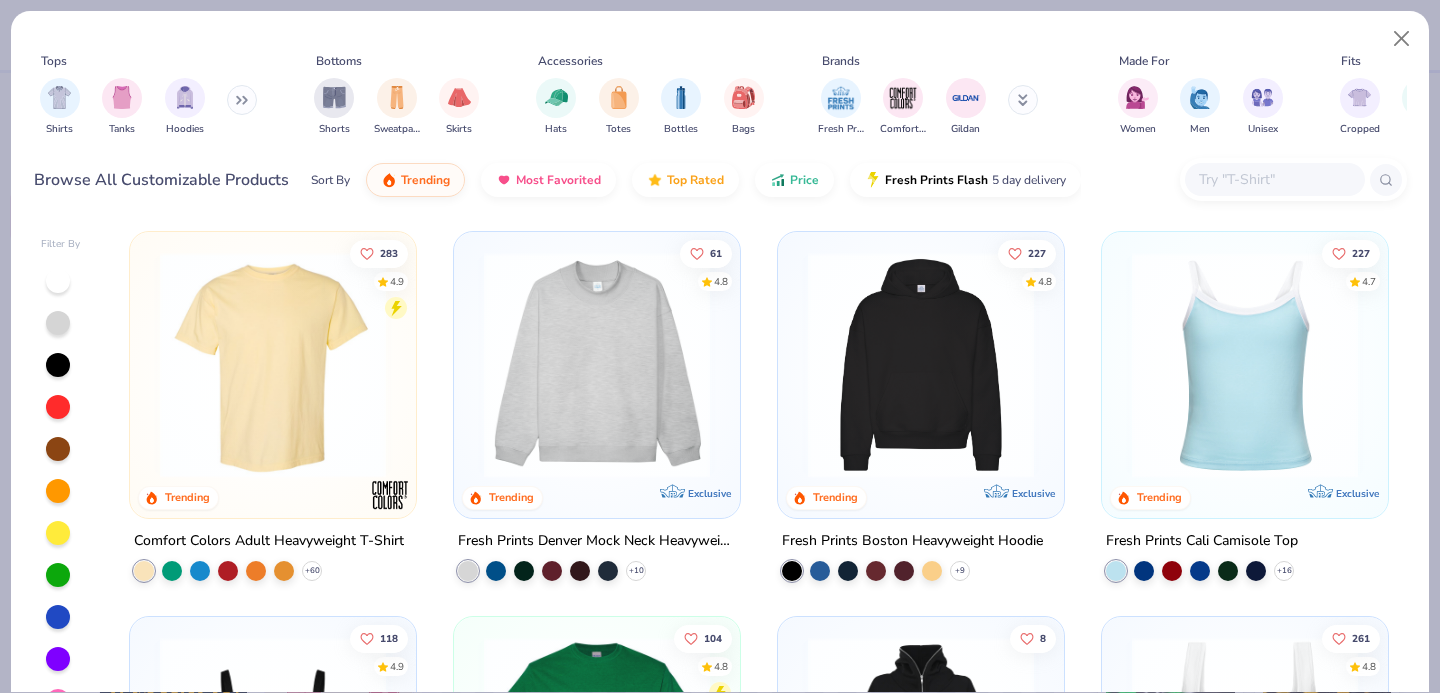 click at bounding box center (1245, 365) 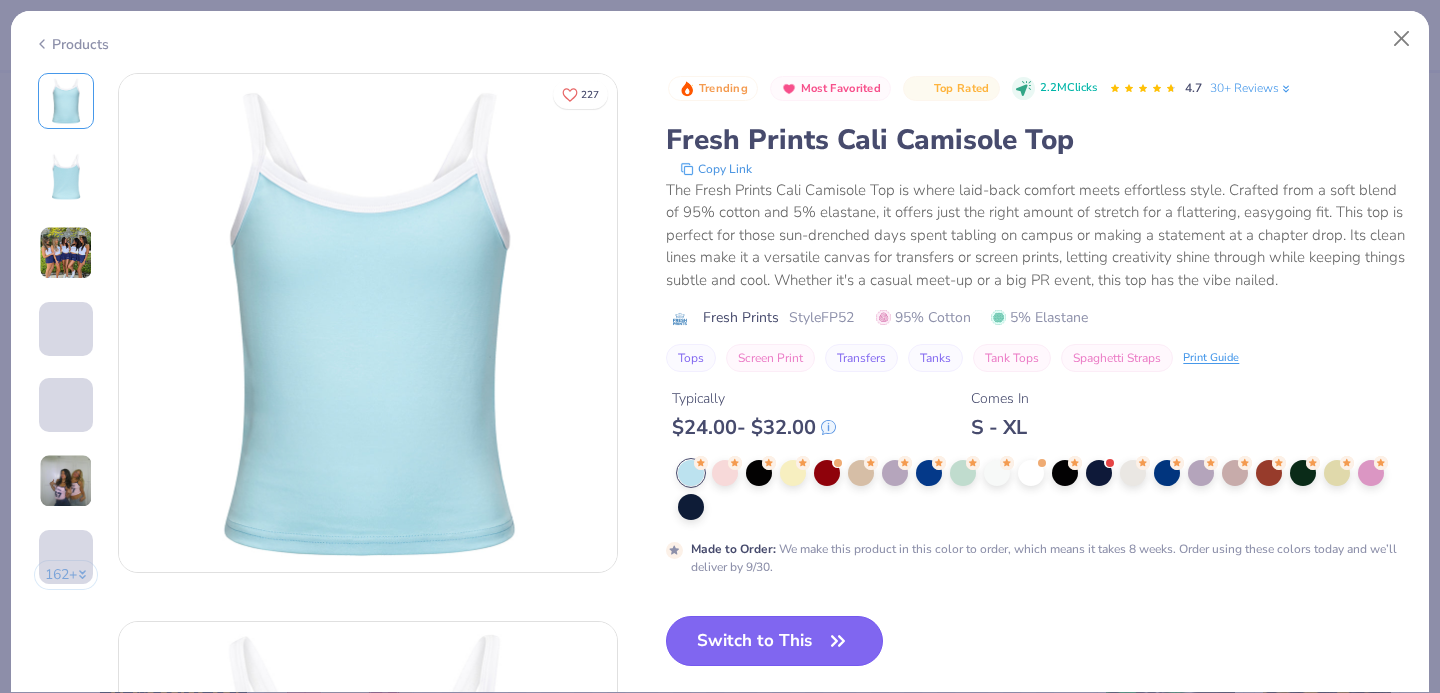 click on "Switch to This" at bounding box center [774, 641] 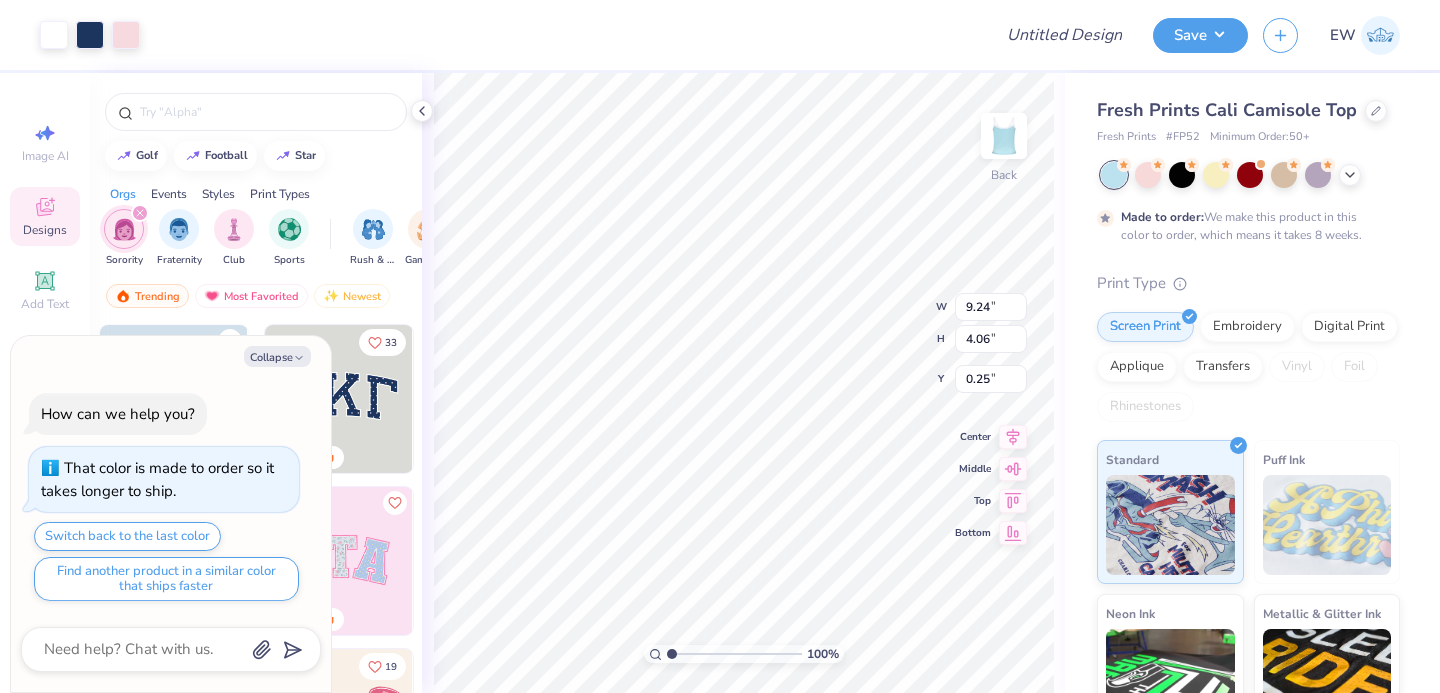 type on "x" 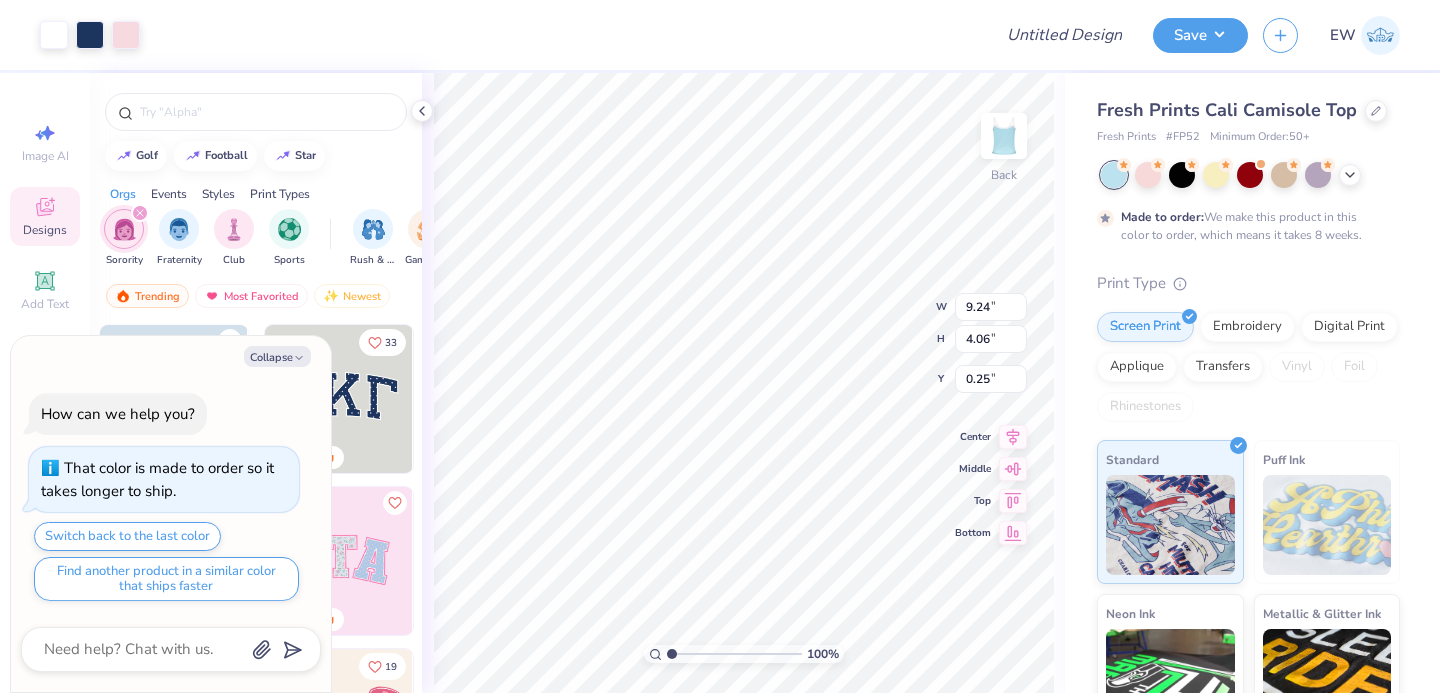 type on "2.29" 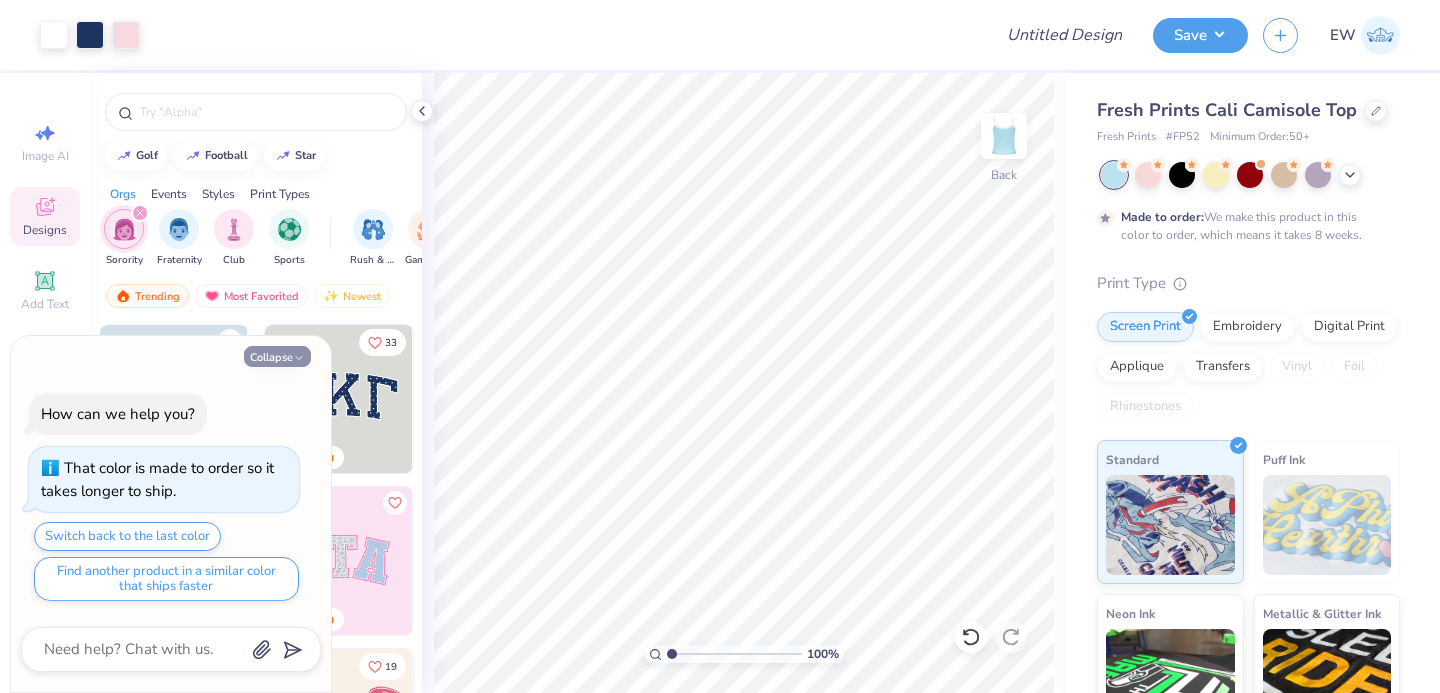 click 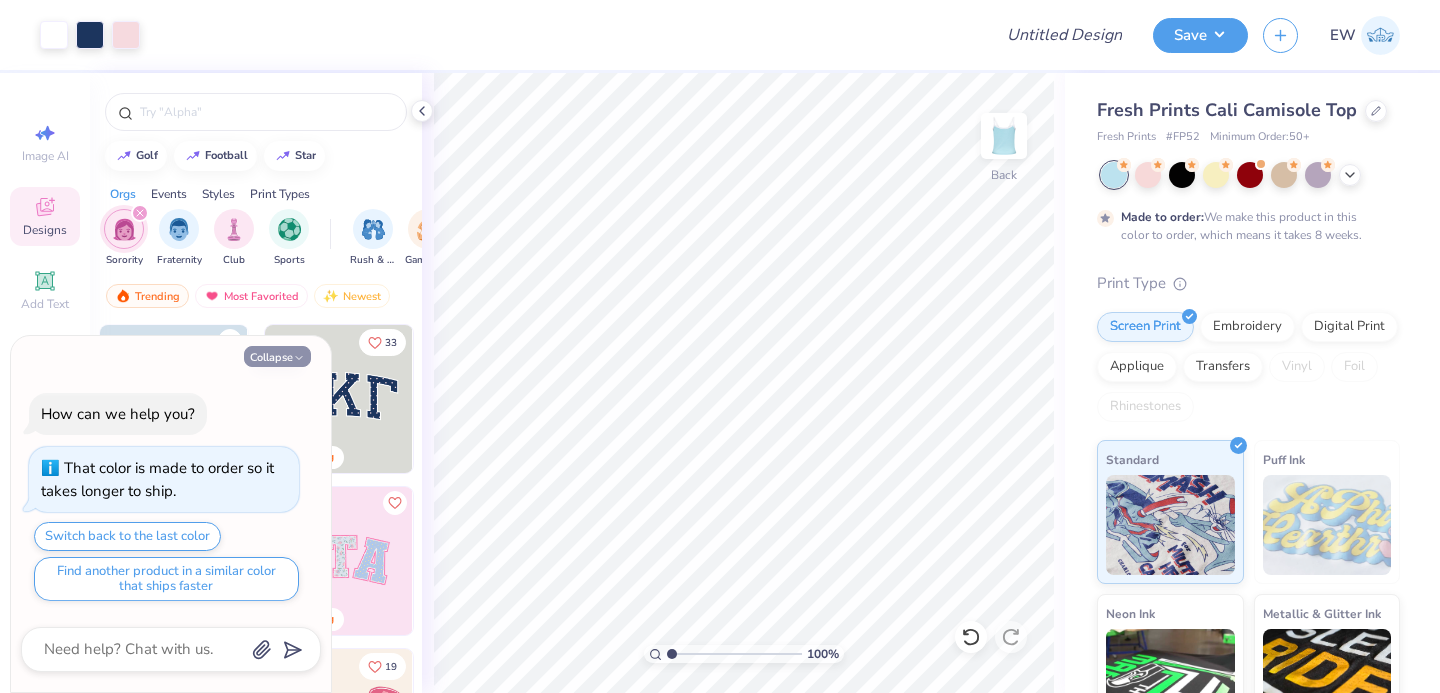 type on "x" 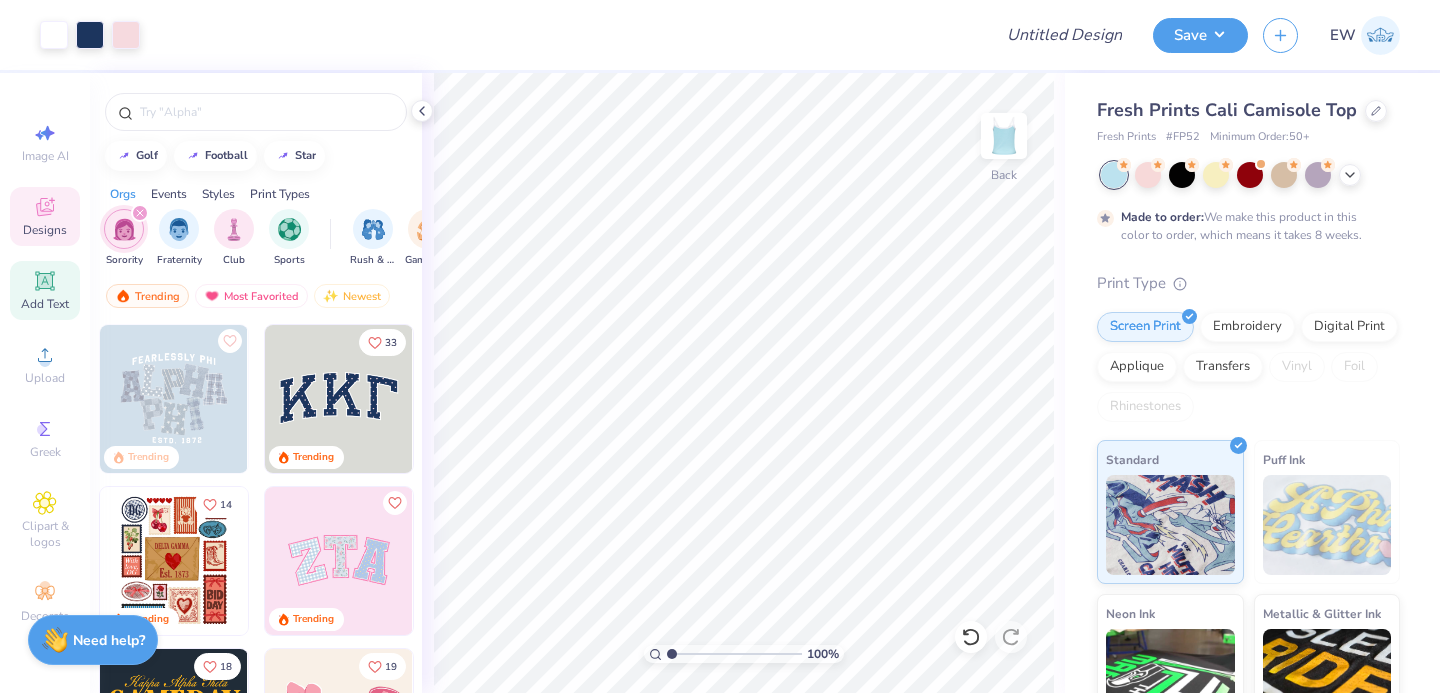 click on "Add Text" at bounding box center [45, 290] 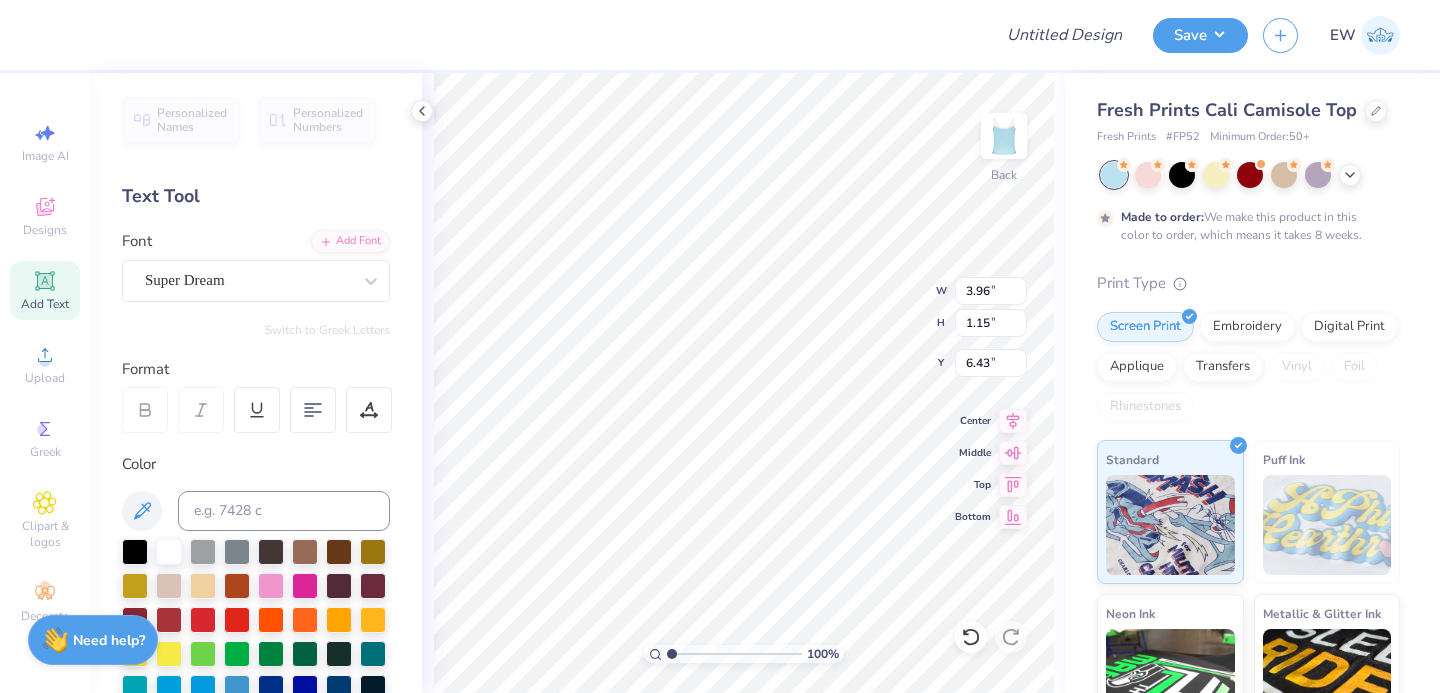 scroll, scrollTop: 0, scrollLeft: 0, axis: both 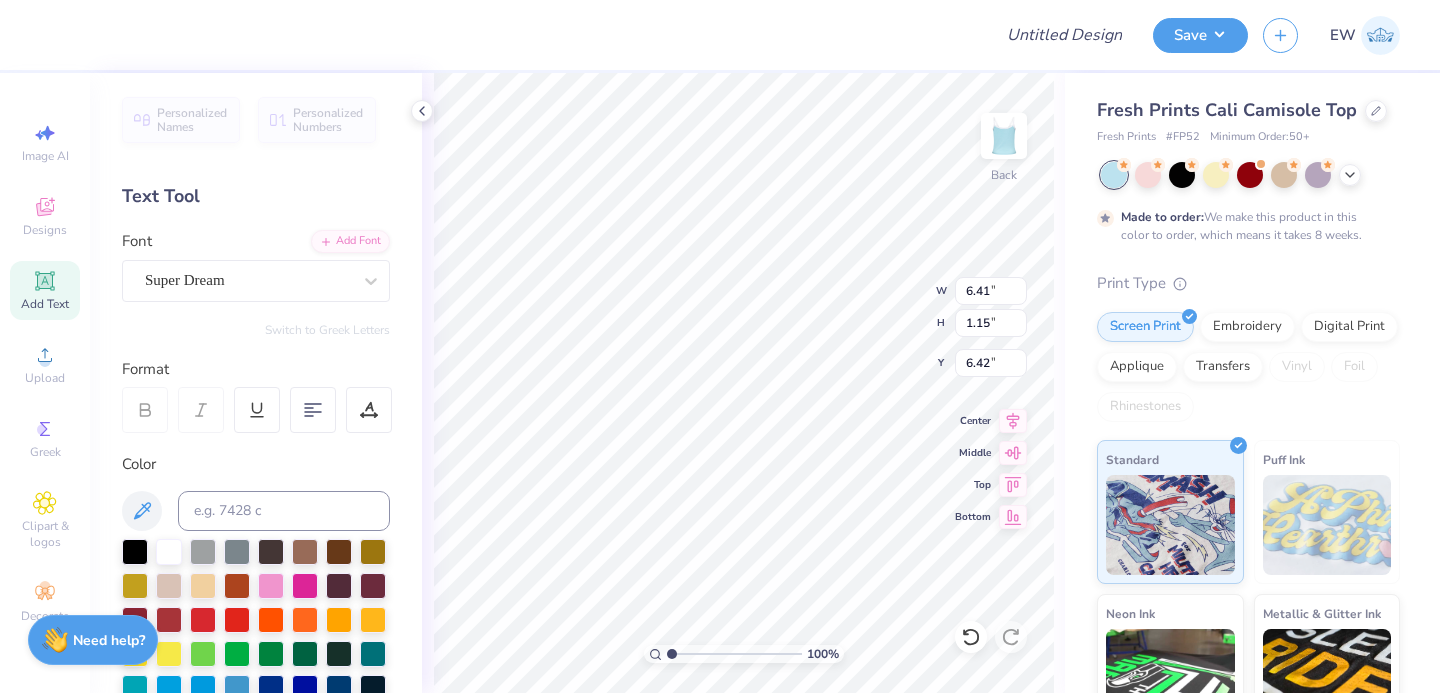 type on "4.08" 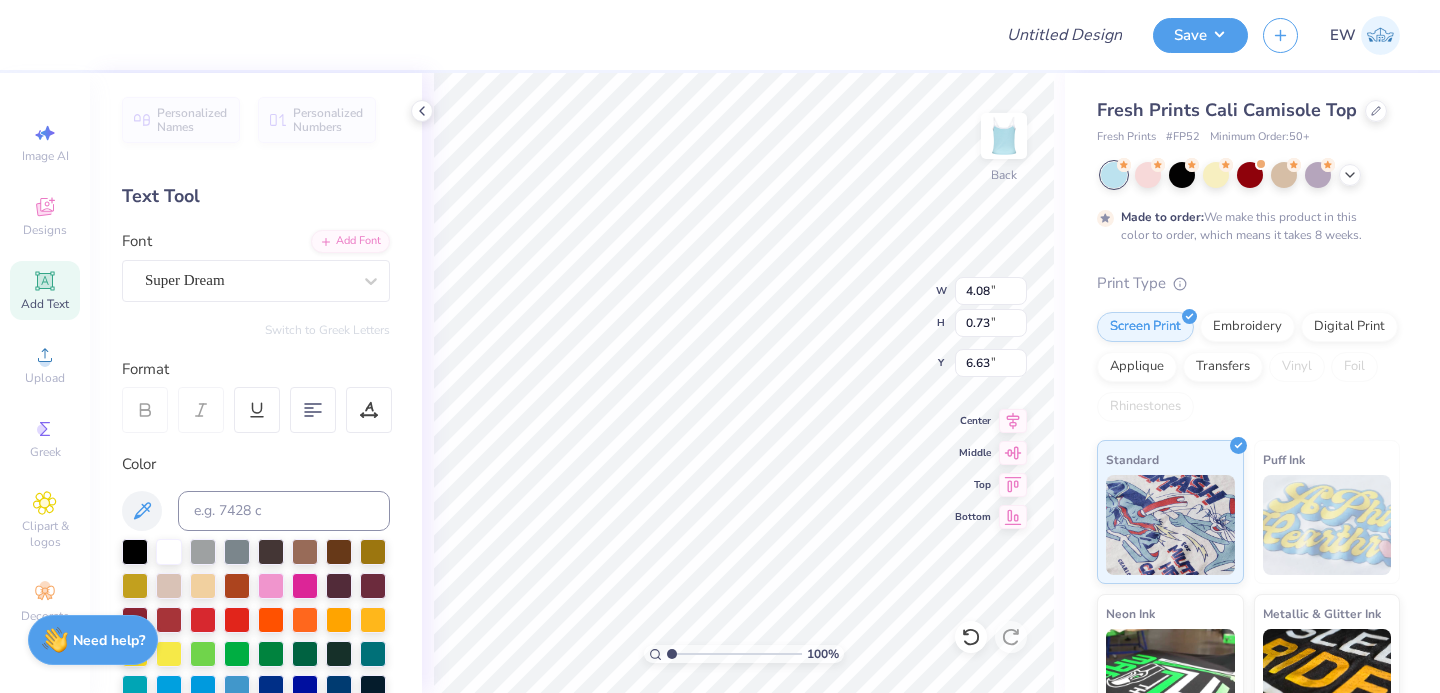 type on "6.63" 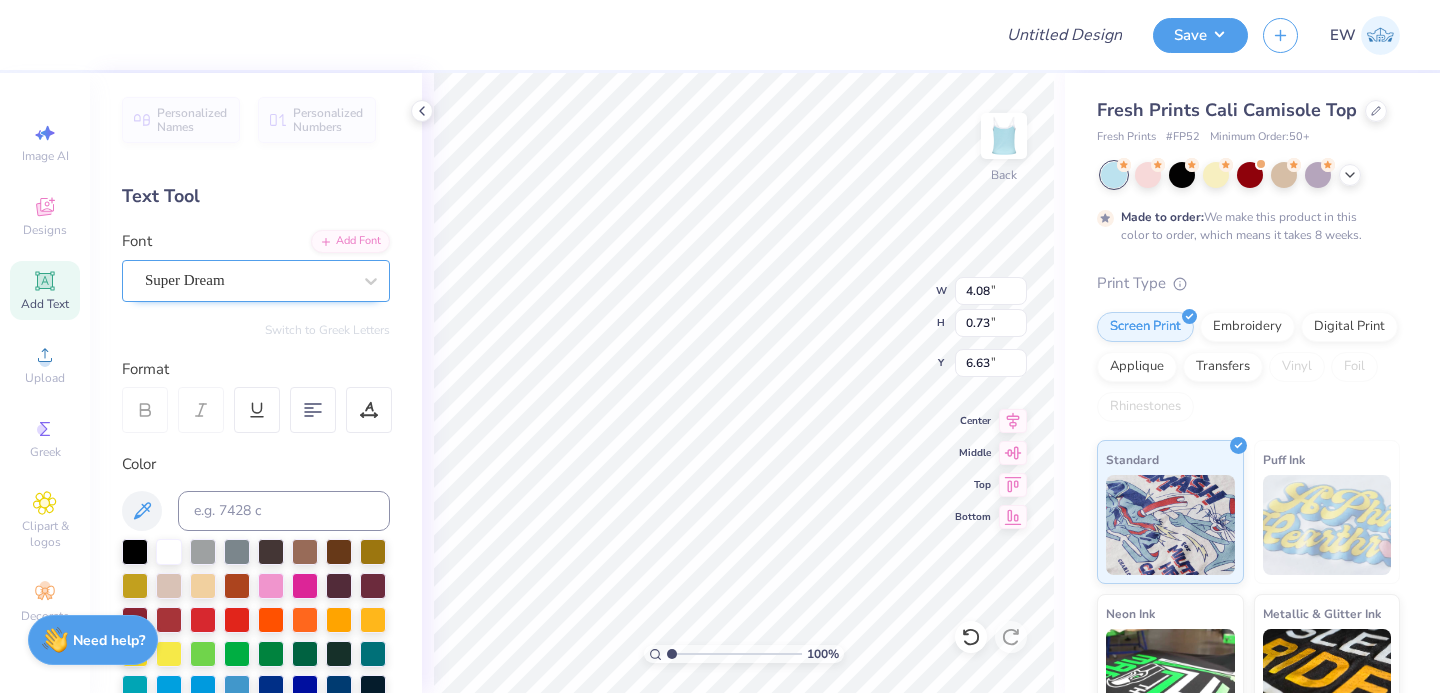 click on "Super Dream" at bounding box center [248, 280] 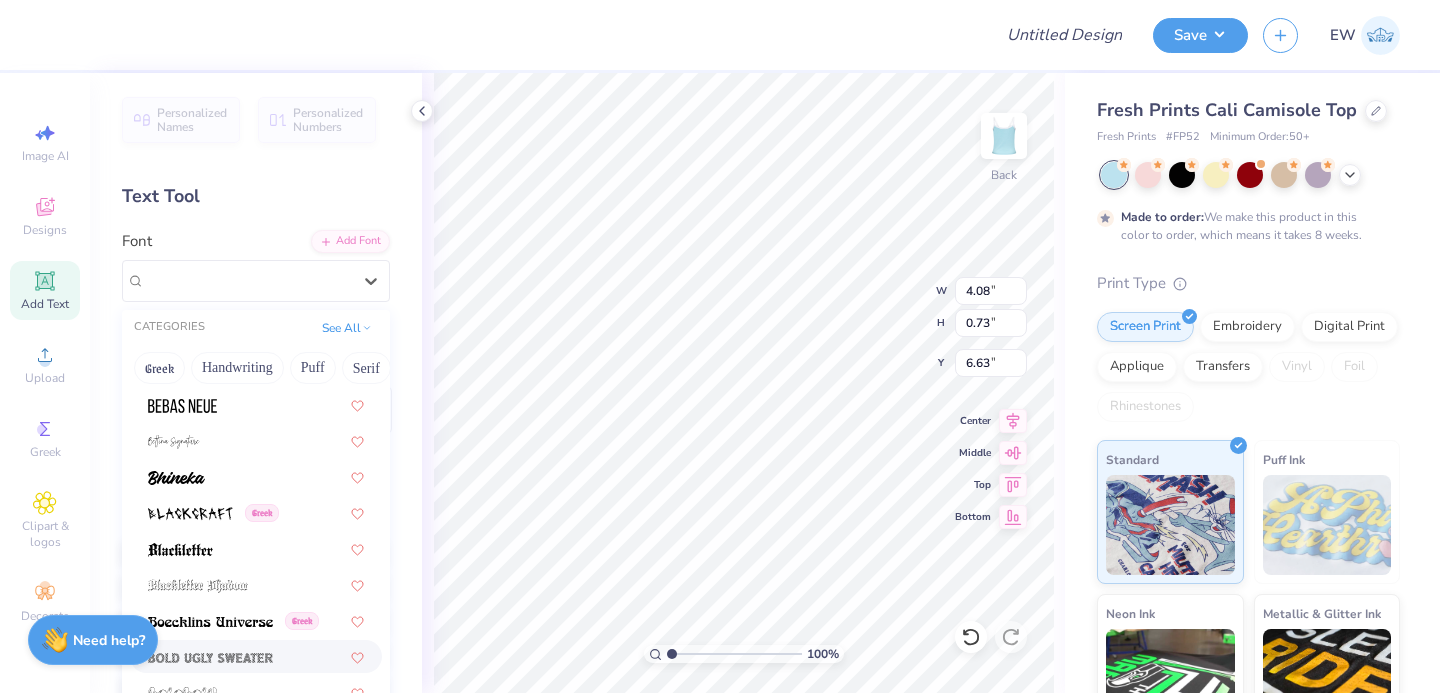 scroll, scrollTop: 1046, scrollLeft: 0, axis: vertical 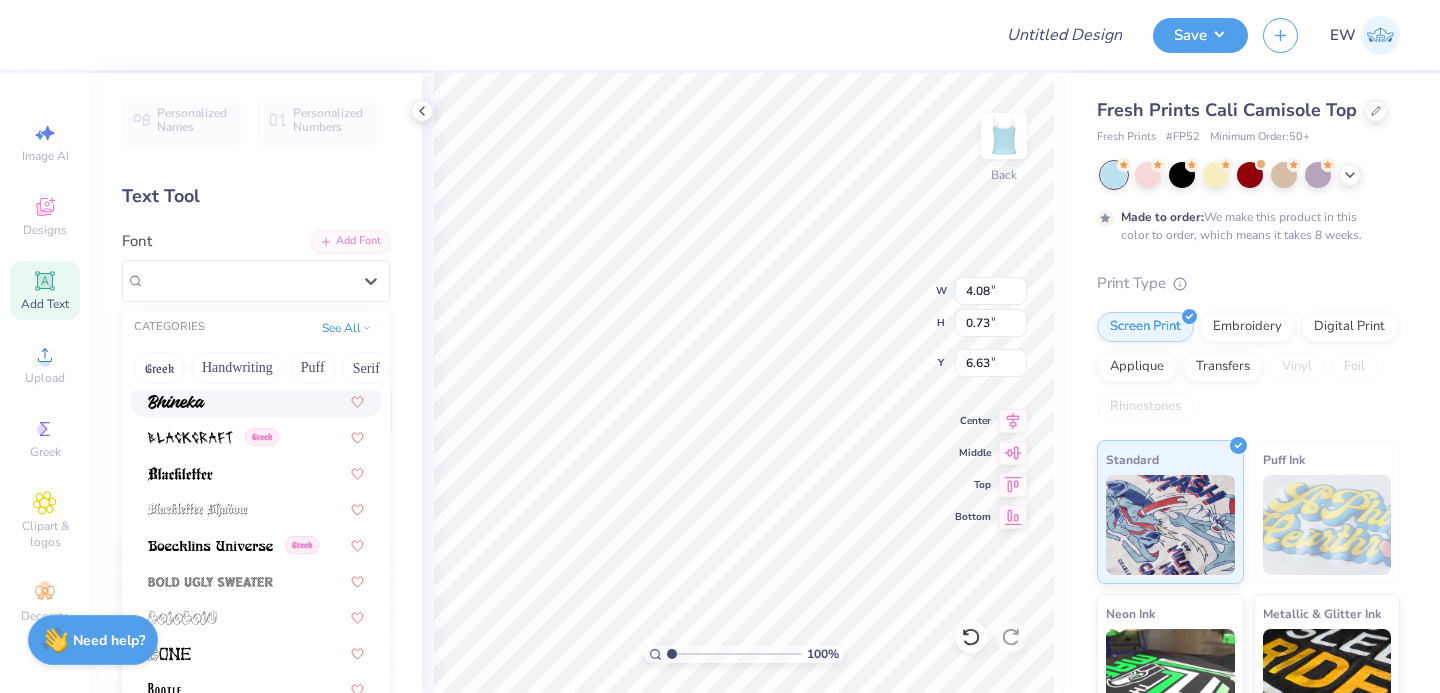 click at bounding box center (256, 400) 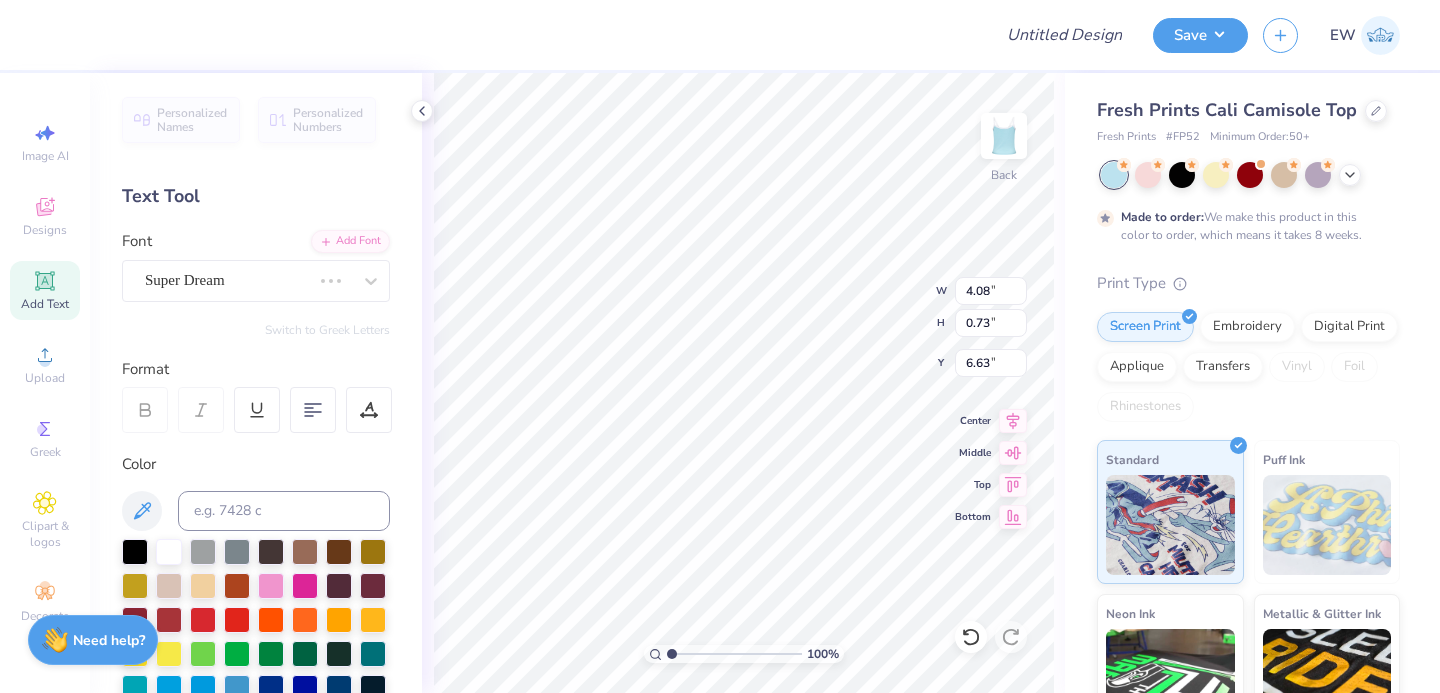 type on "2.89" 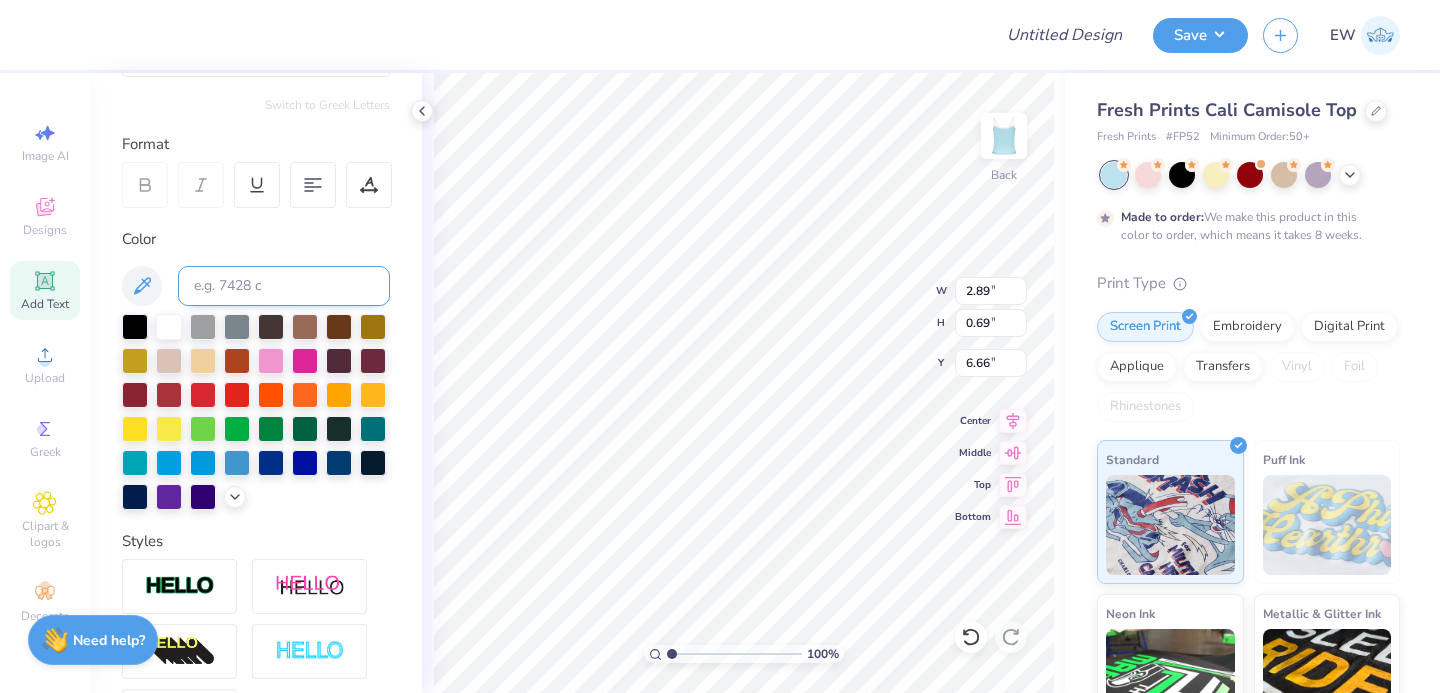 scroll, scrollTop: 469, scrollLeft: 0, axis: vertical 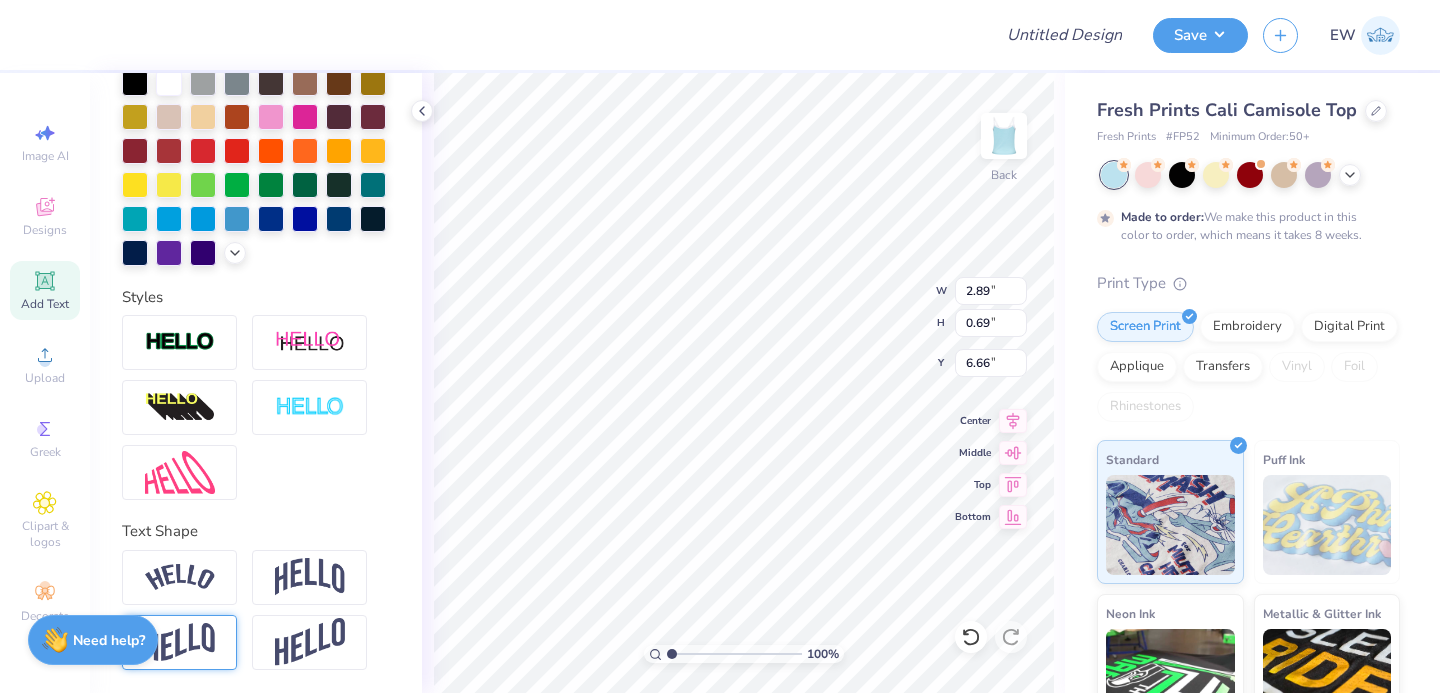 click at bounding box center (180, 642) 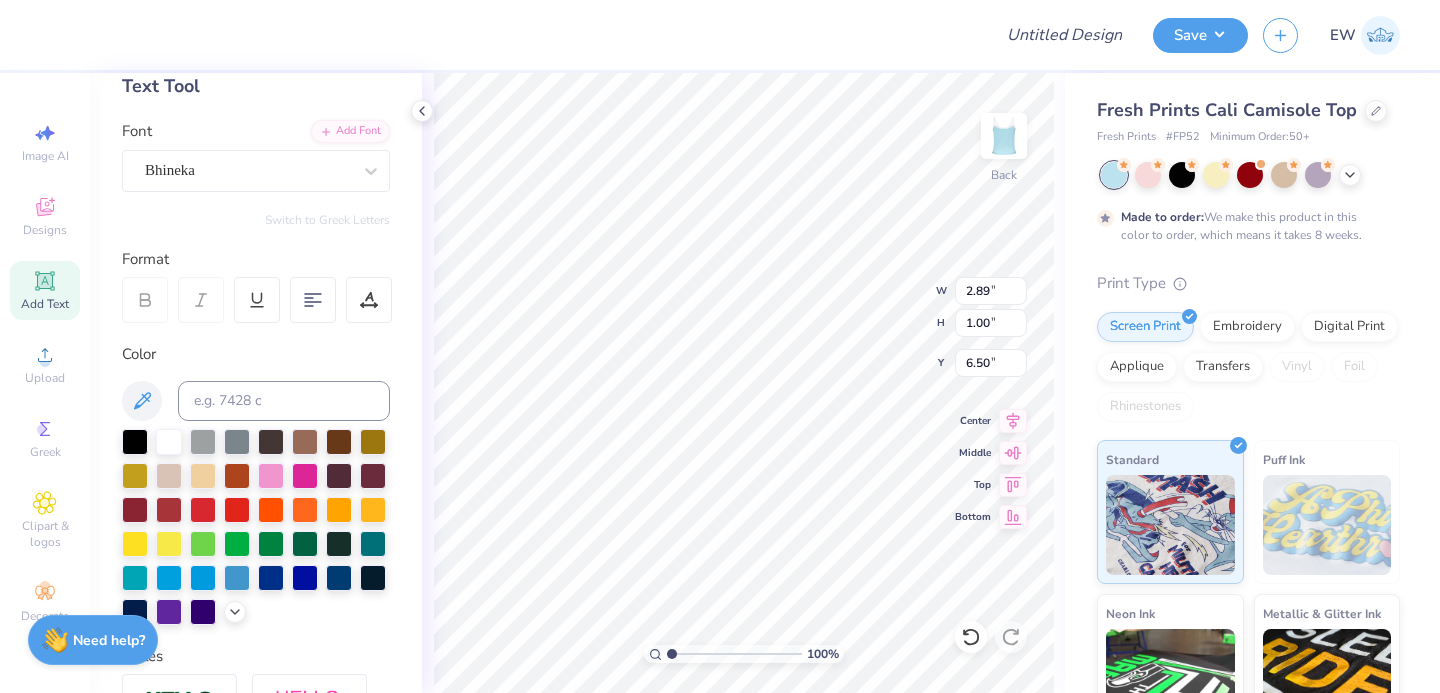 scroll, scrollTop: 0, scrollLeft: 0, axis: both 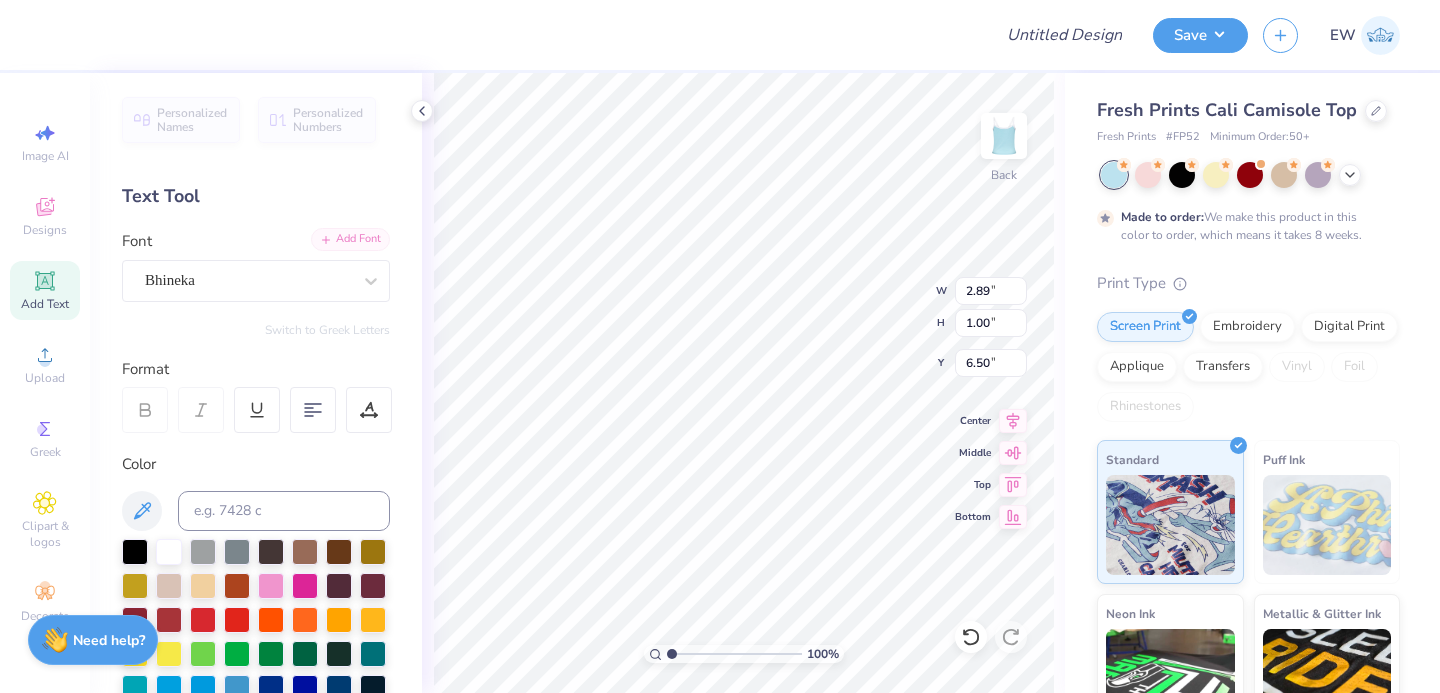 click on "Add Font" at bounding box center (350, 239) 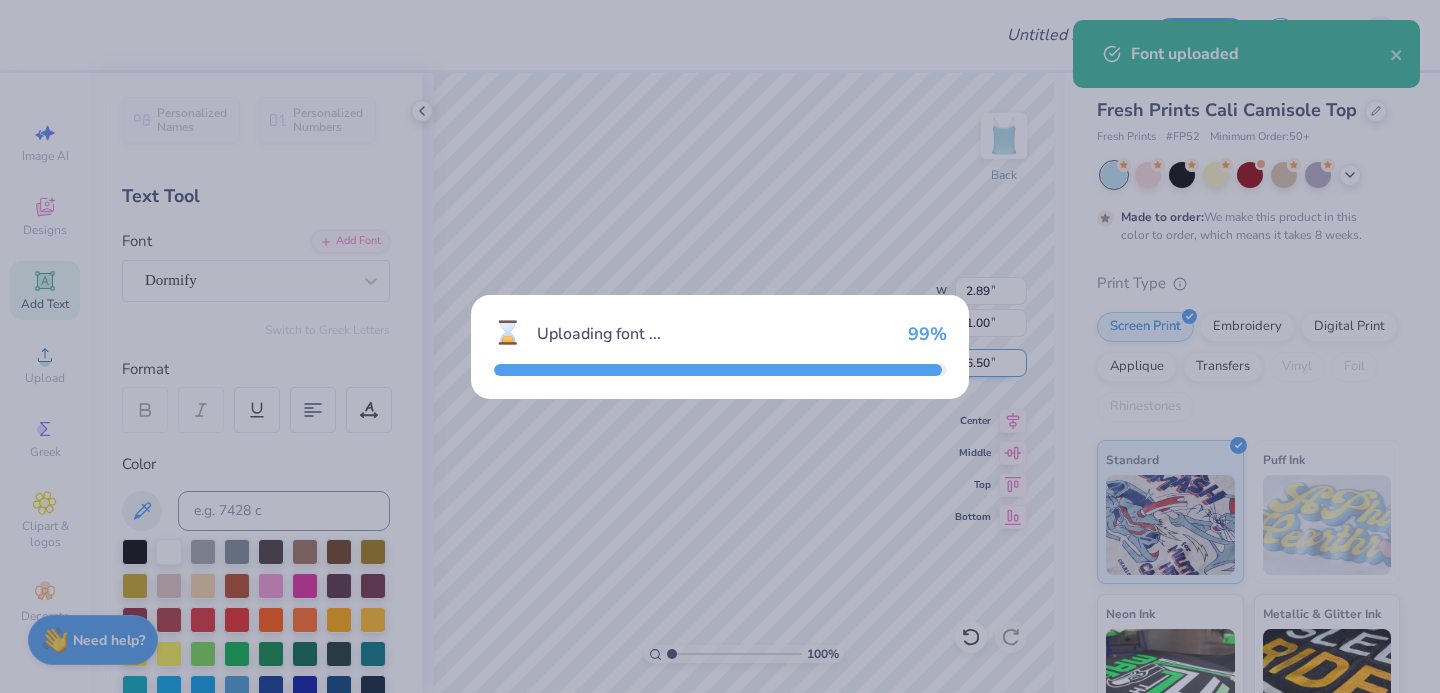 type on "2.22" 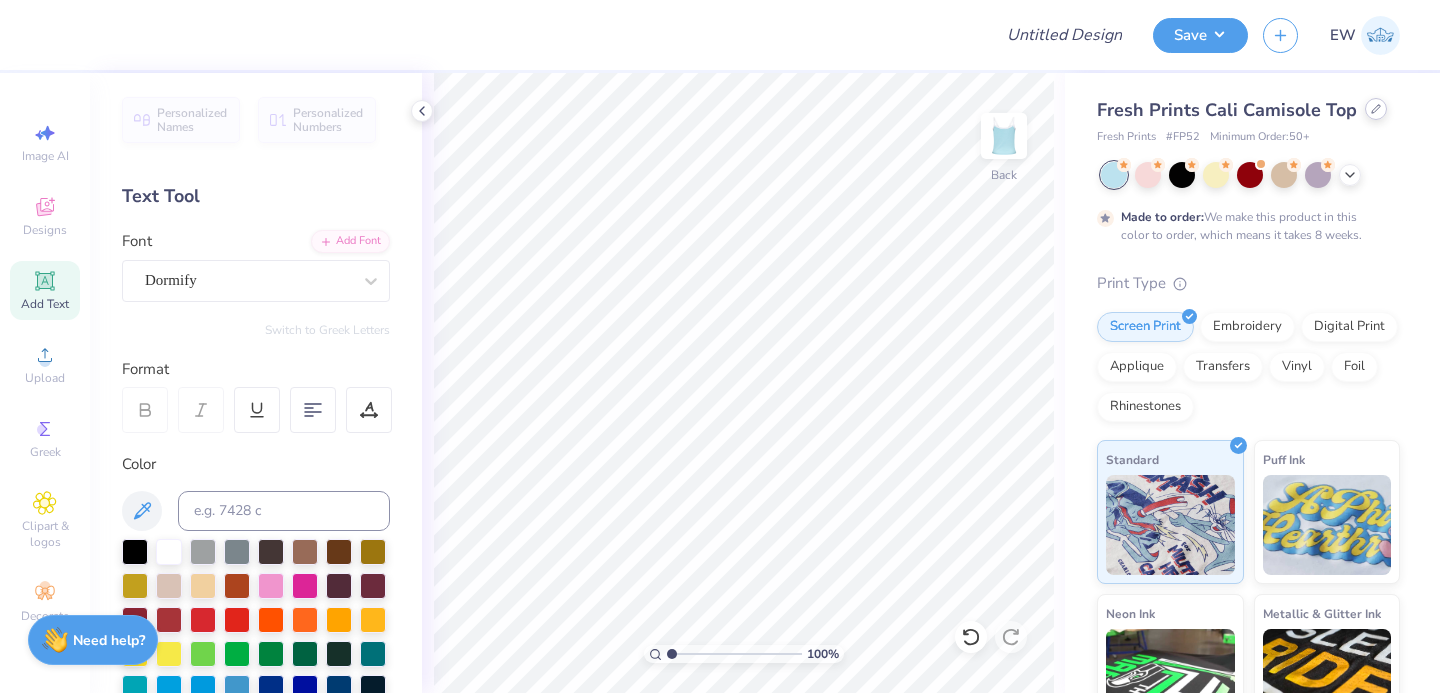 click at bounding box center [1376, 109] 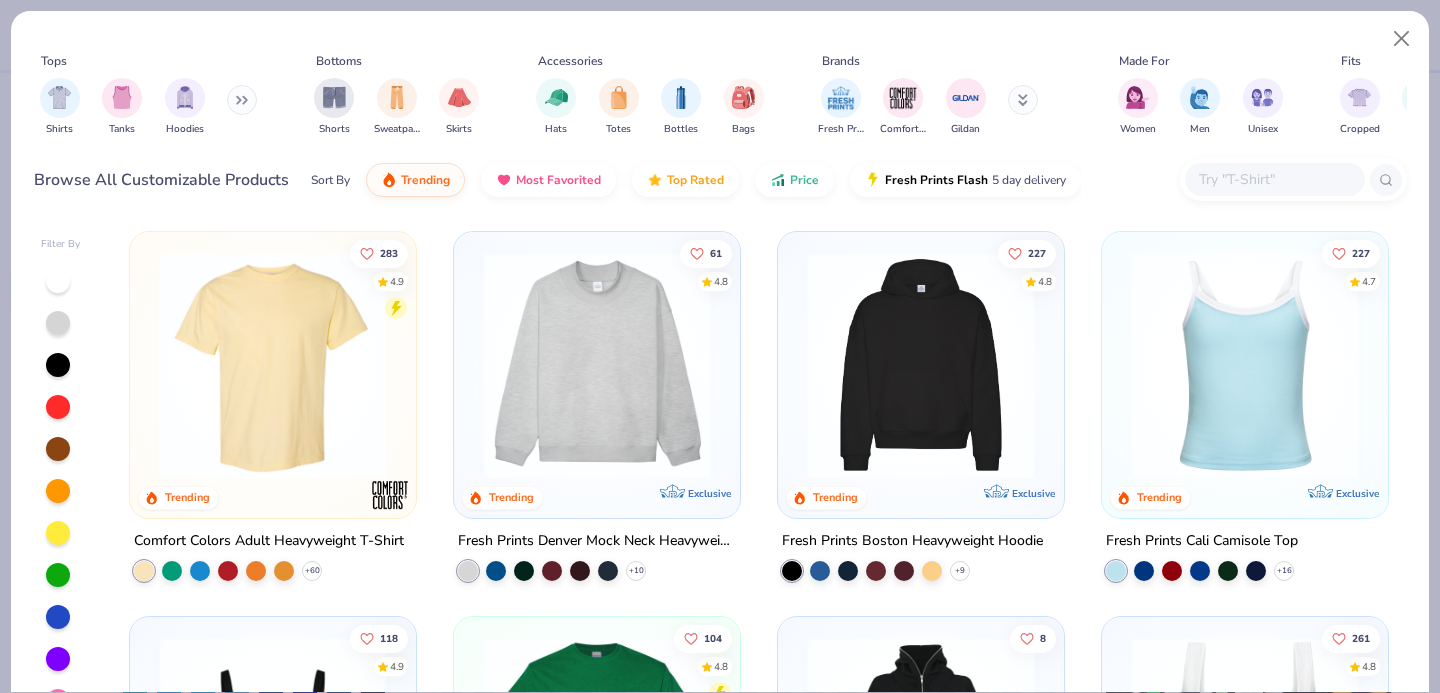 click at bounding box center (273, 365) 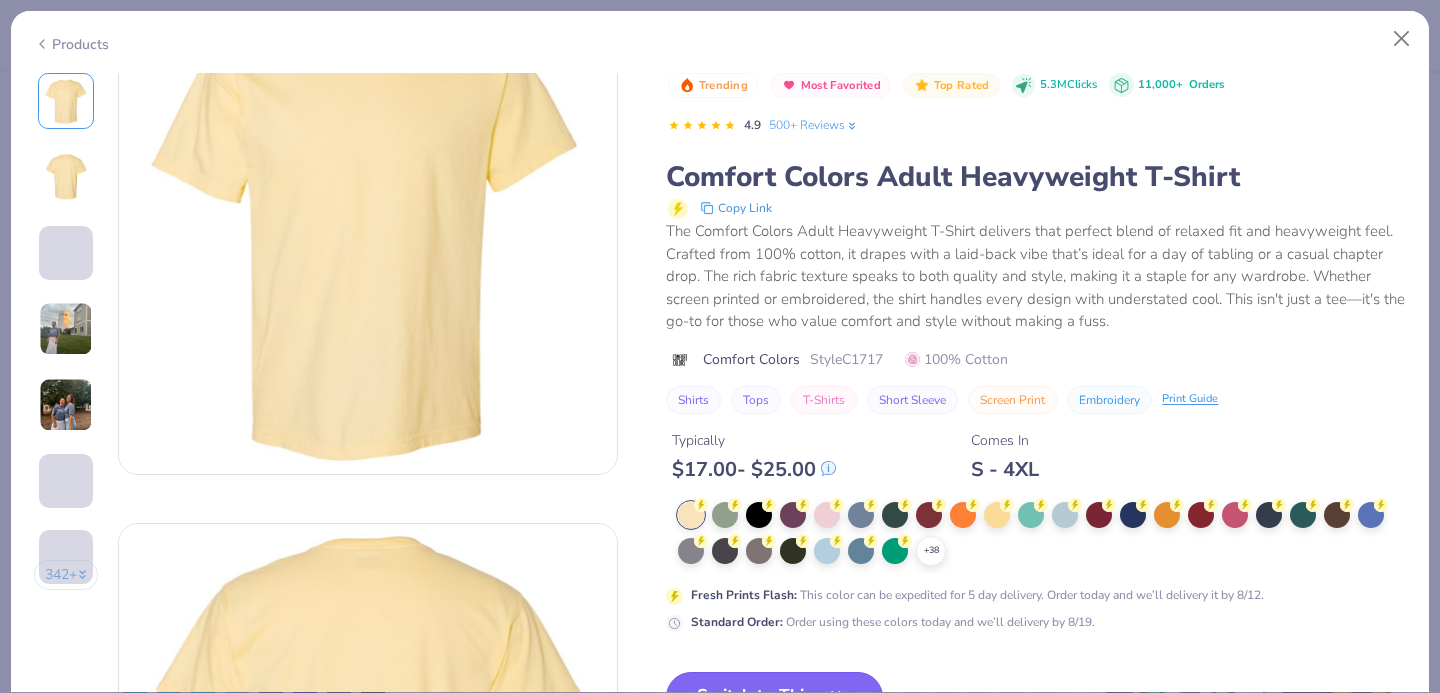 scroll, scrollTop: 99, scrollLeft: 0, axis: vertical 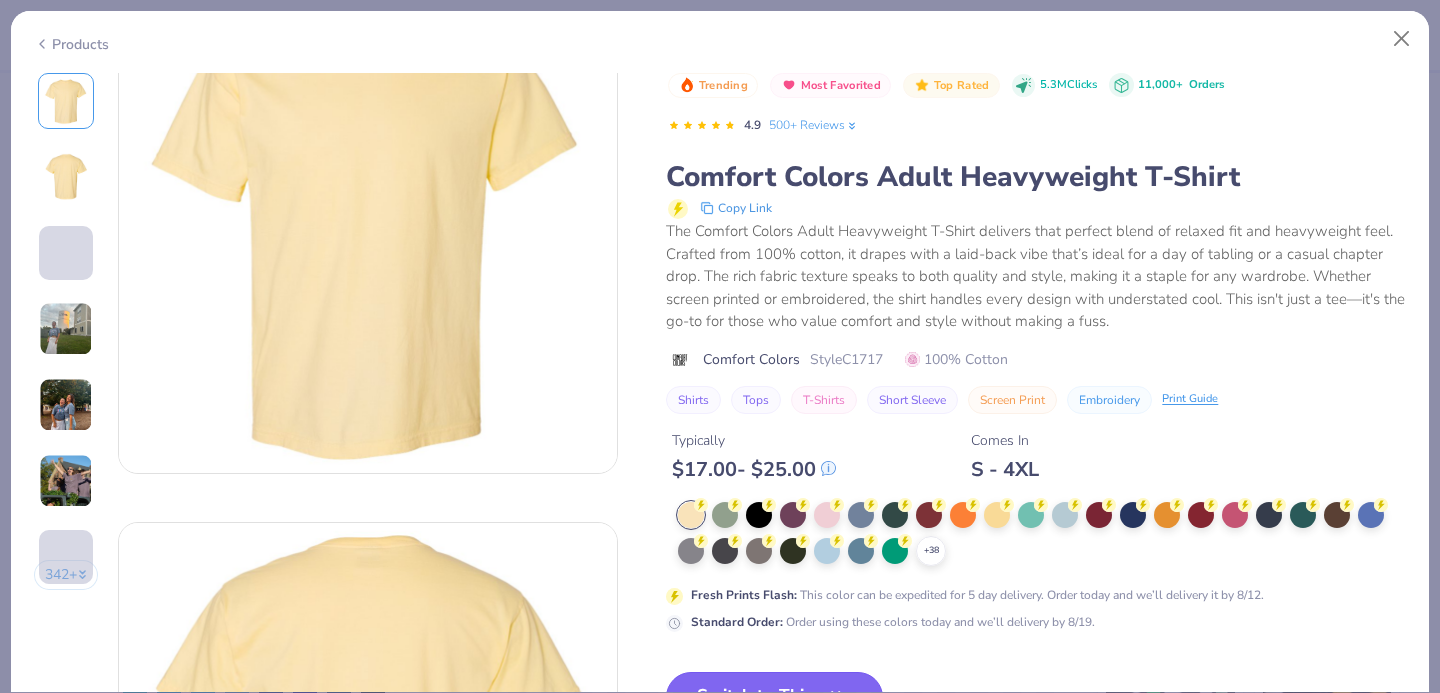 click on "Switch to This" at bounding box center (774, 697) 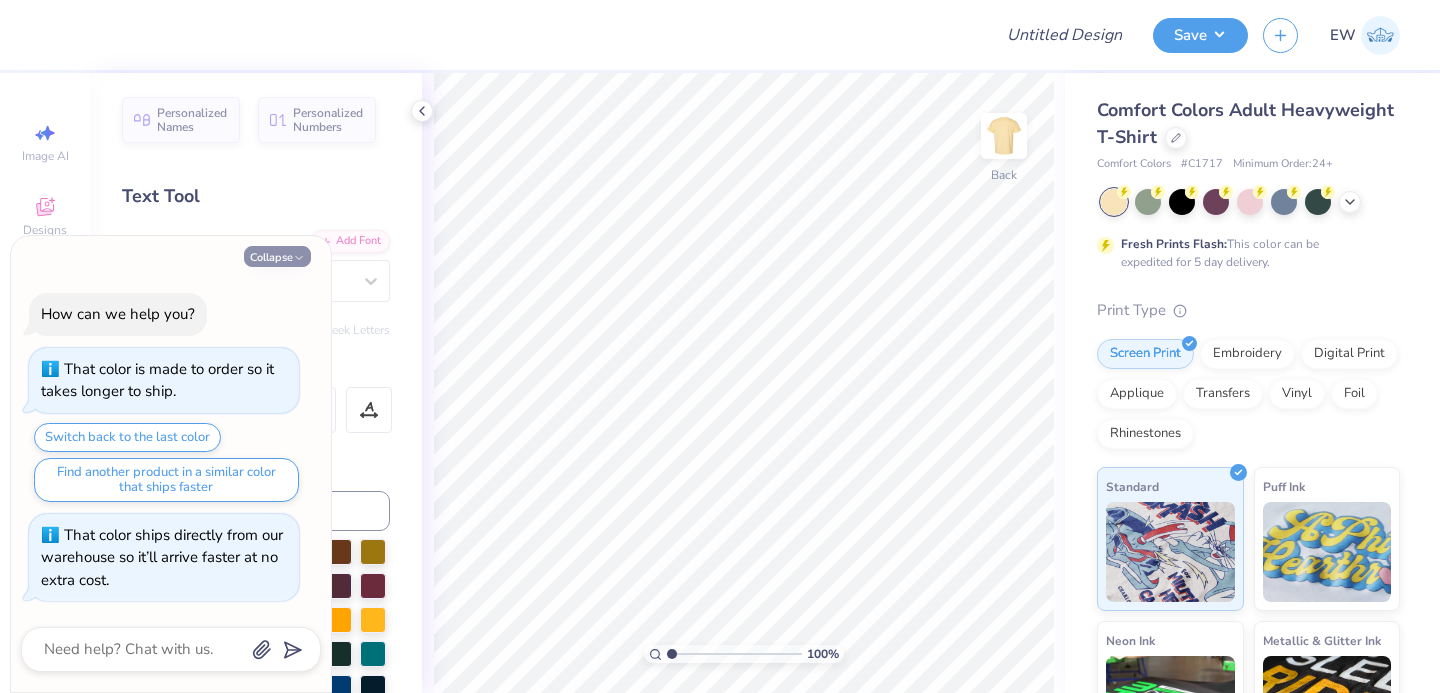click 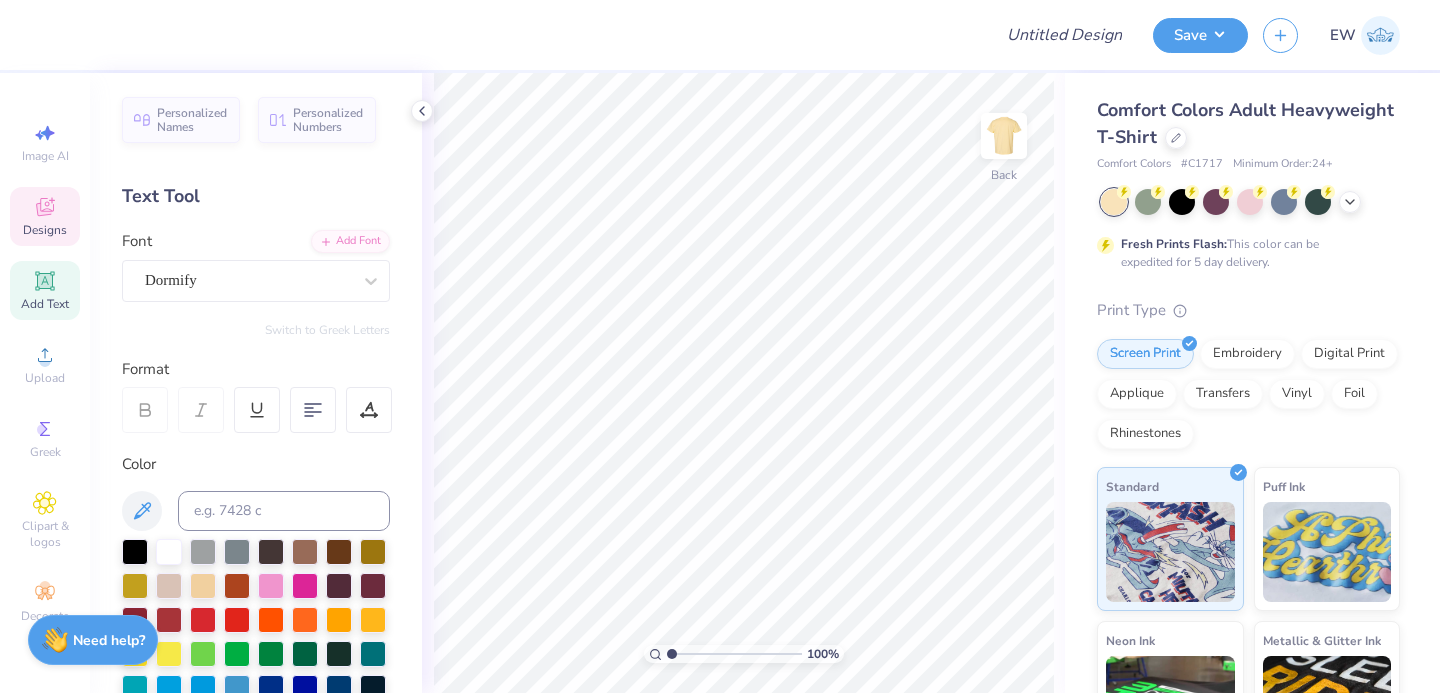 click on "Designs" at bounding box center (45, 230) 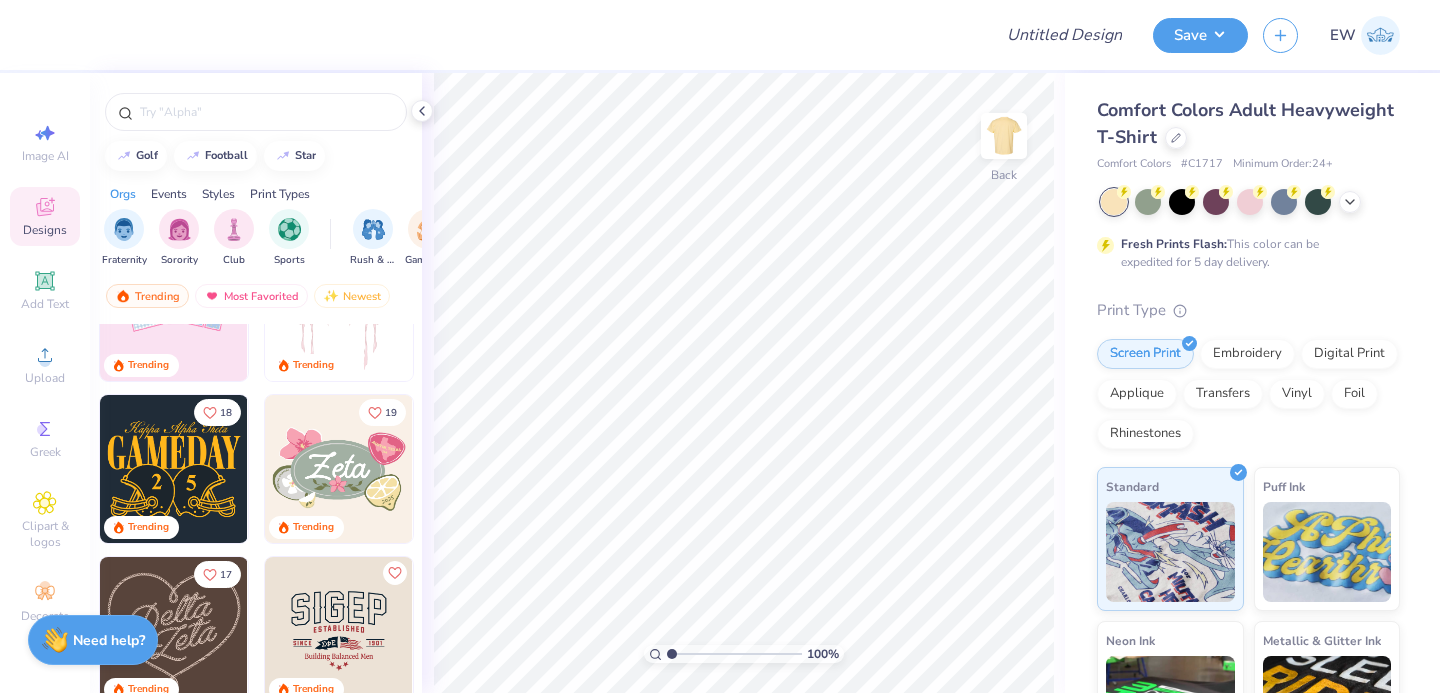 scroll, scrollTop: 417, scrollLeft: 0, axis: vertical 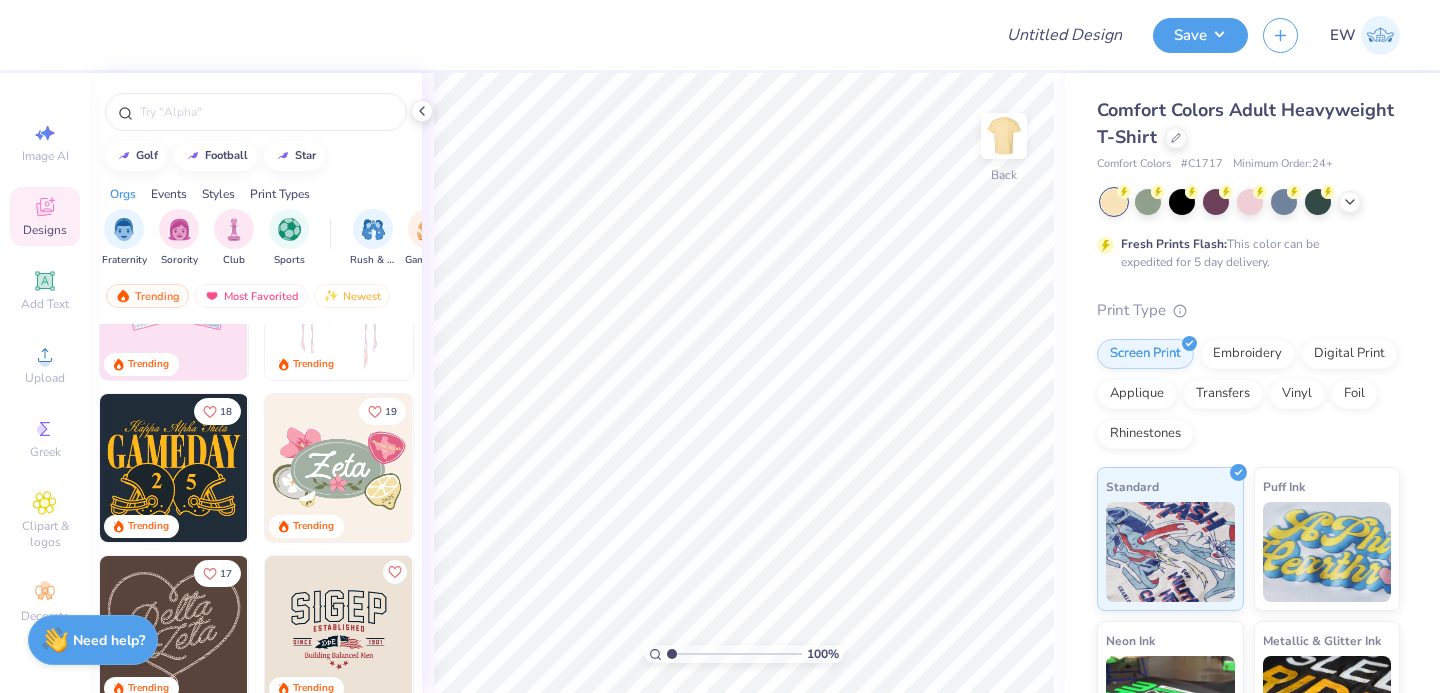 click at bounding box center [339, 468] 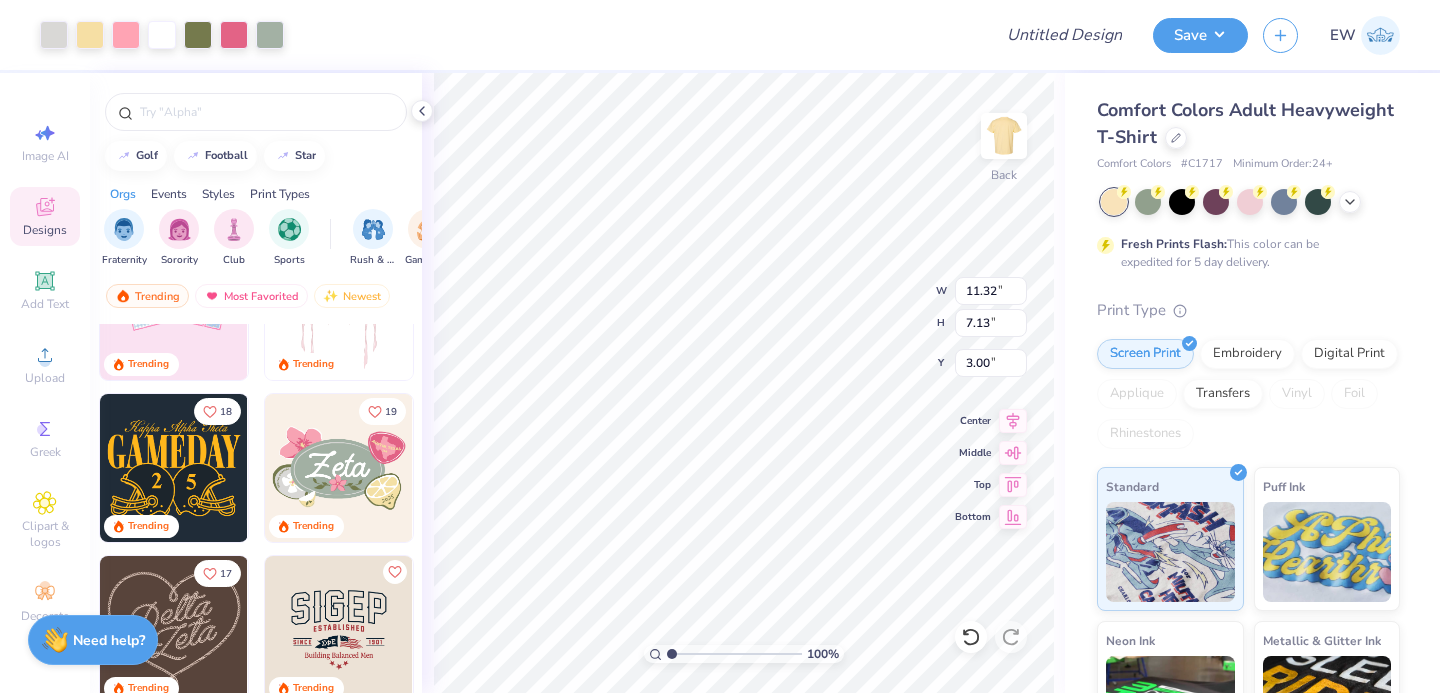 type on "11.32" 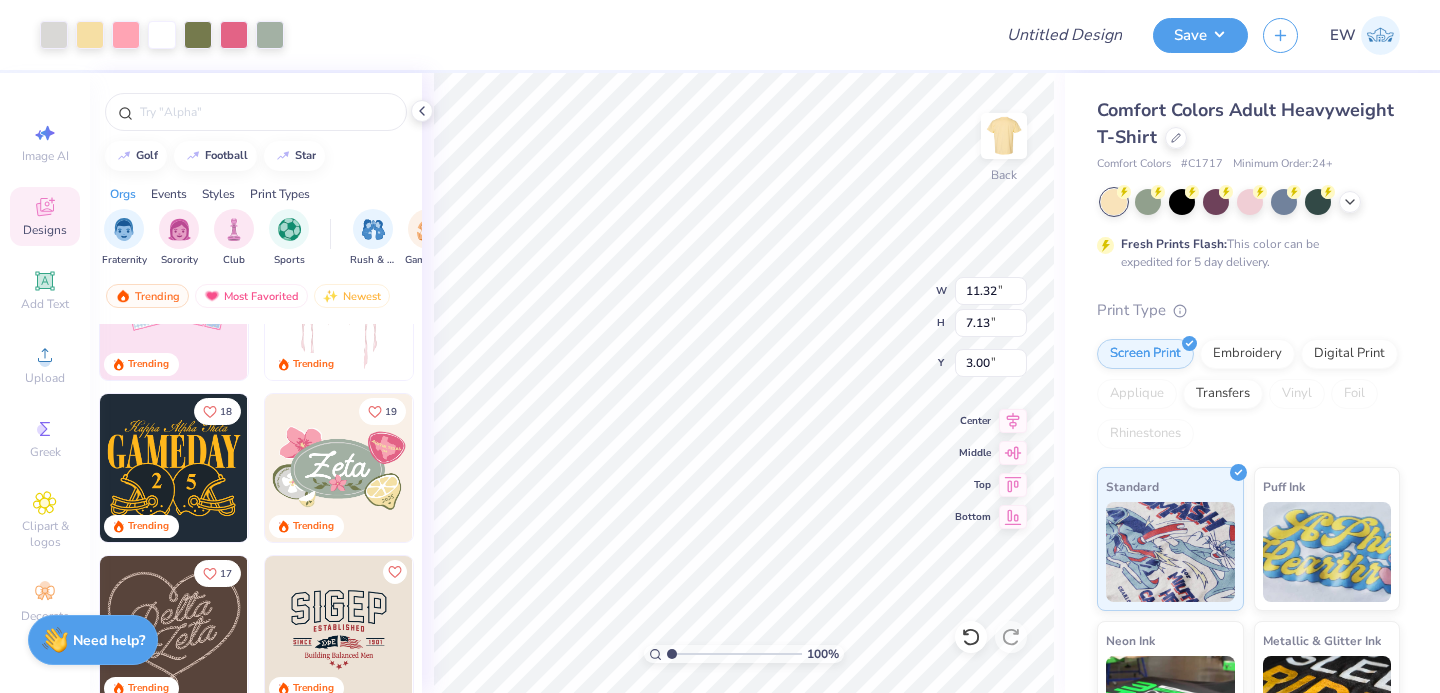 type on "7.13" 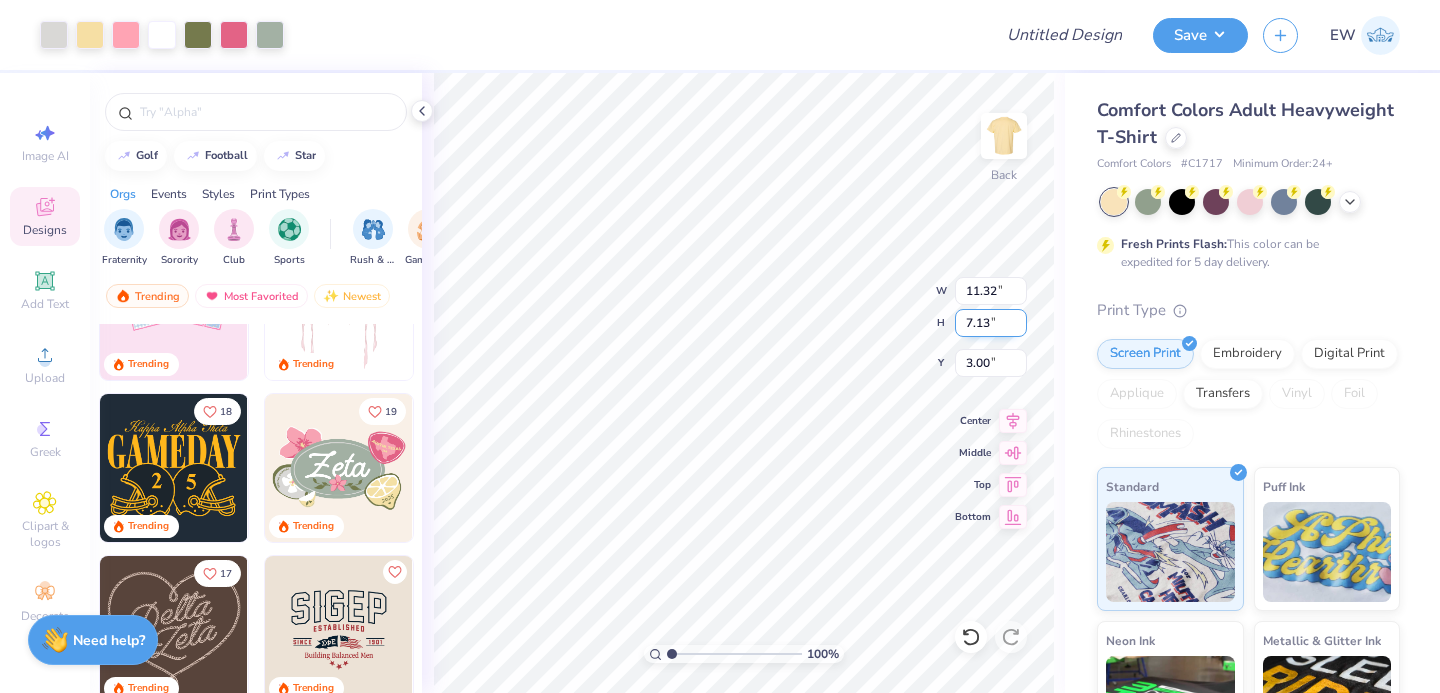click on "100 % Back W 11.32 11.32 " H 7.13 7.13 " Y 3.00 3.00 " Center Middle Top Bottom" at bounding box center [743, 383] 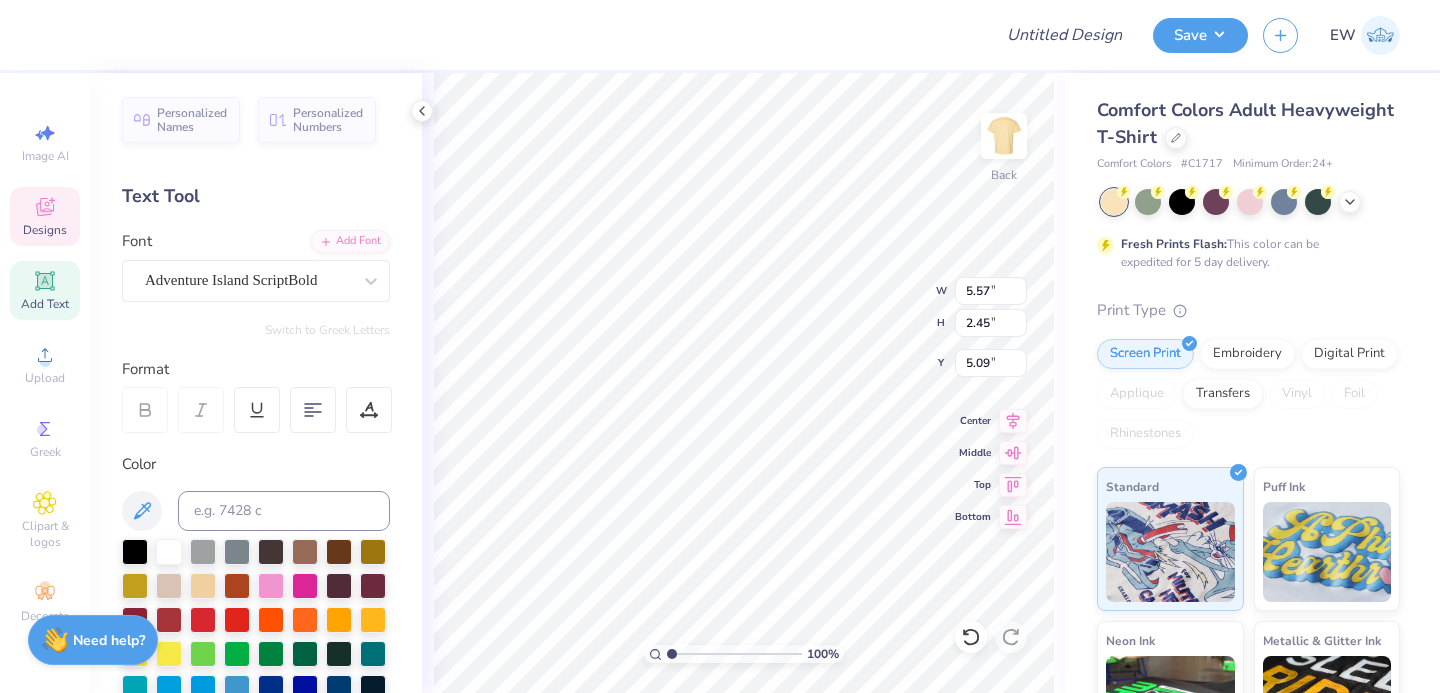 scroll, scrollTop: 0, scrollLeft: 0, axis: both 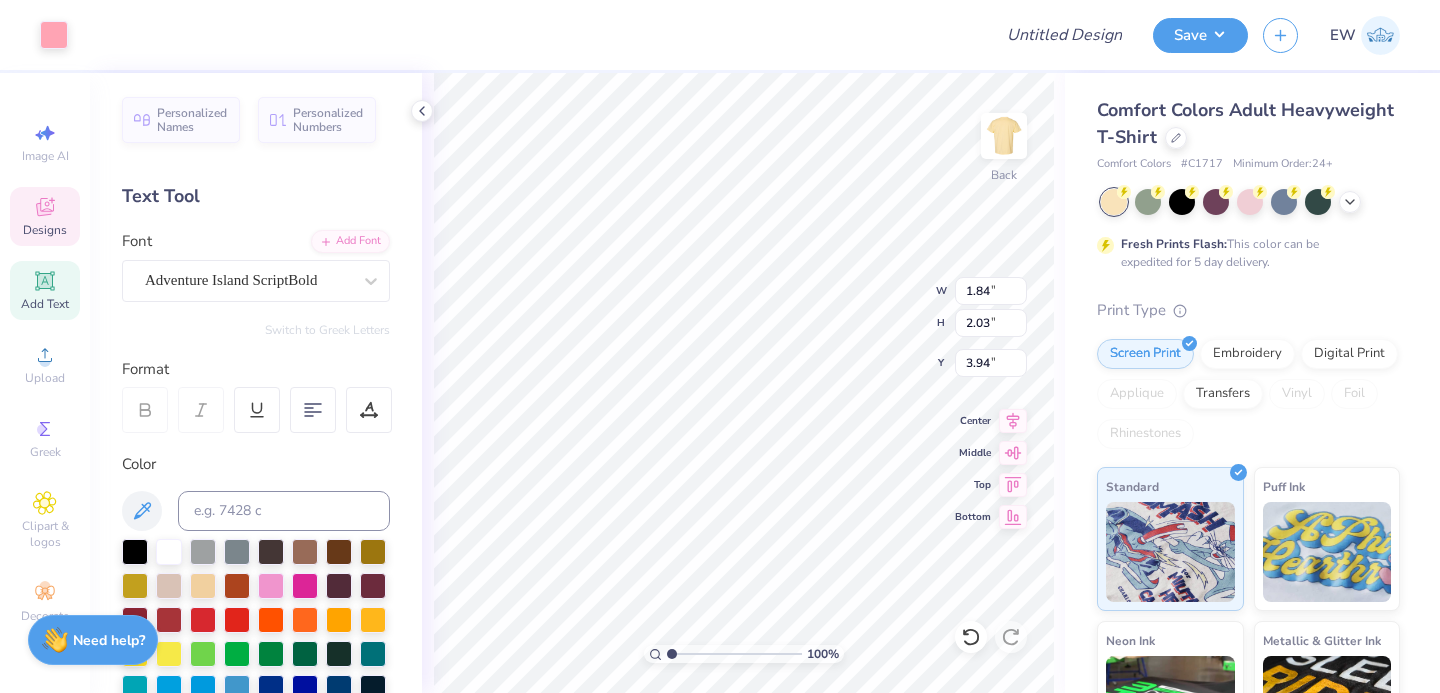 type on "1.84" 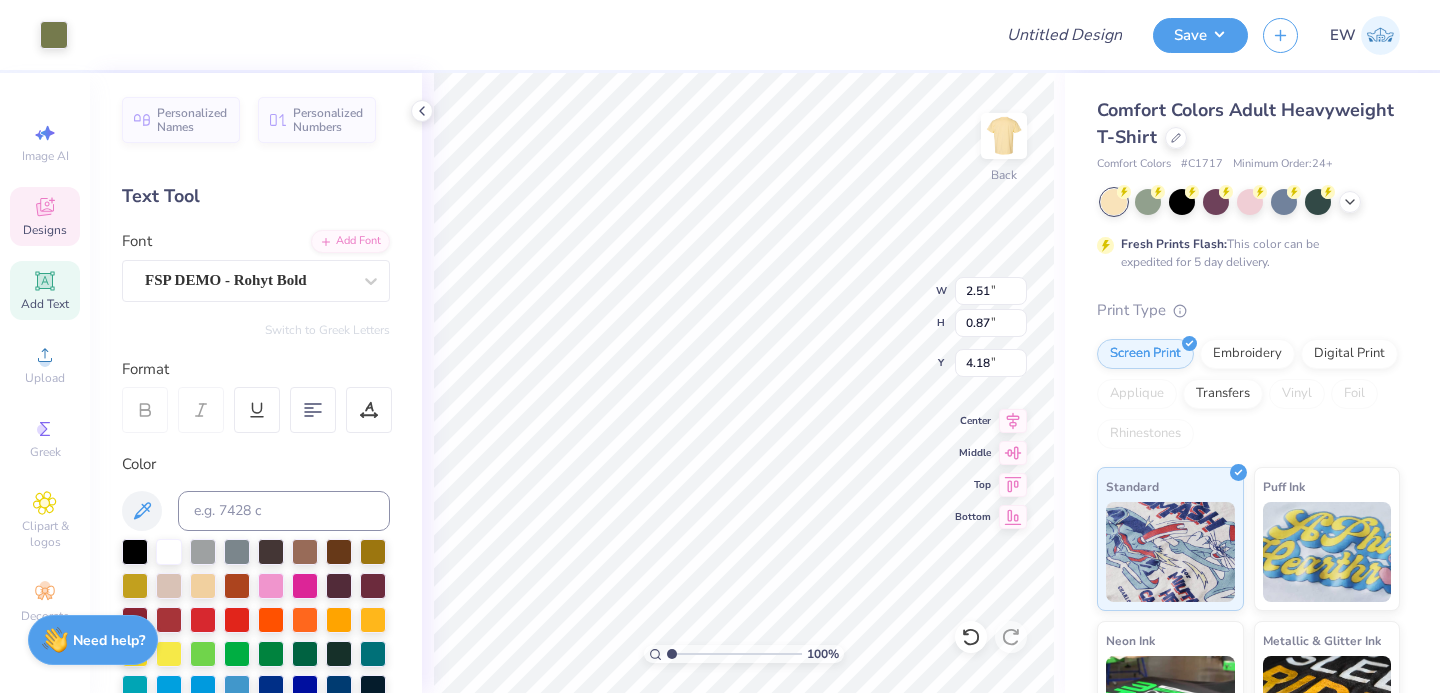 type on "3.70" 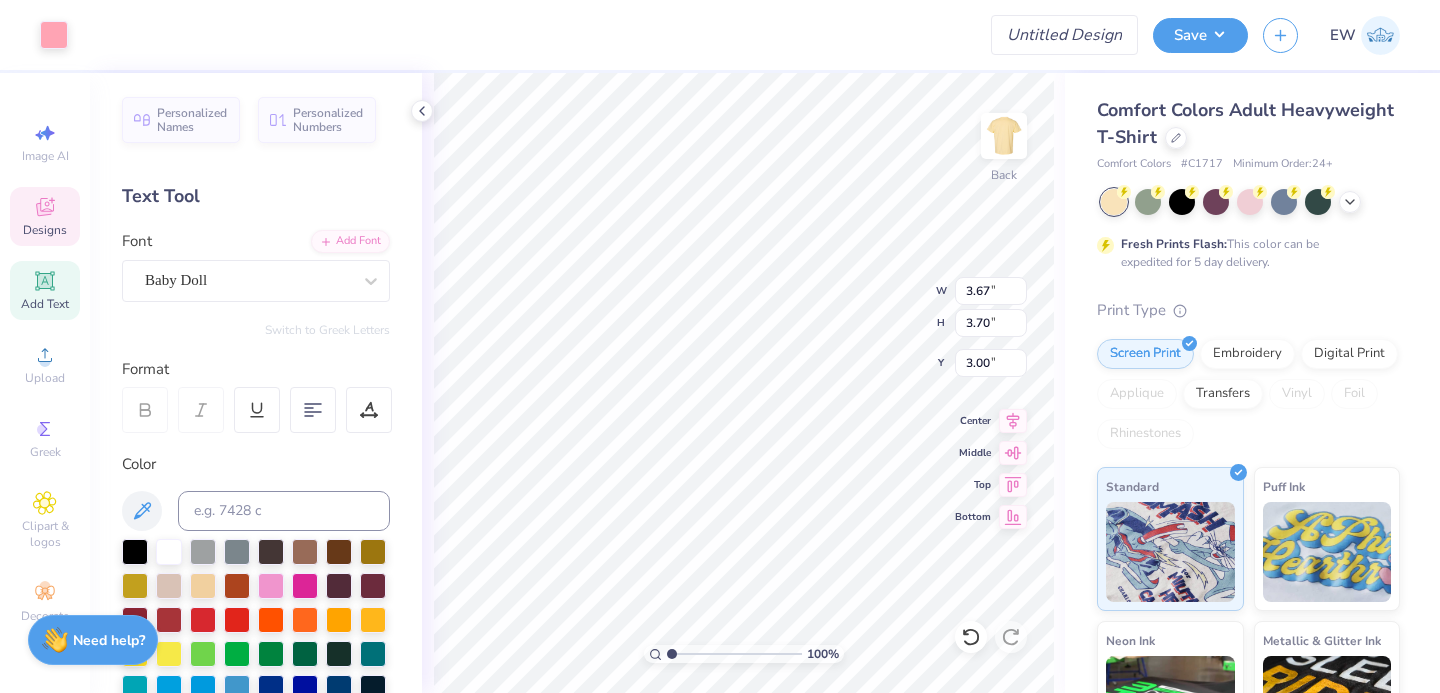 type on "3.00" 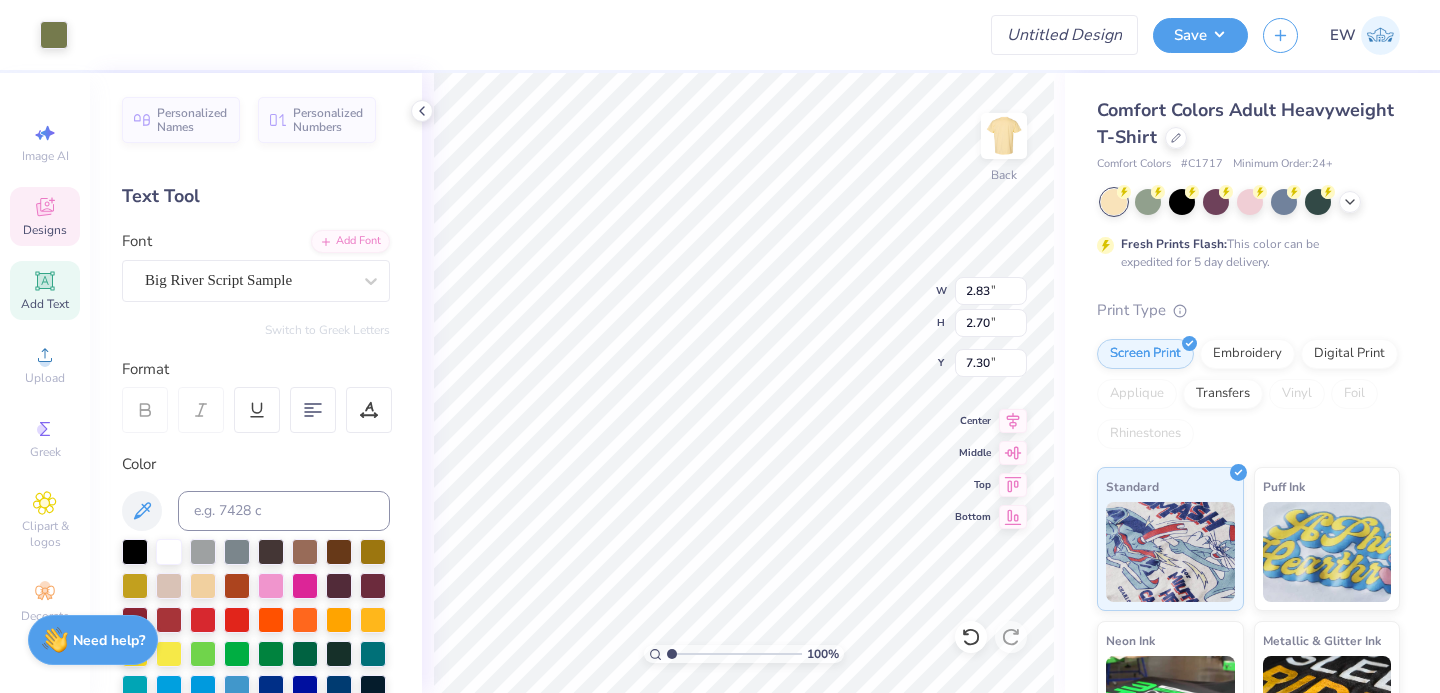 type on "1.01" 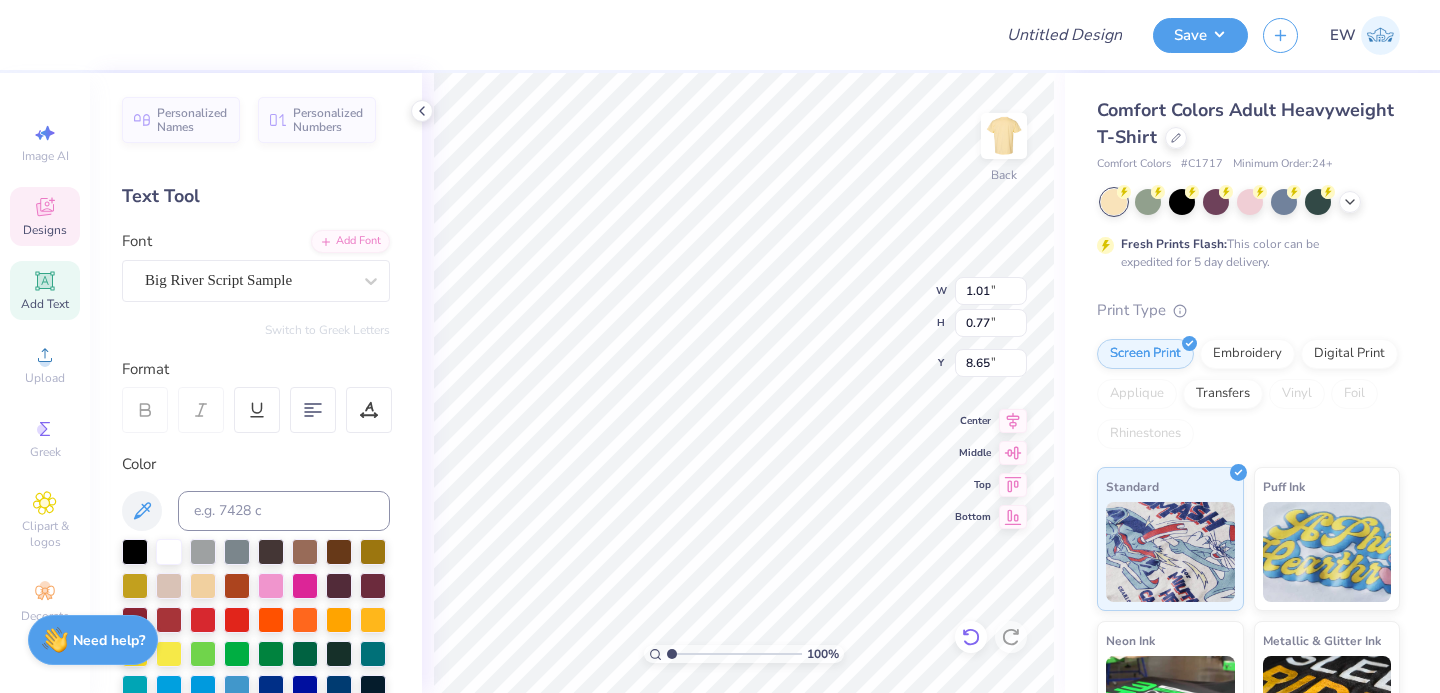 click 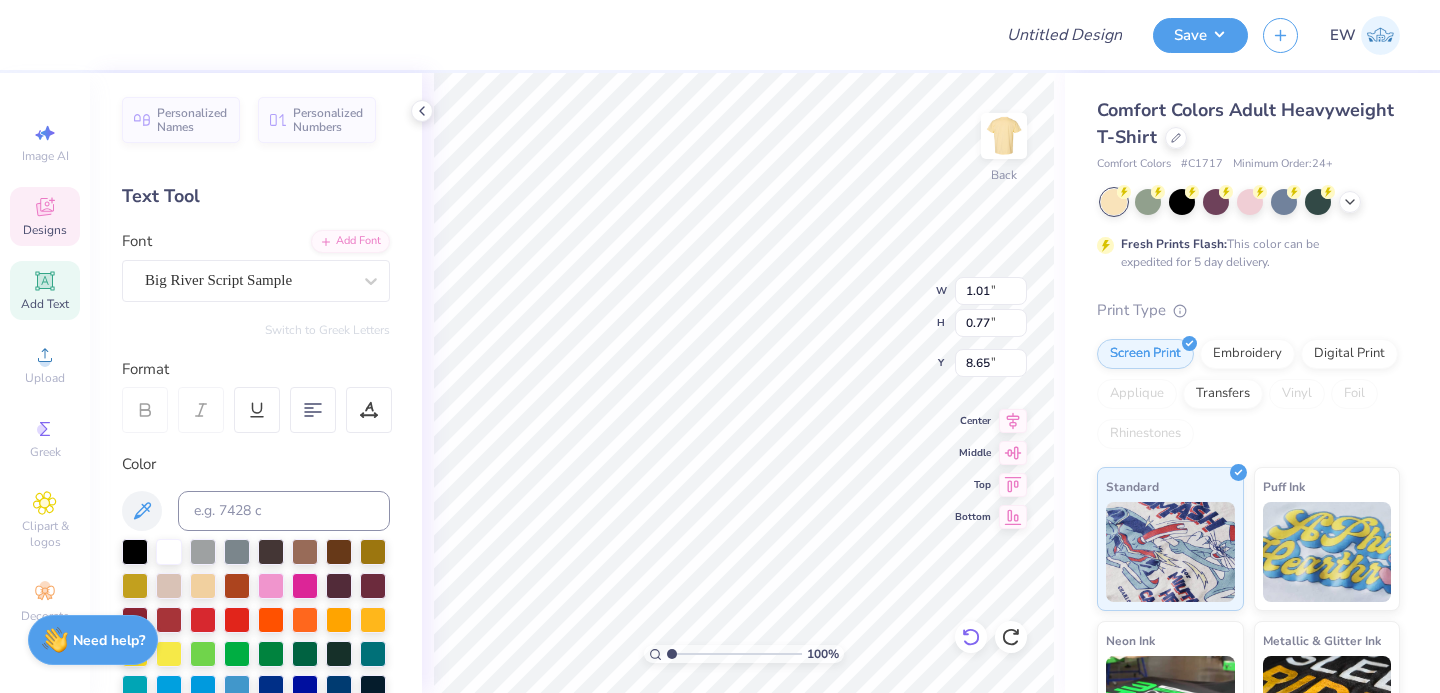 type on "8.80" 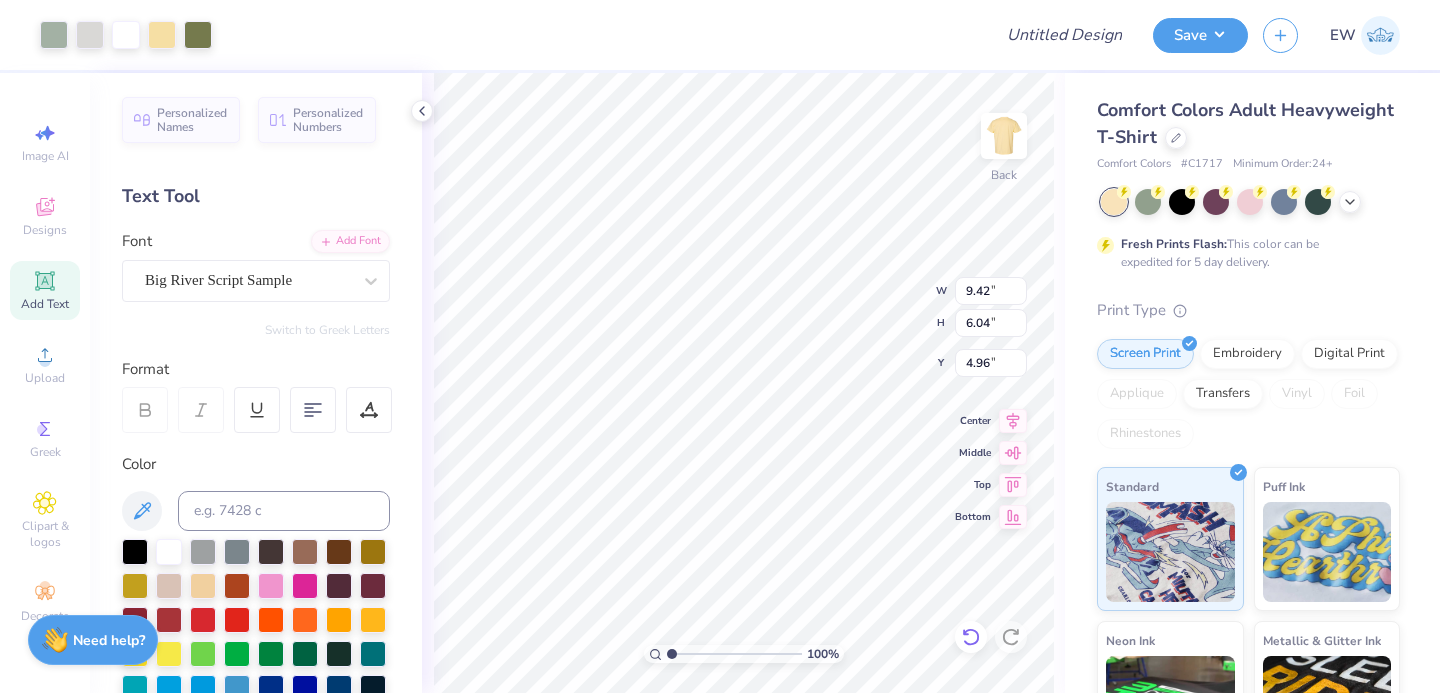 click 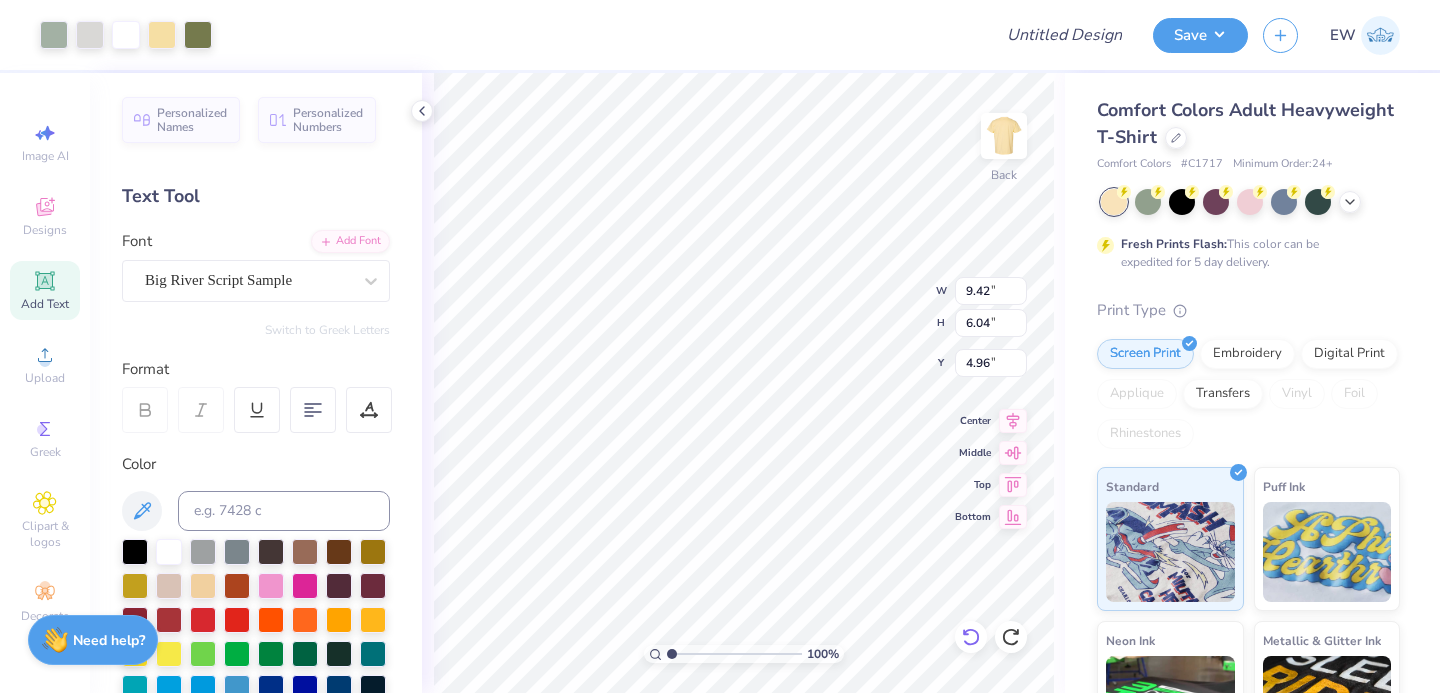 type on "4.09" 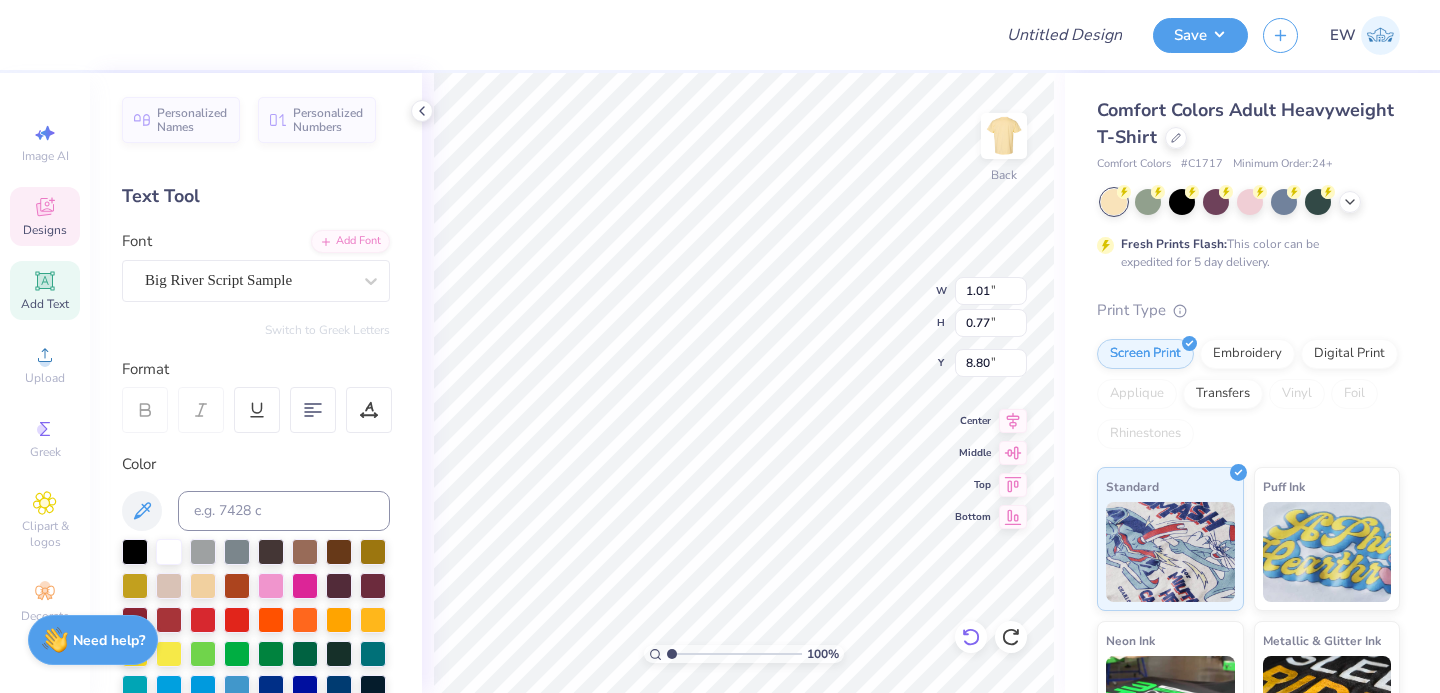 type on "2.83" 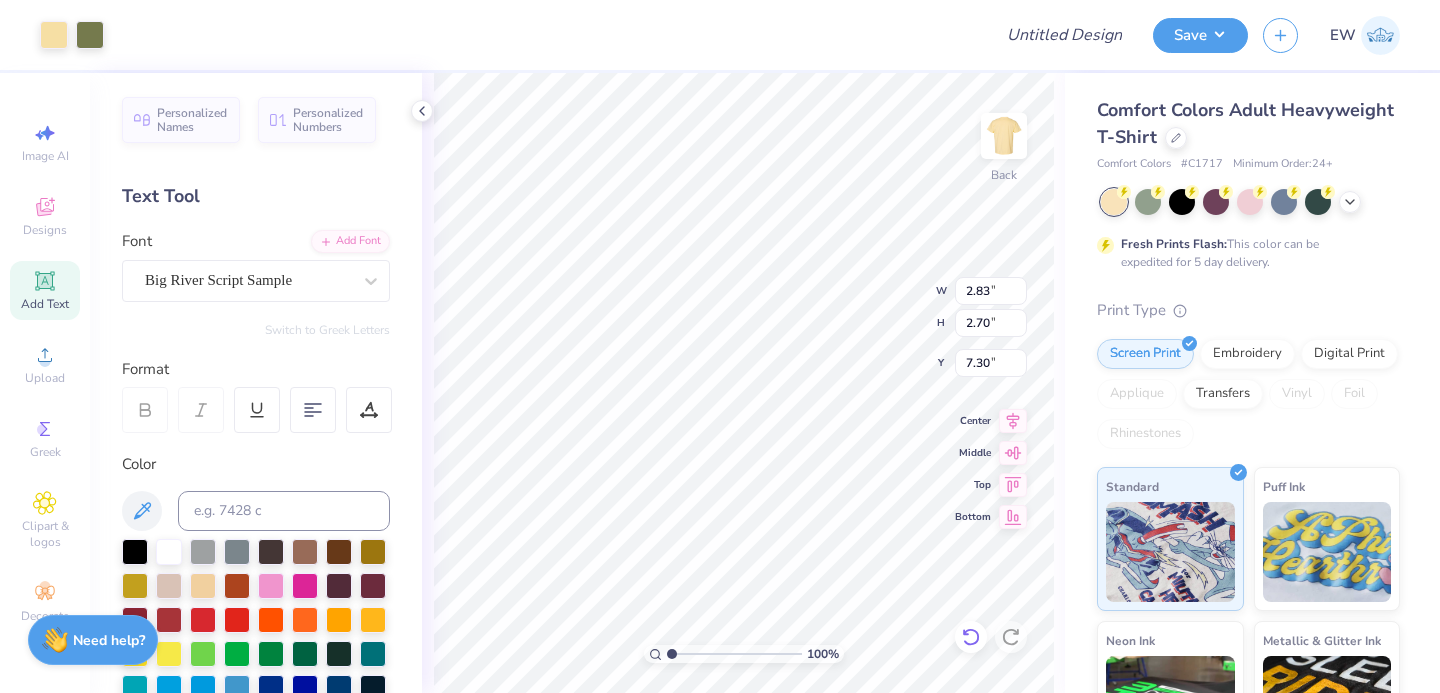 type on "3.13" 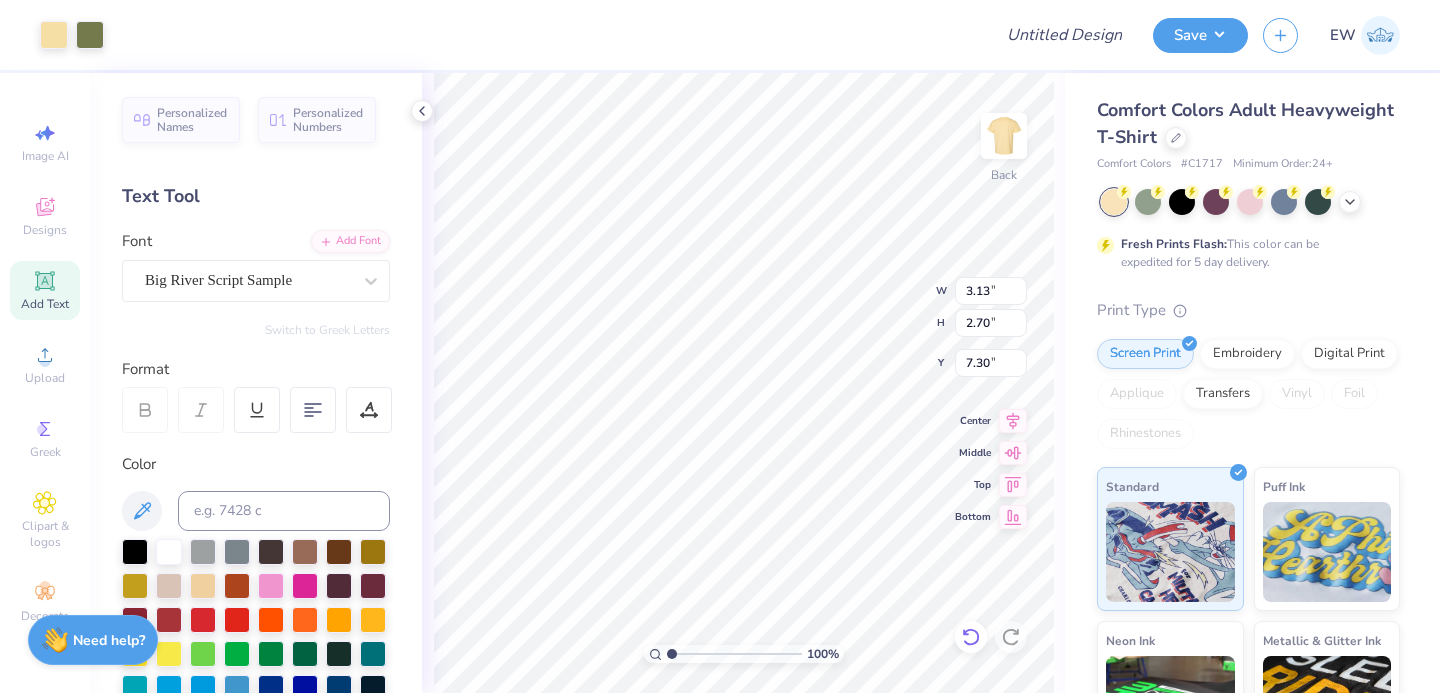 type on "3.11" 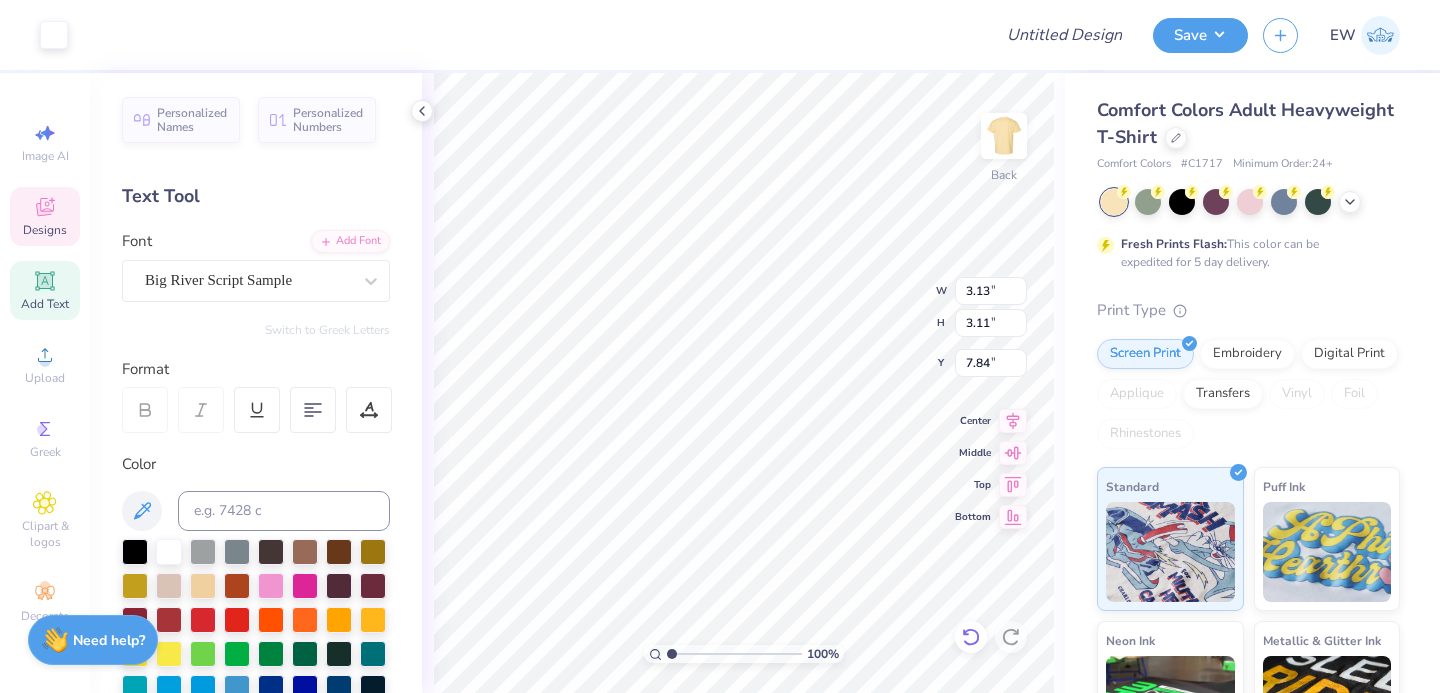 type on "2.83" 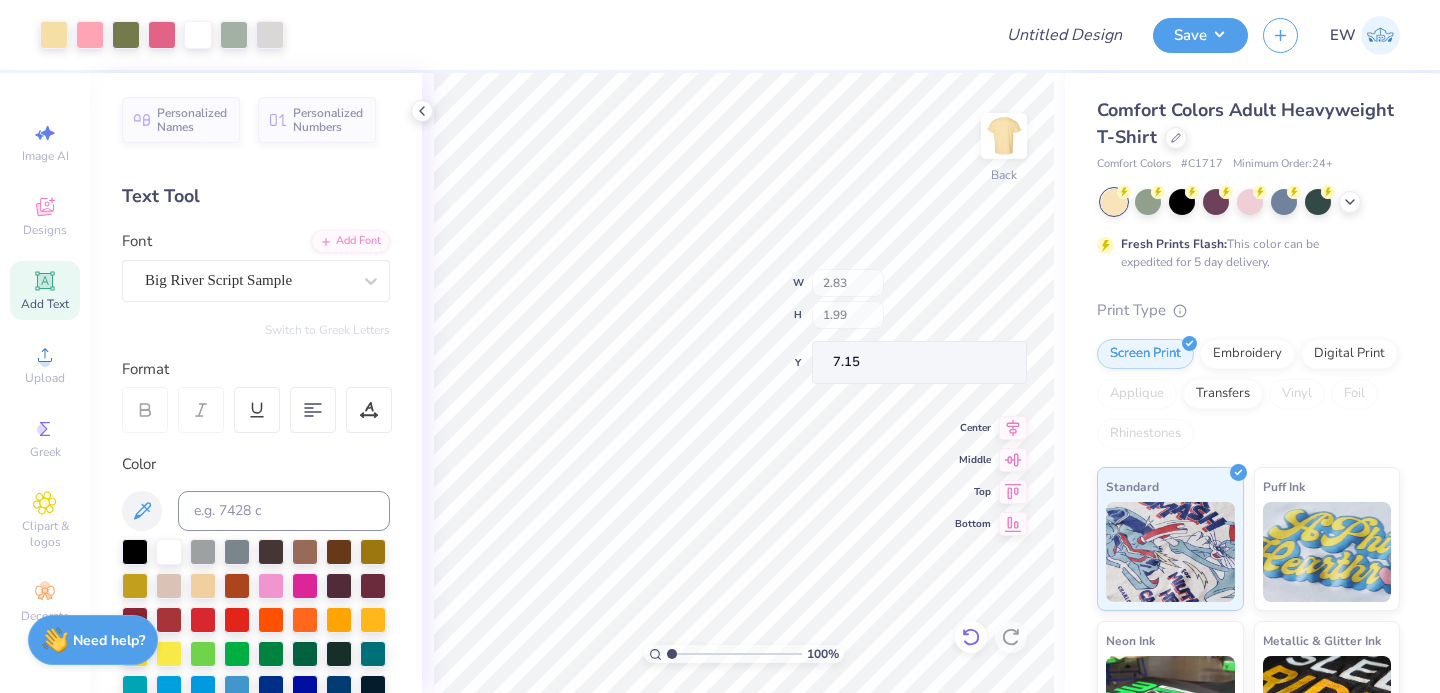 type on "8.01" 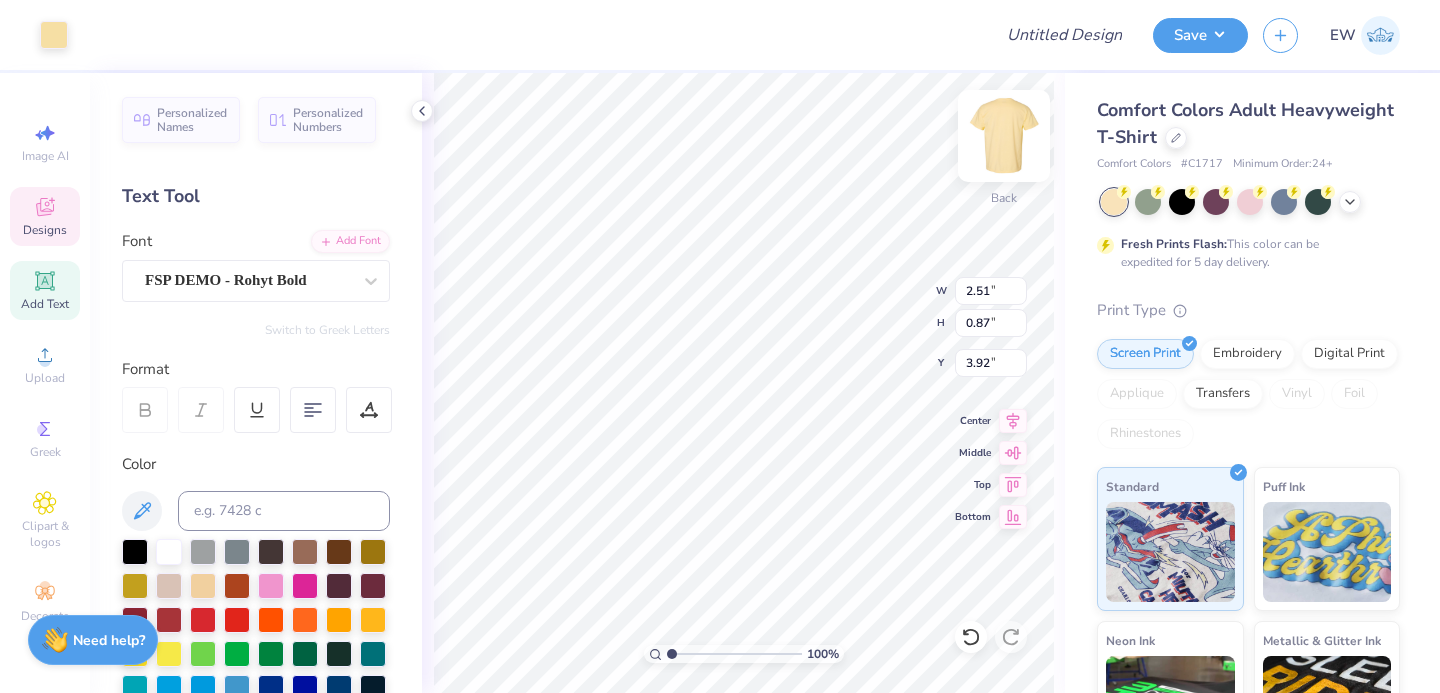 type on "2.51" 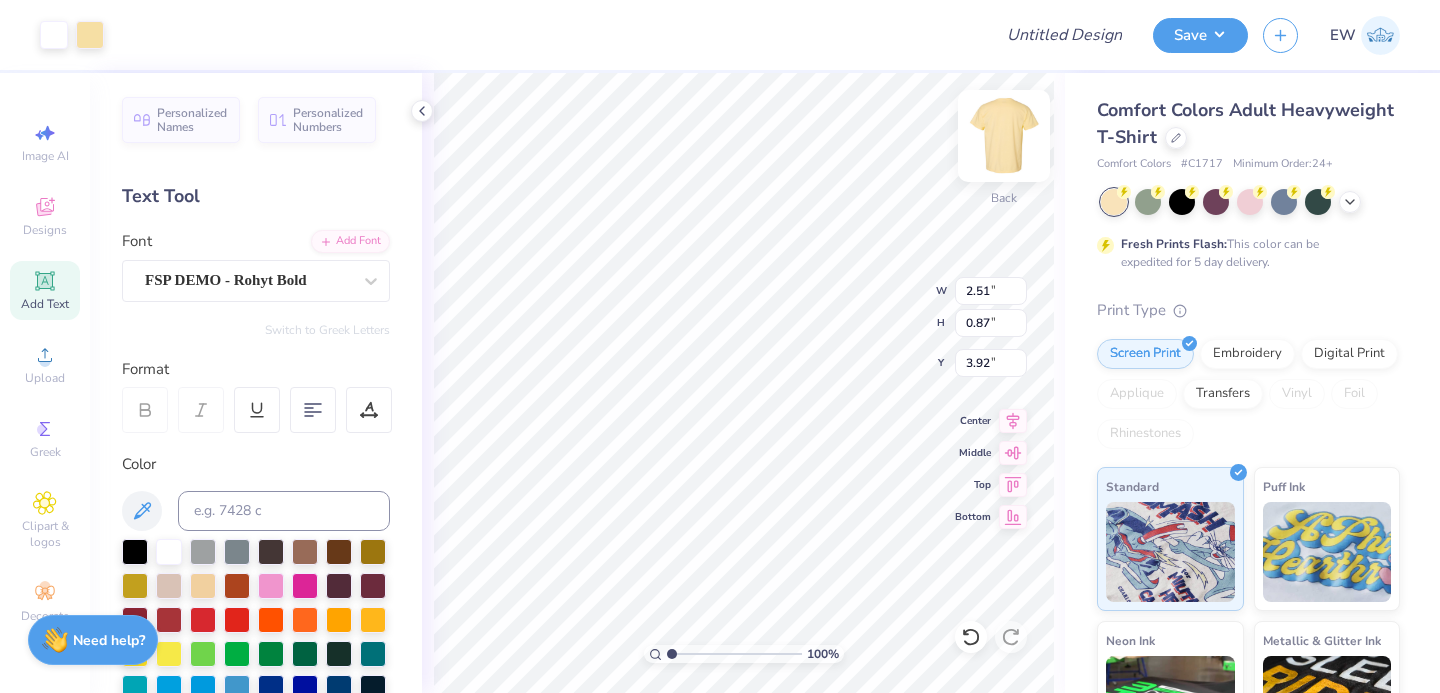 type on "9.43" 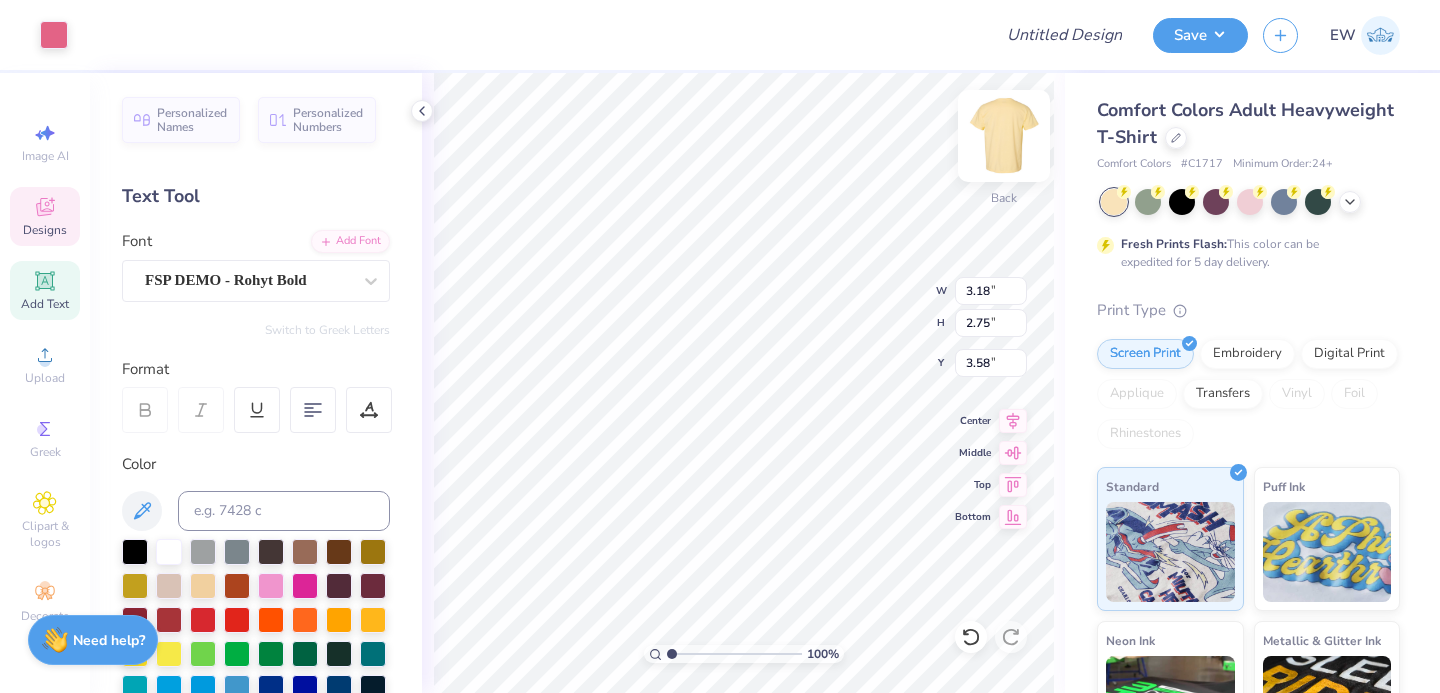 type on "3.80" 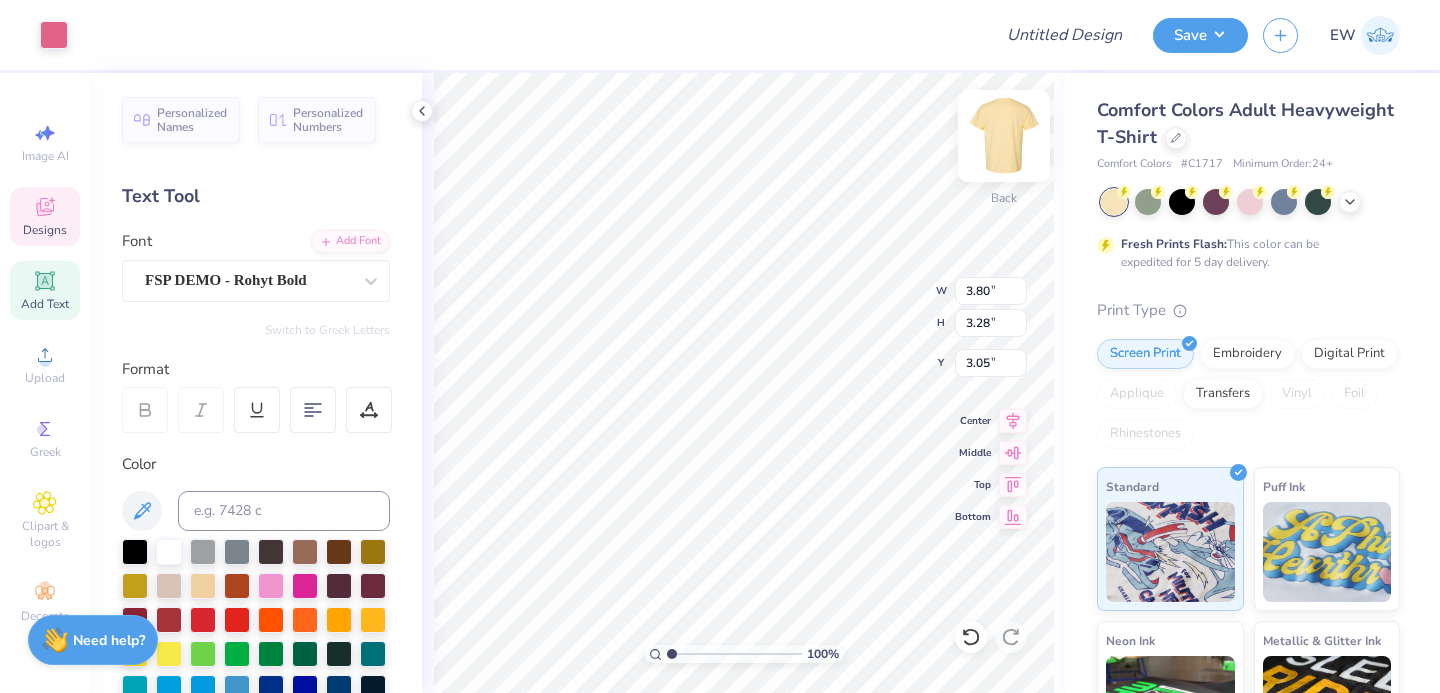 type on "2.94" 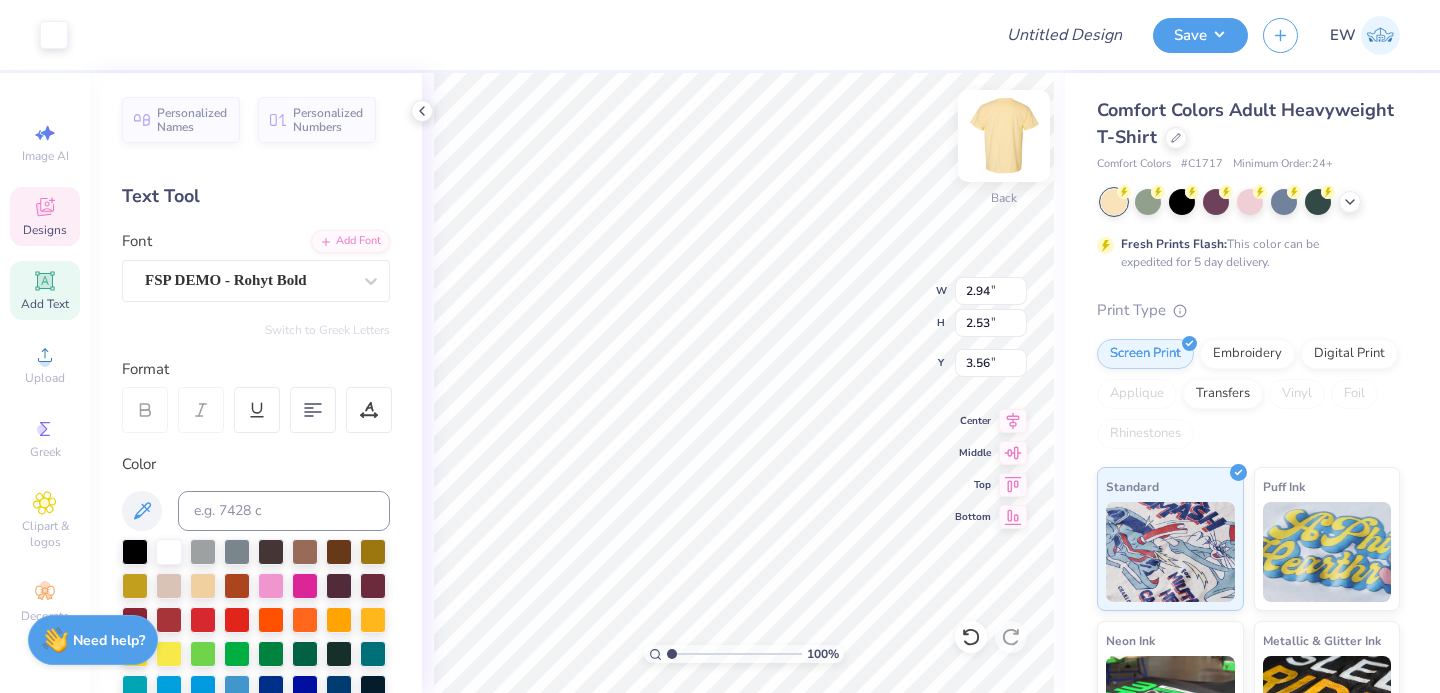 type on "3.38" 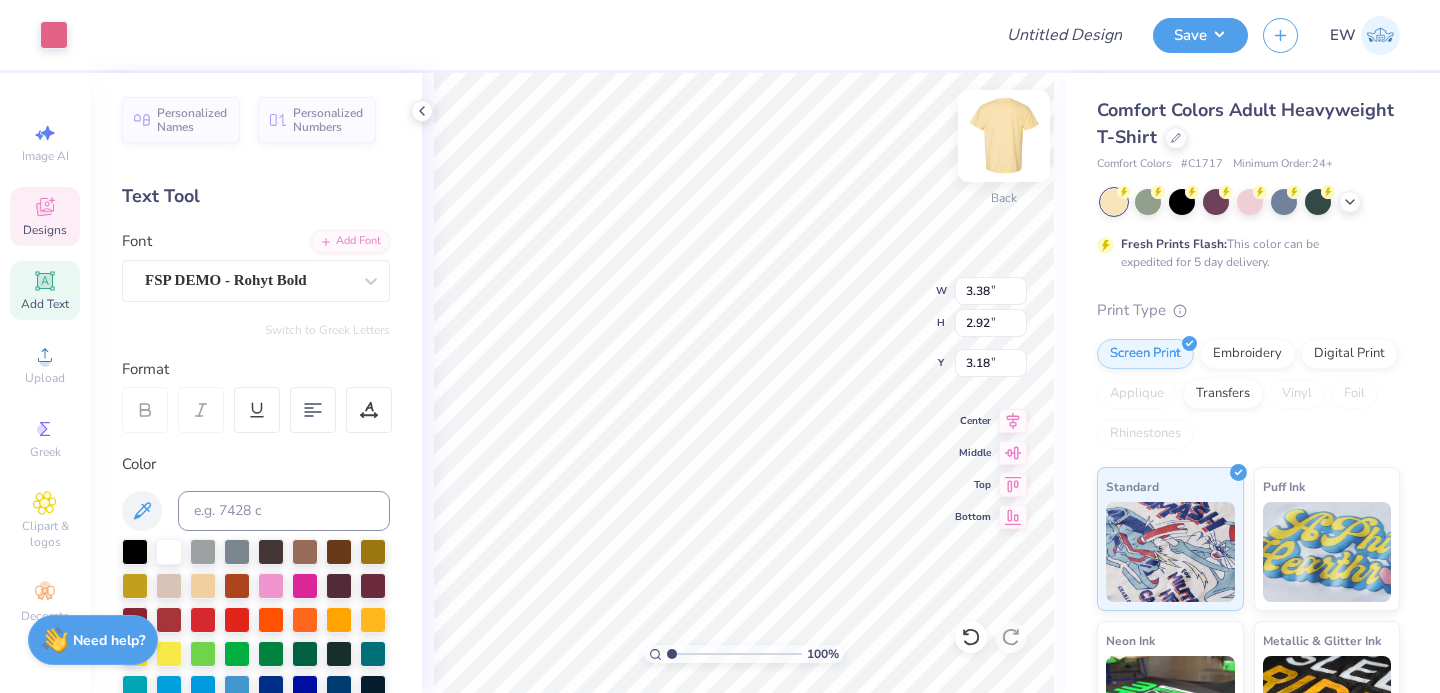 type on "3.80" 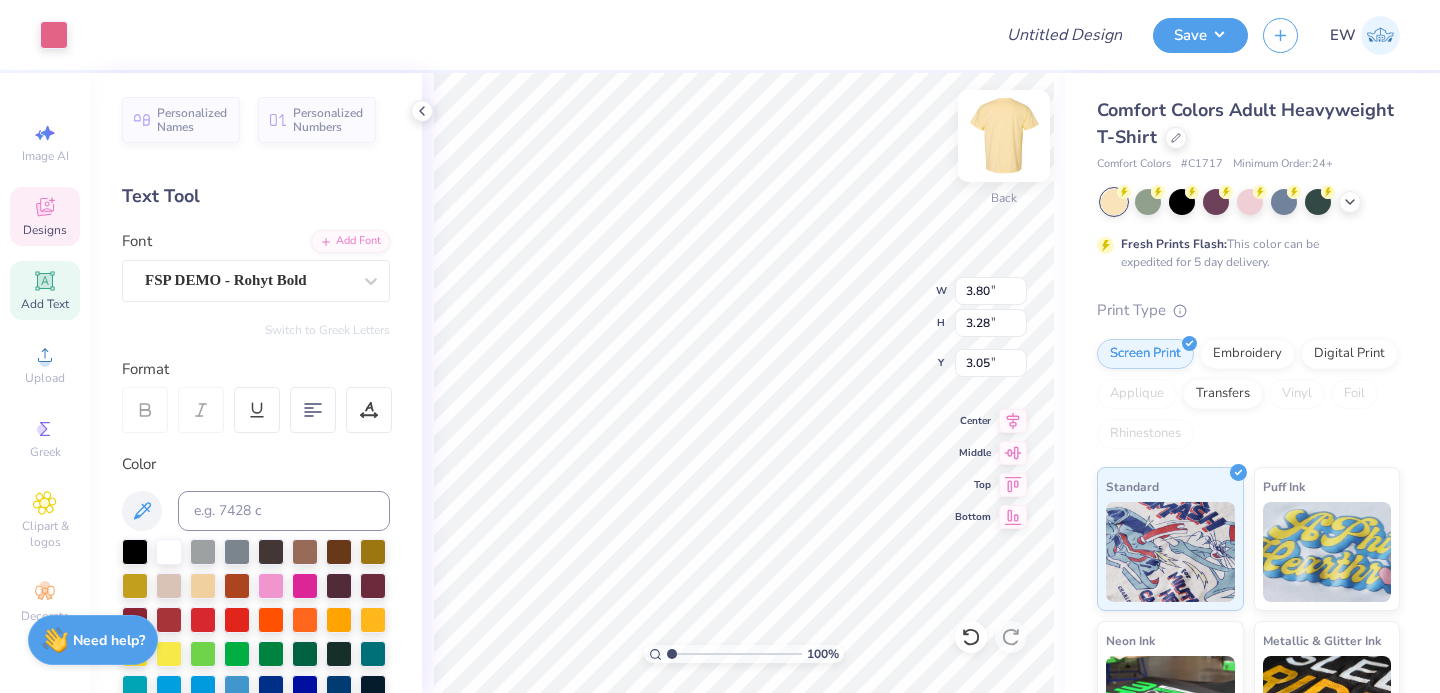 type on "1.84" 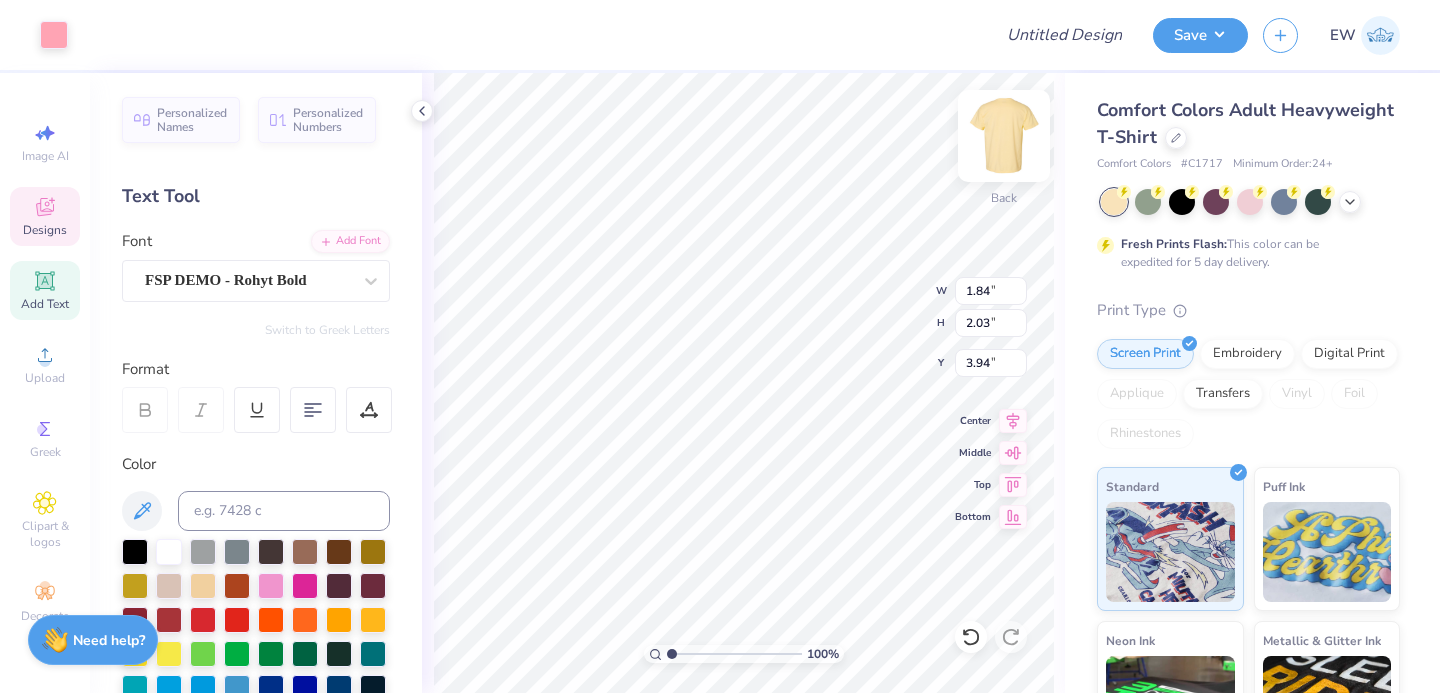 type on "2.38" 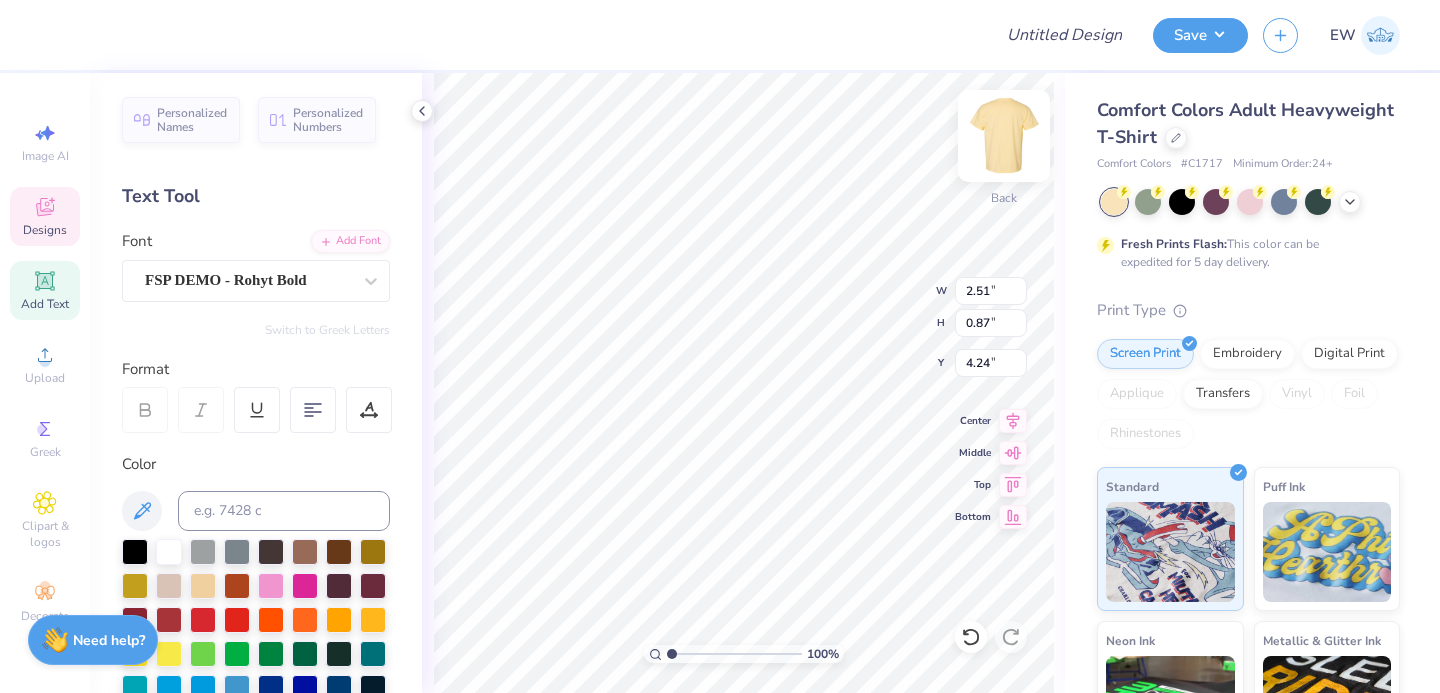 type on "2.16" 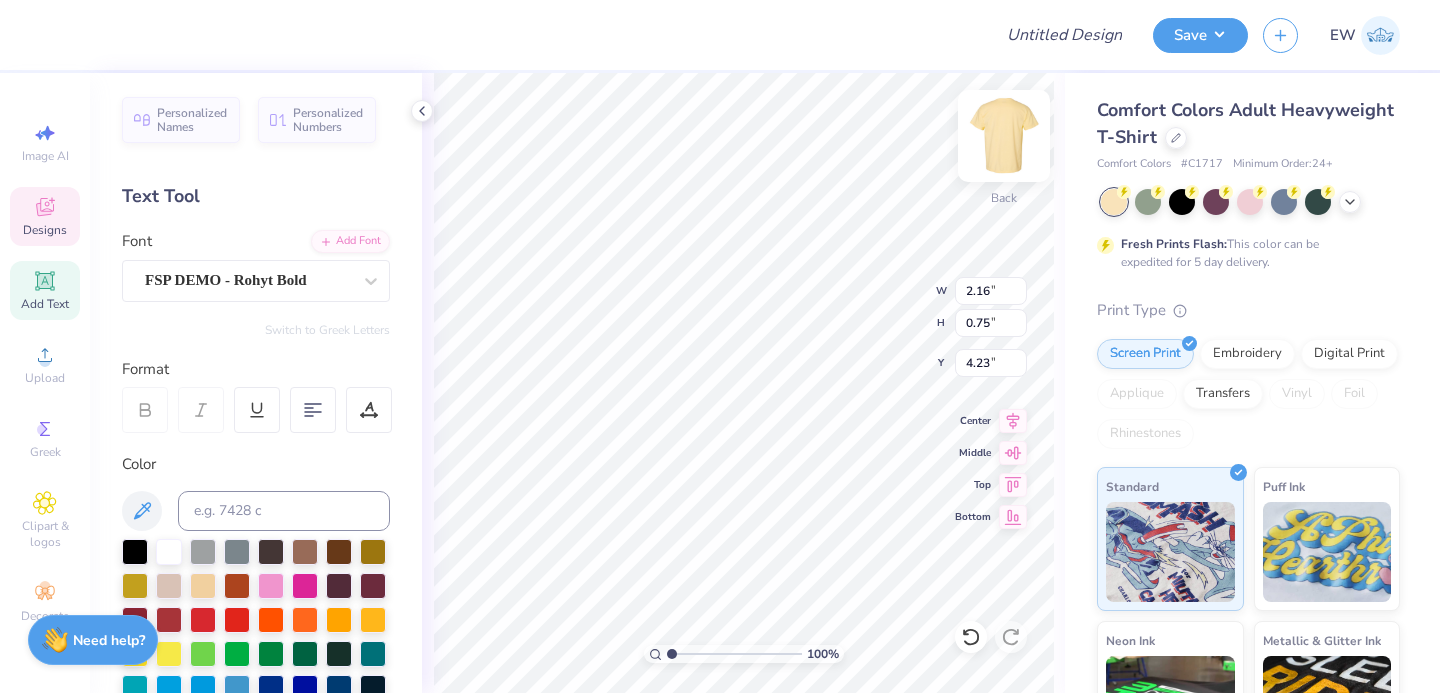 type on "4.21" 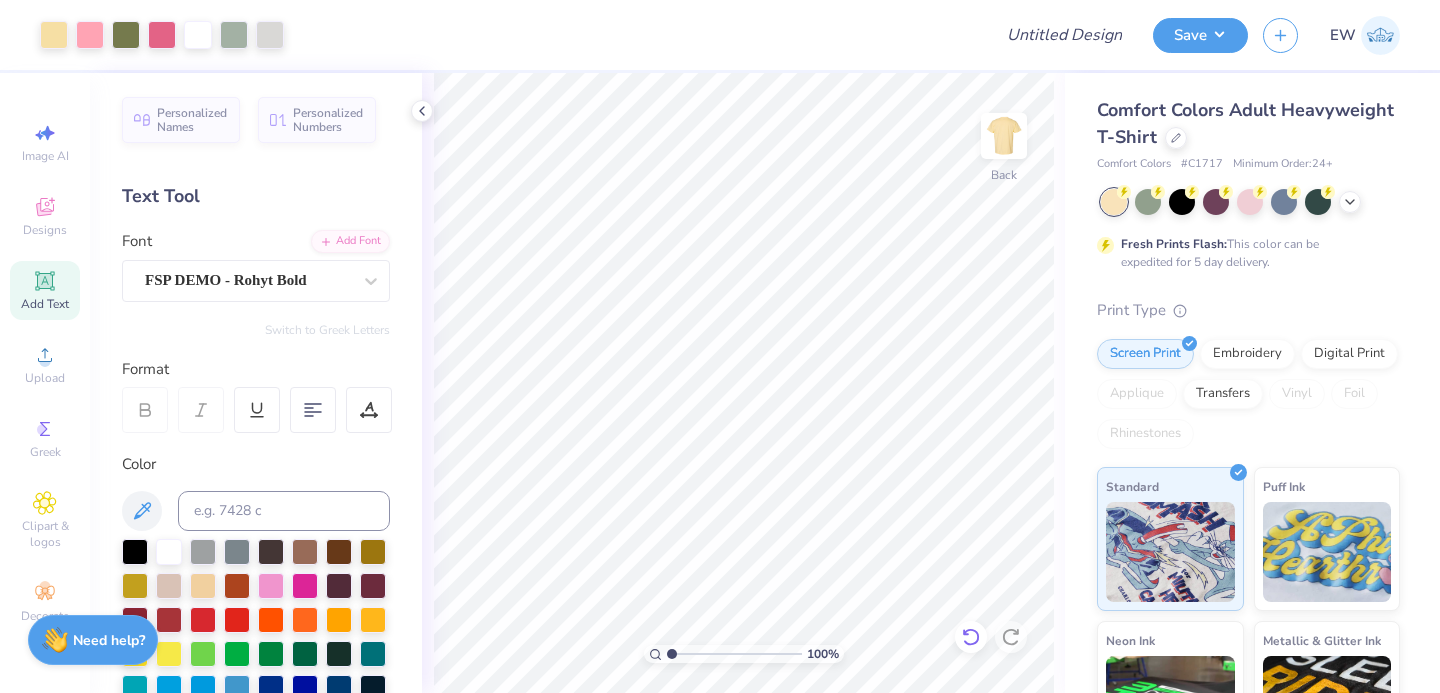 click 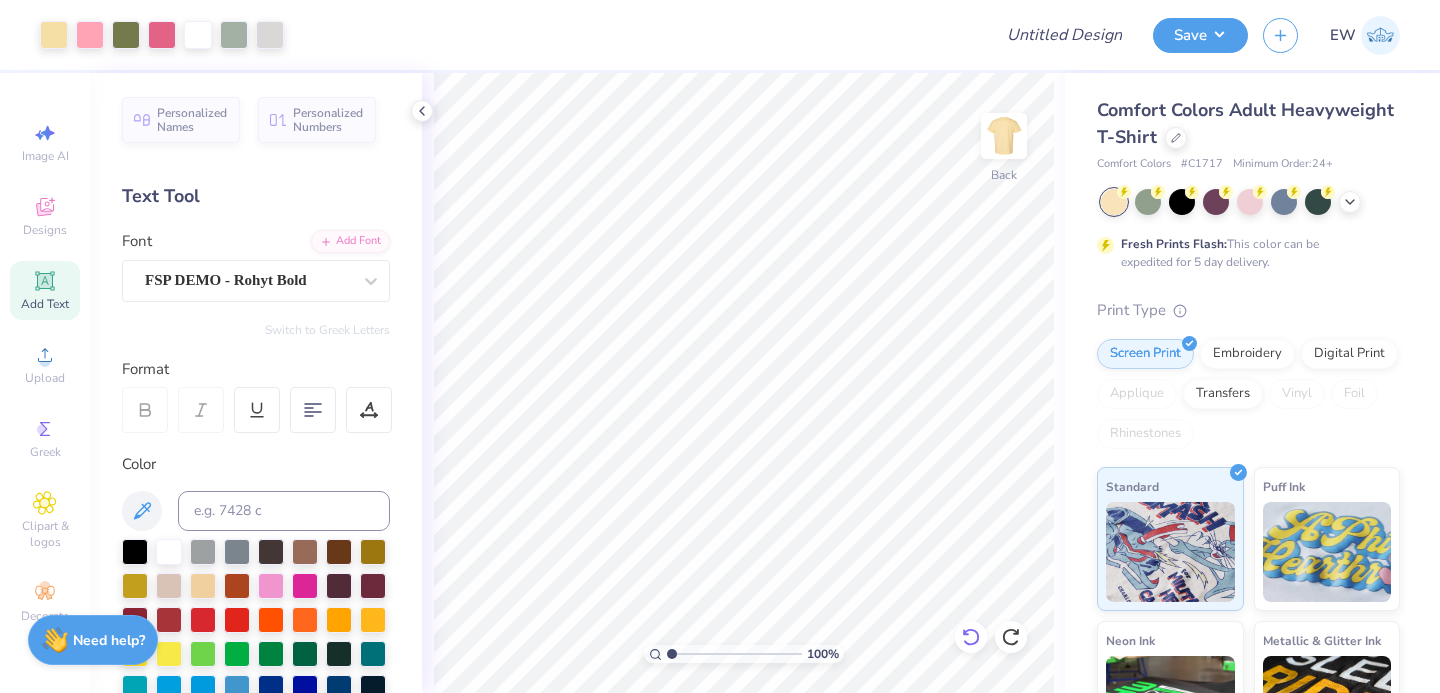 click 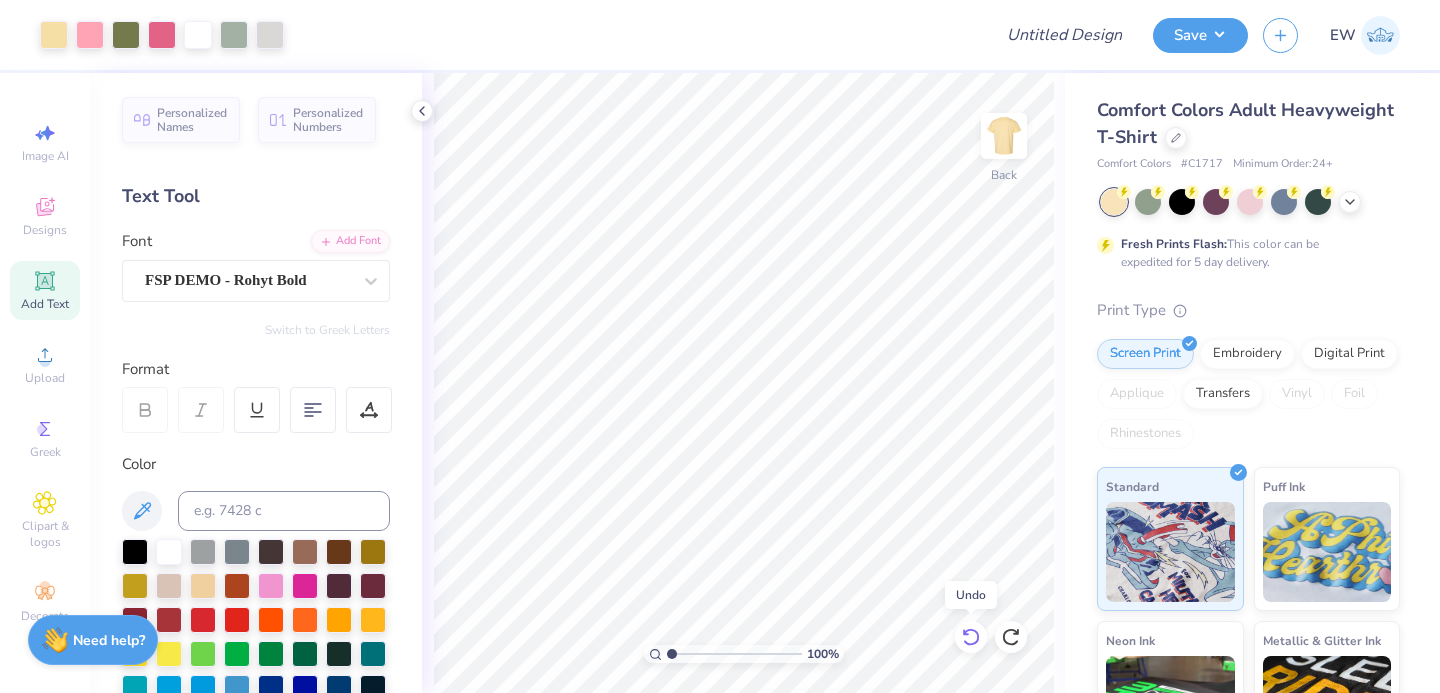 click 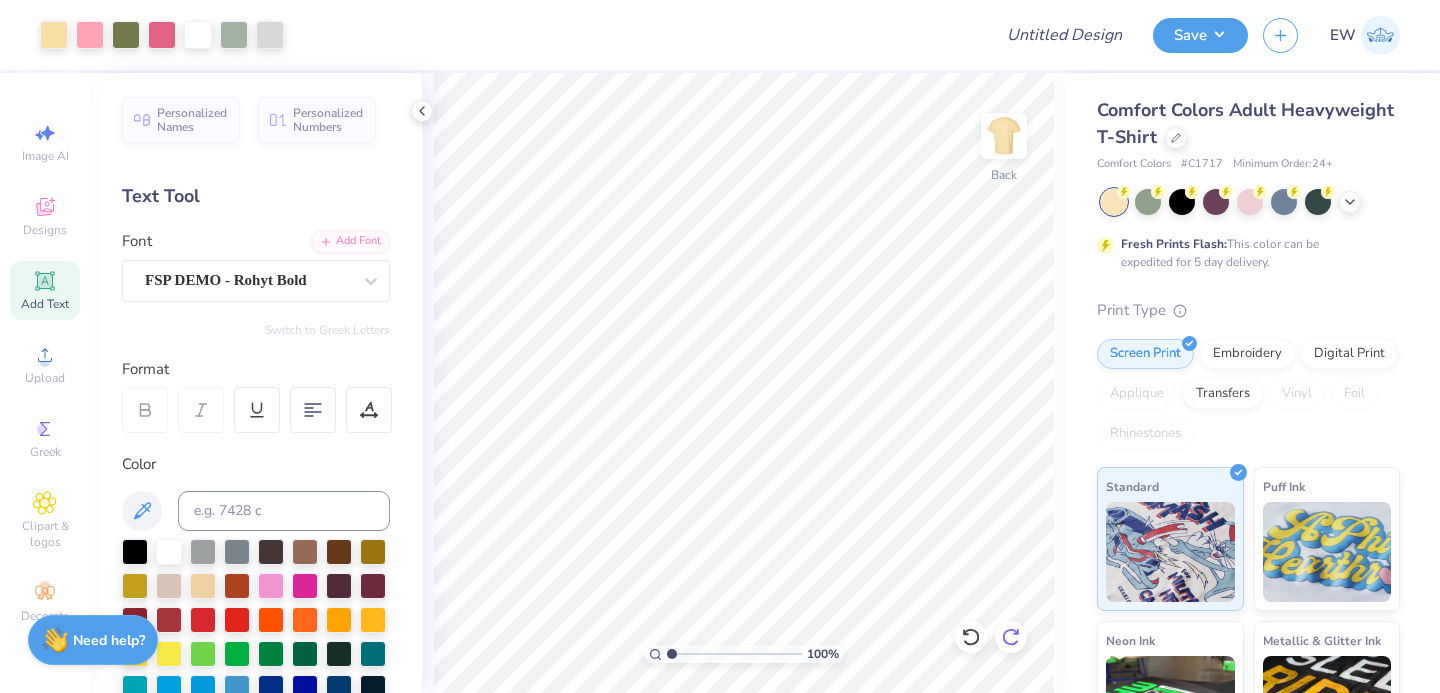 click 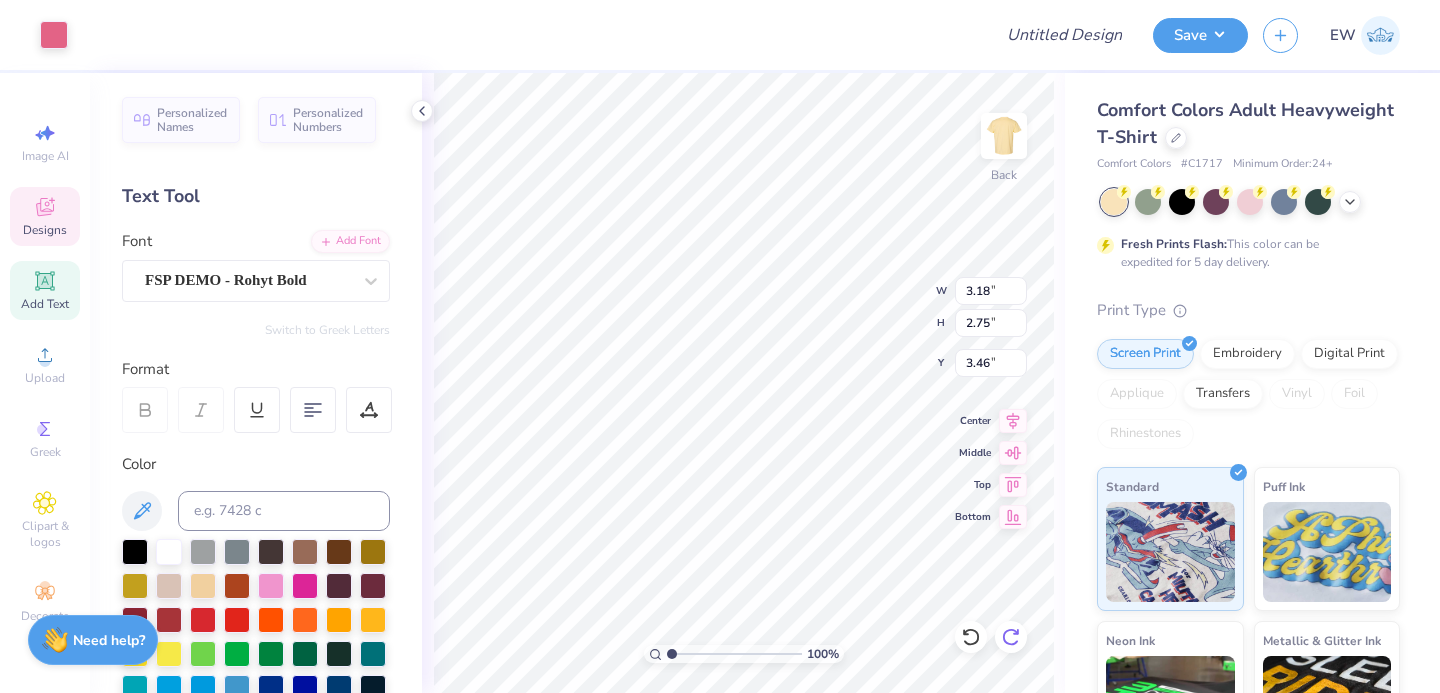 type on "3.18" 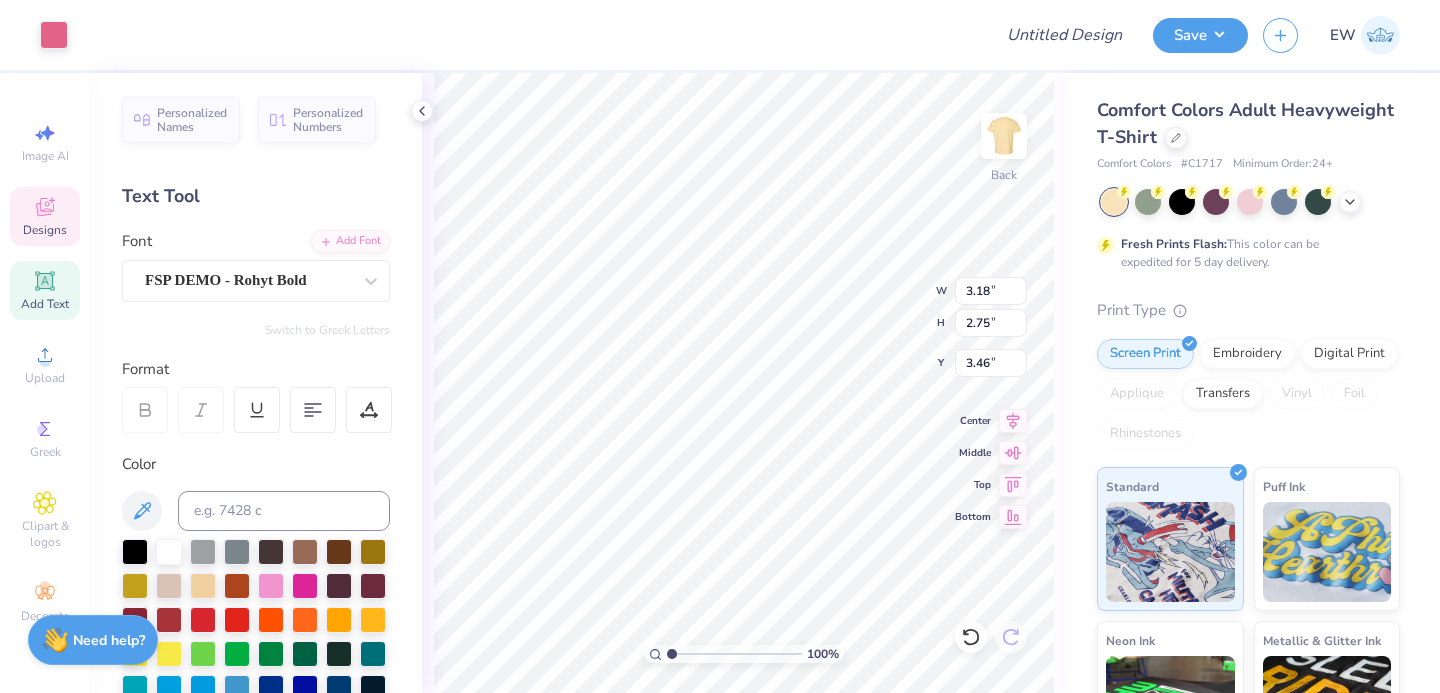 type on "4.42" 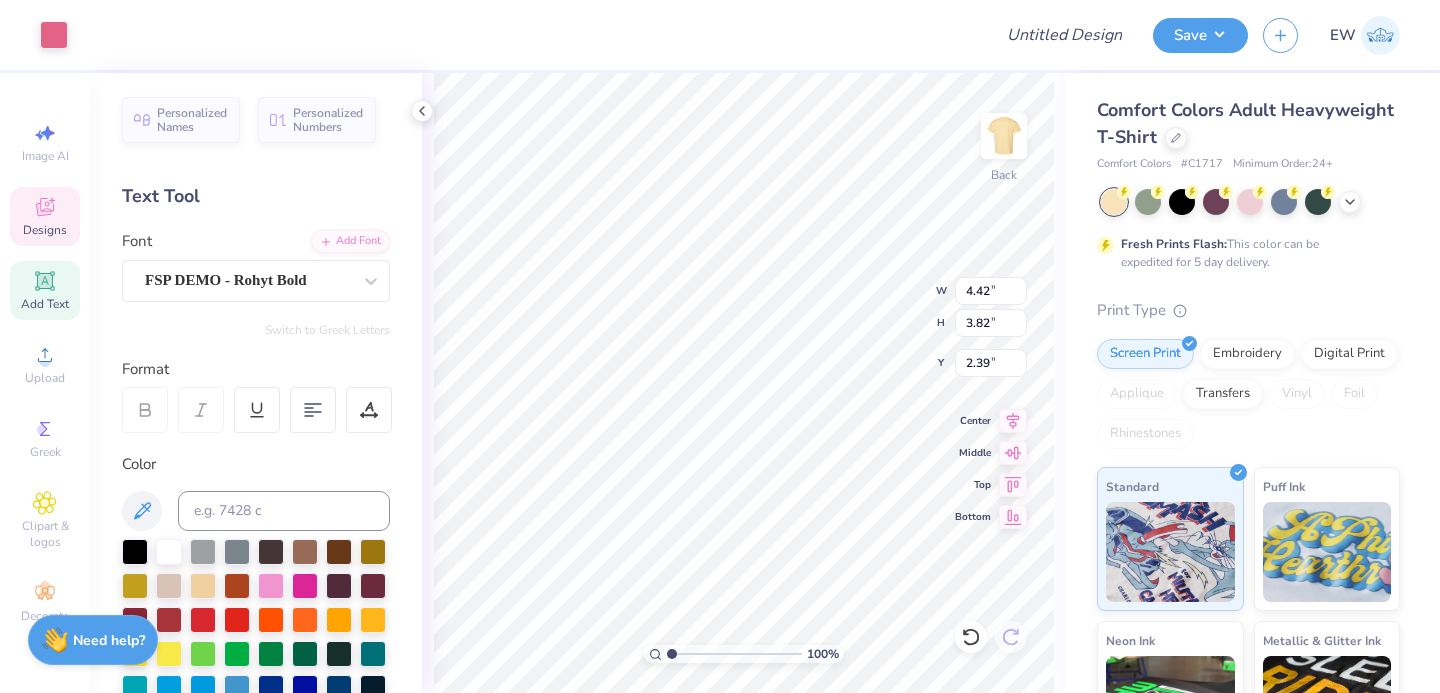 type on "2.28" 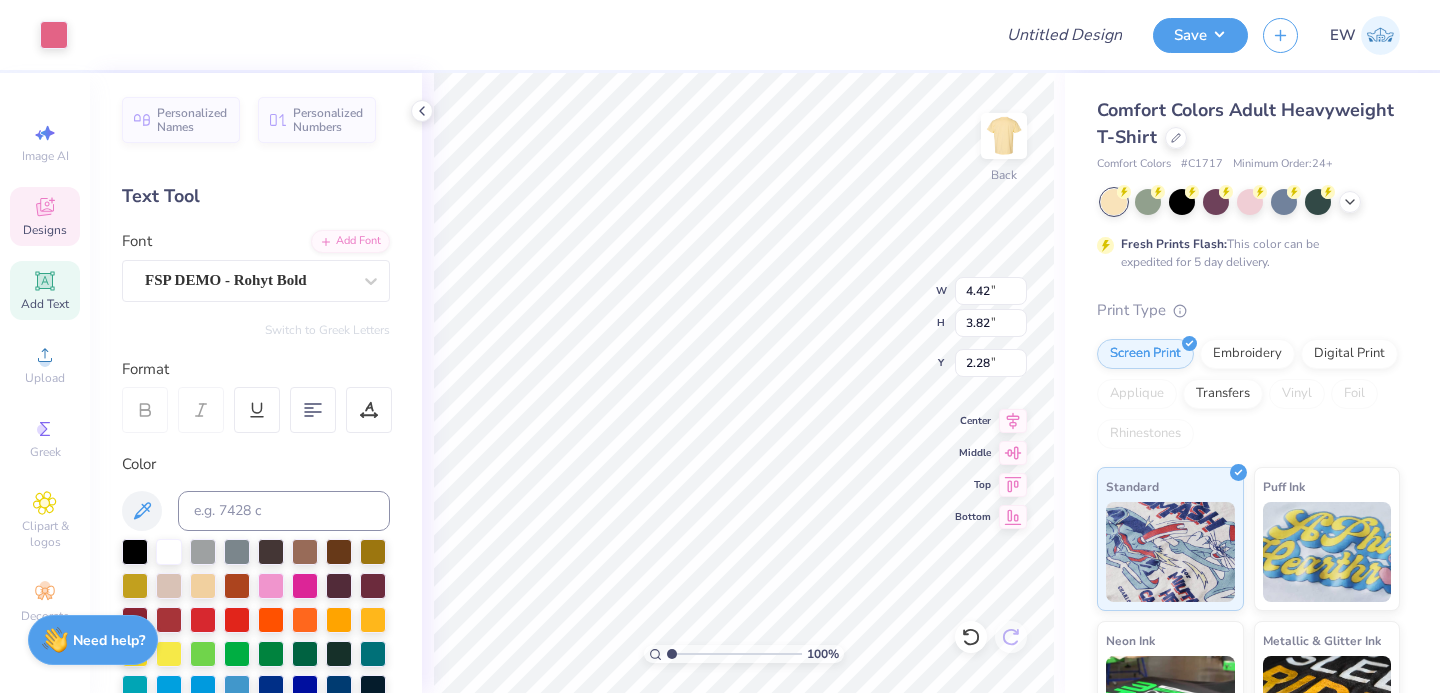 type on "2.94" 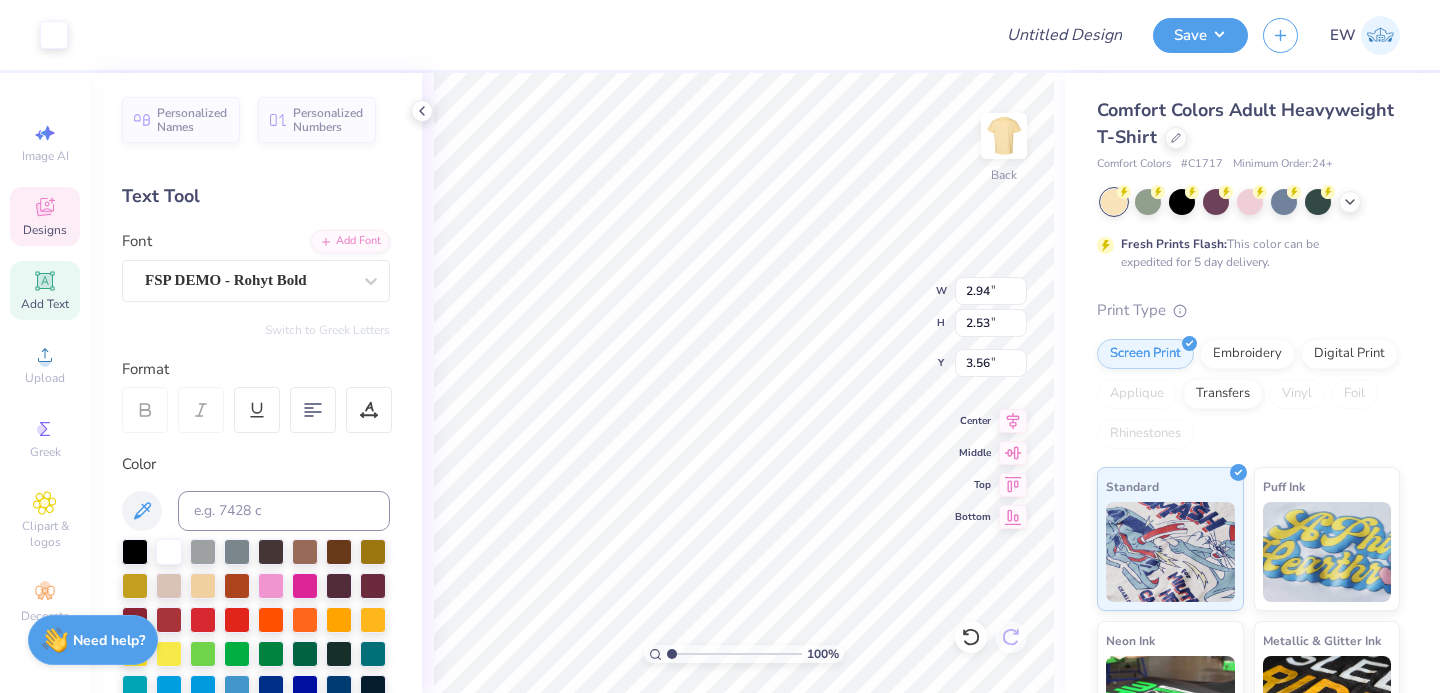 type on "4.18" 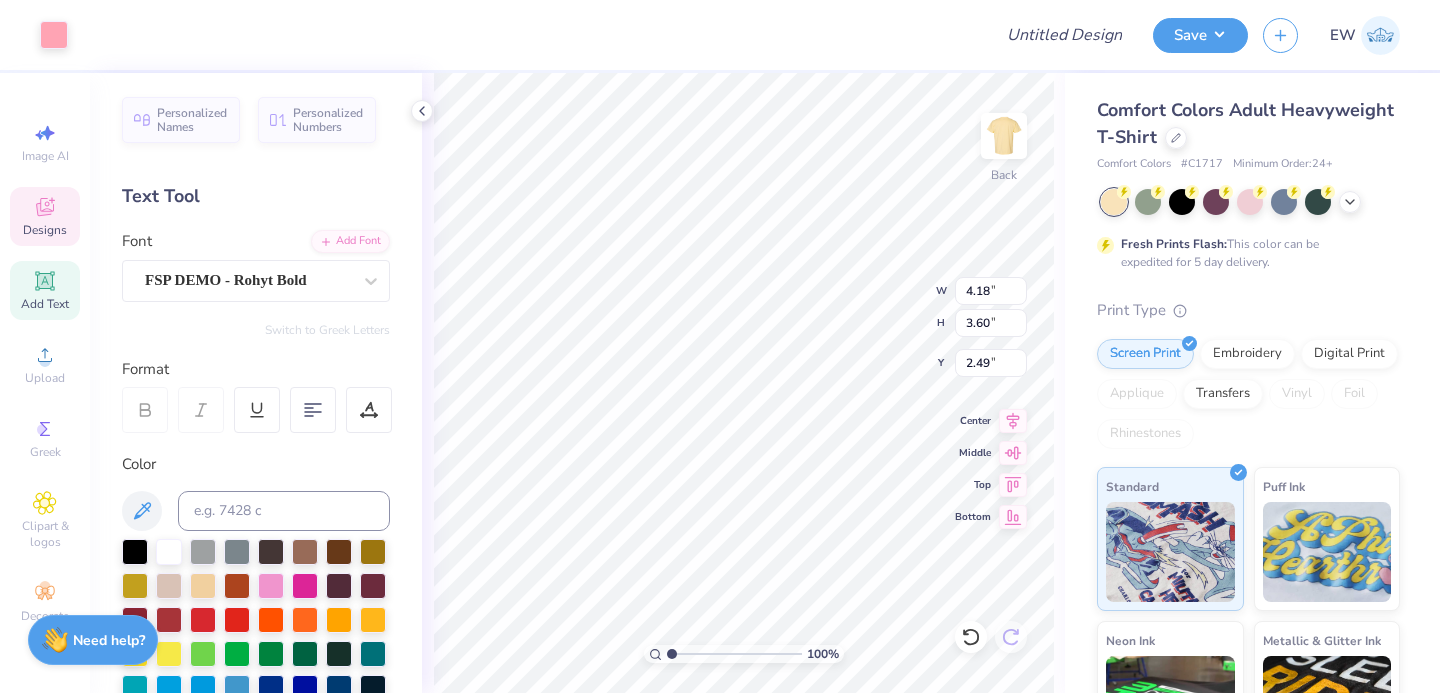 type on "1.84" 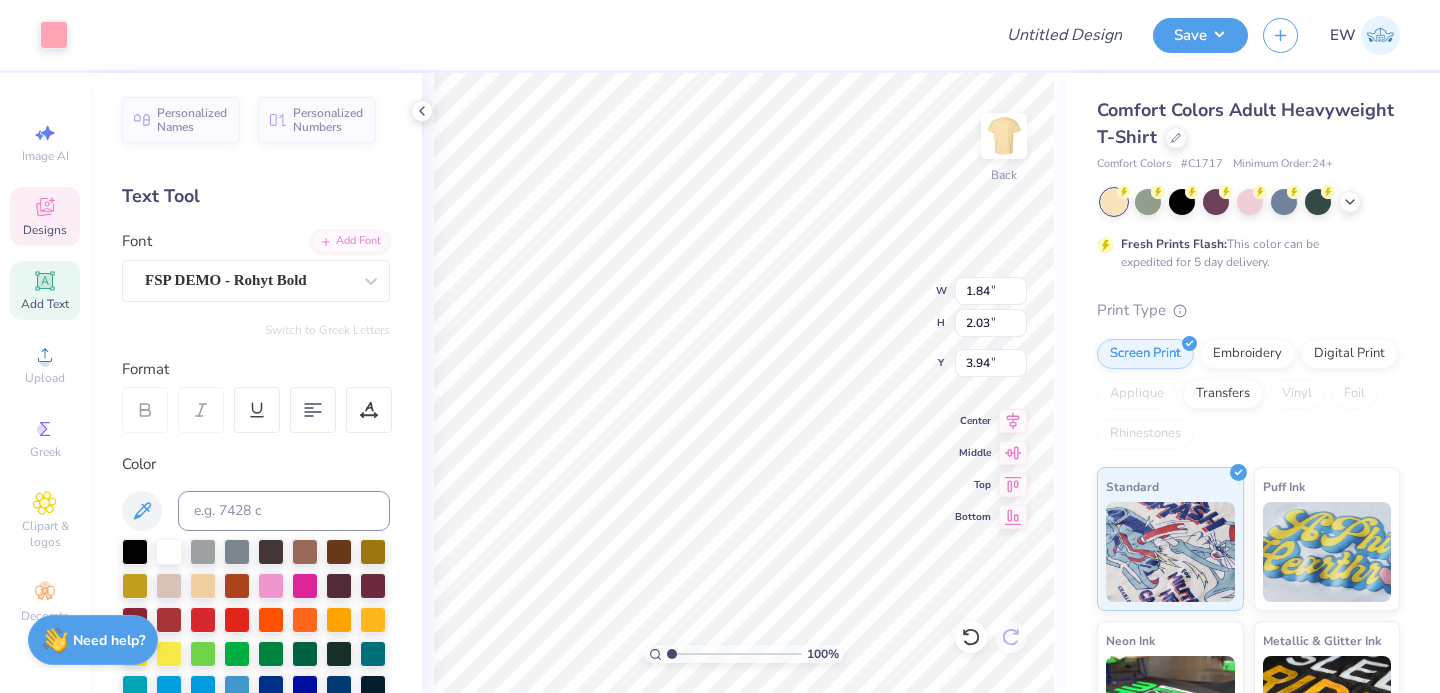 type on "2.88" 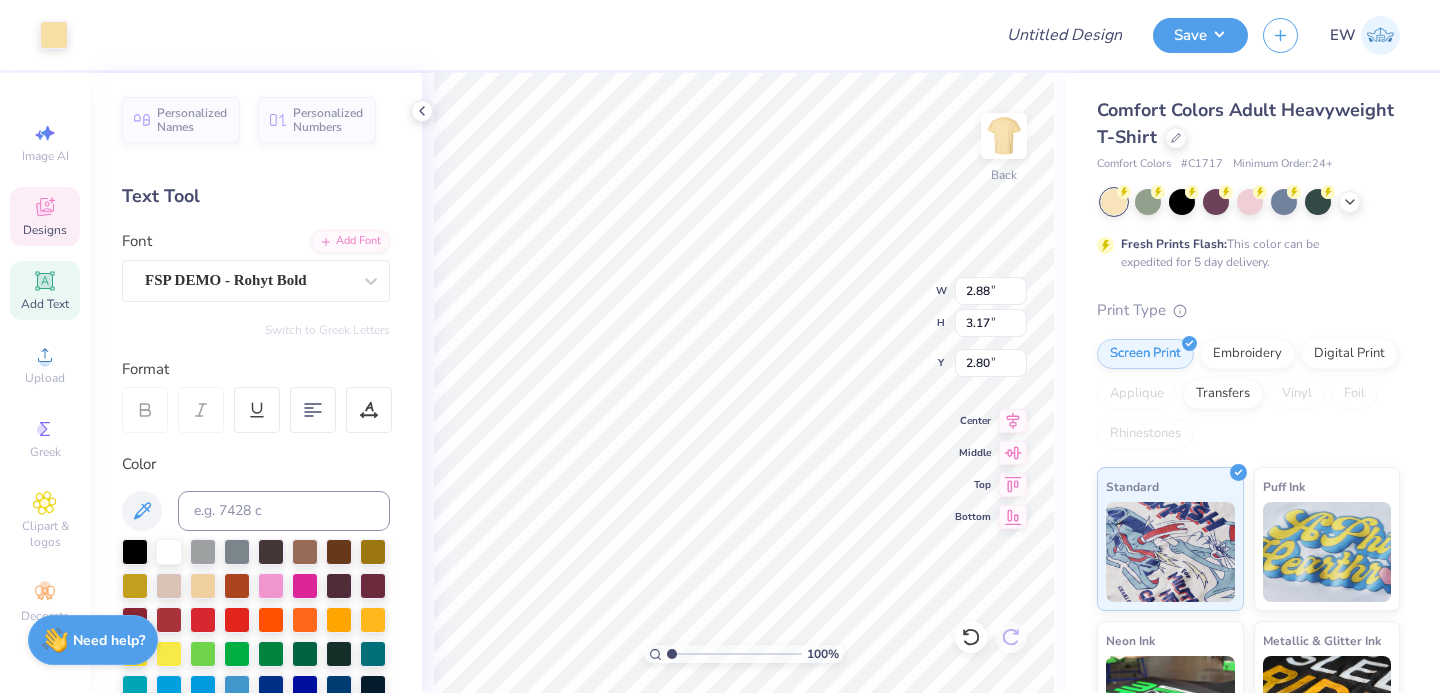 type on "2.51" 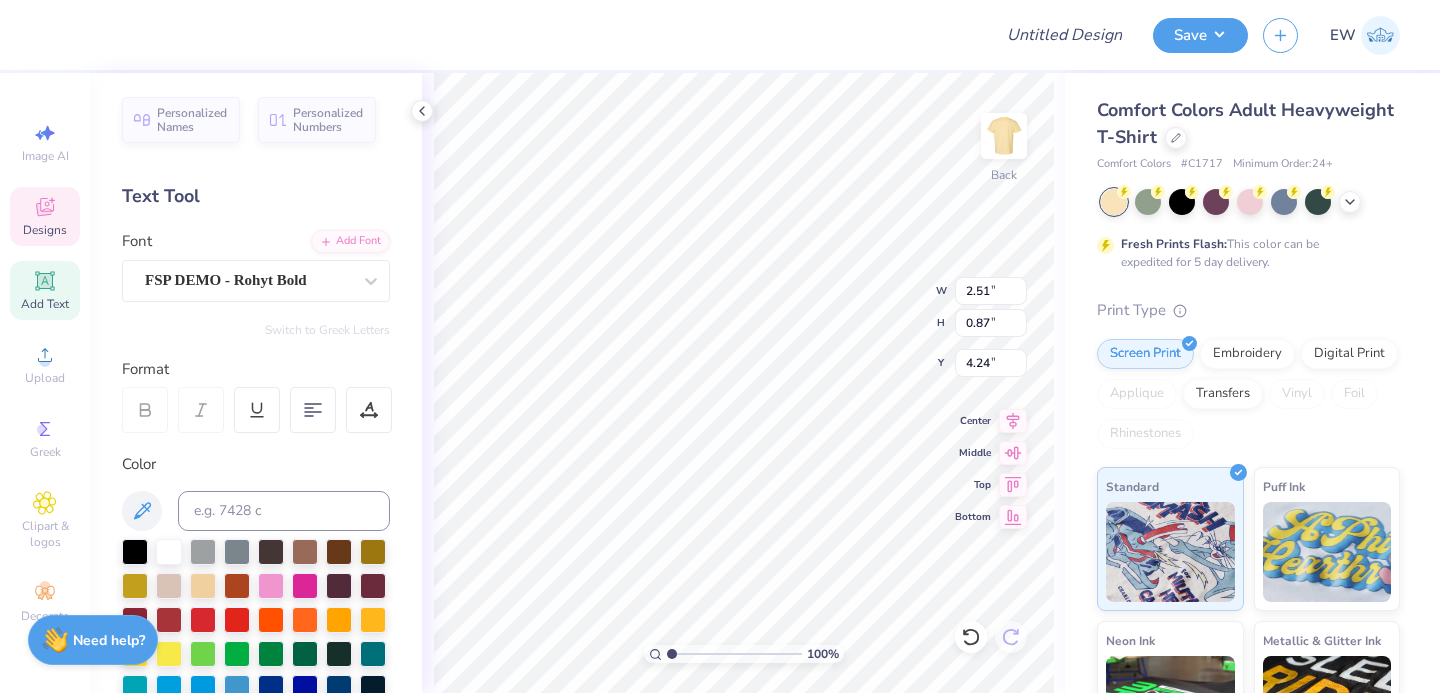 type on "3.87" 